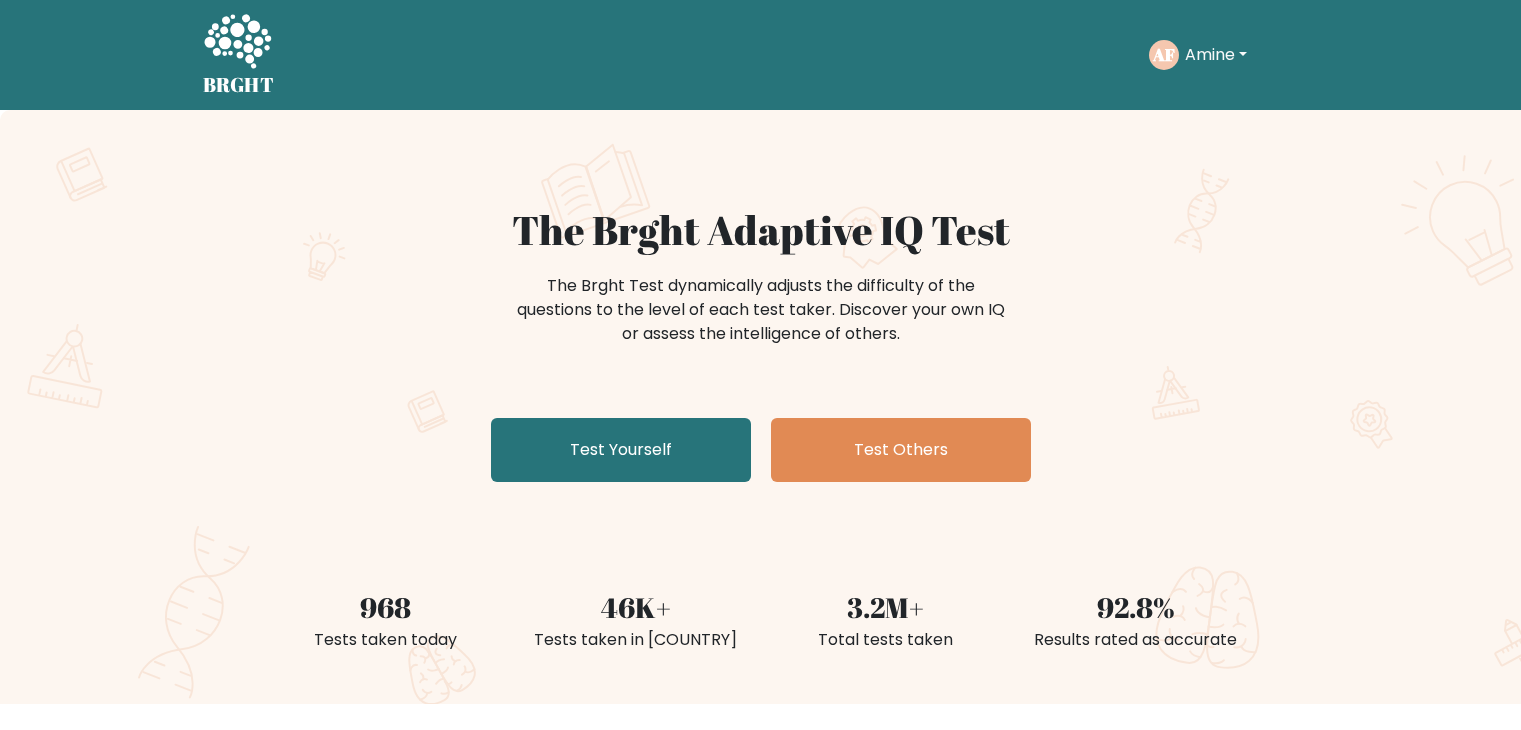 scroll, scrollTop: 0, scrollLeft: 0, axis: both 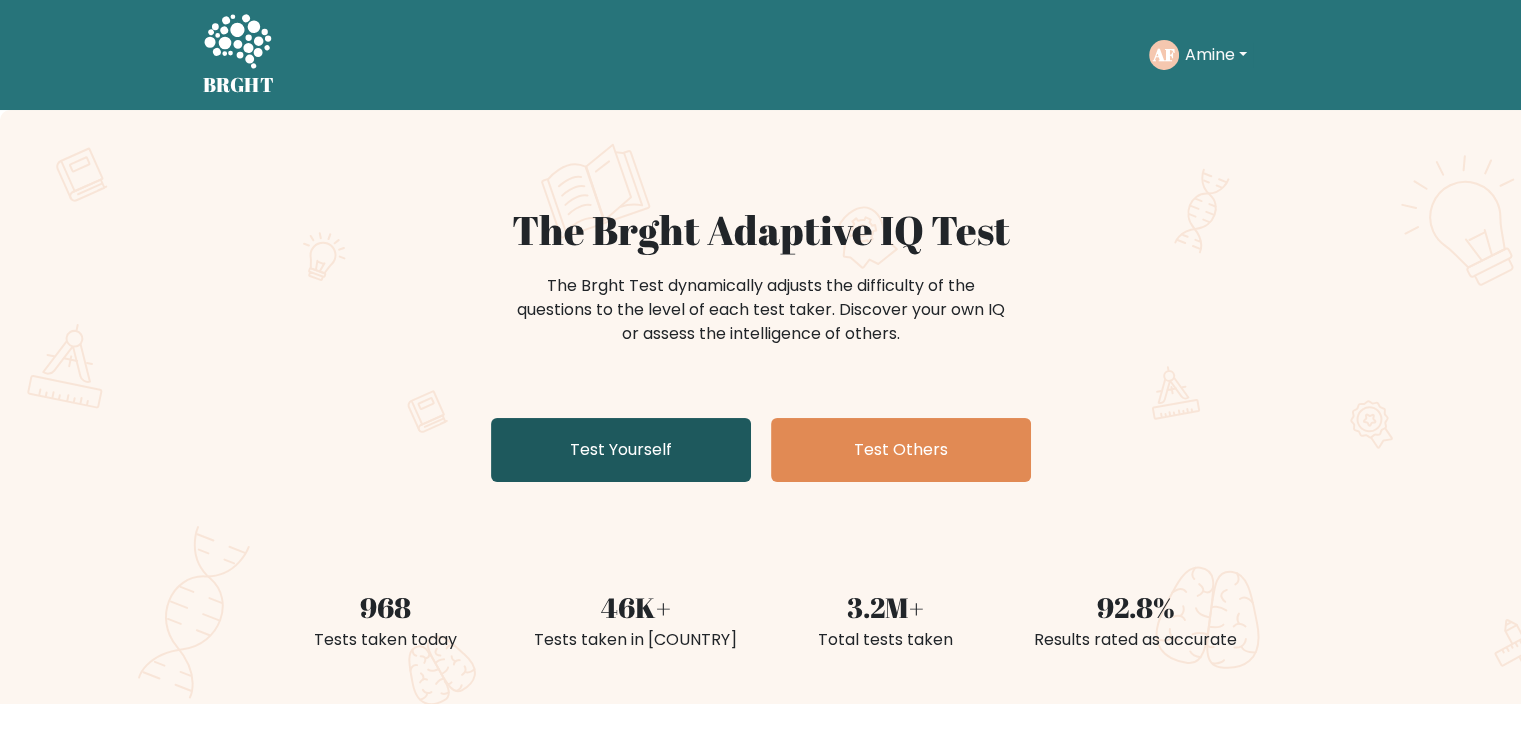 click on "Test Yourself" at bounding box center (621, 450) 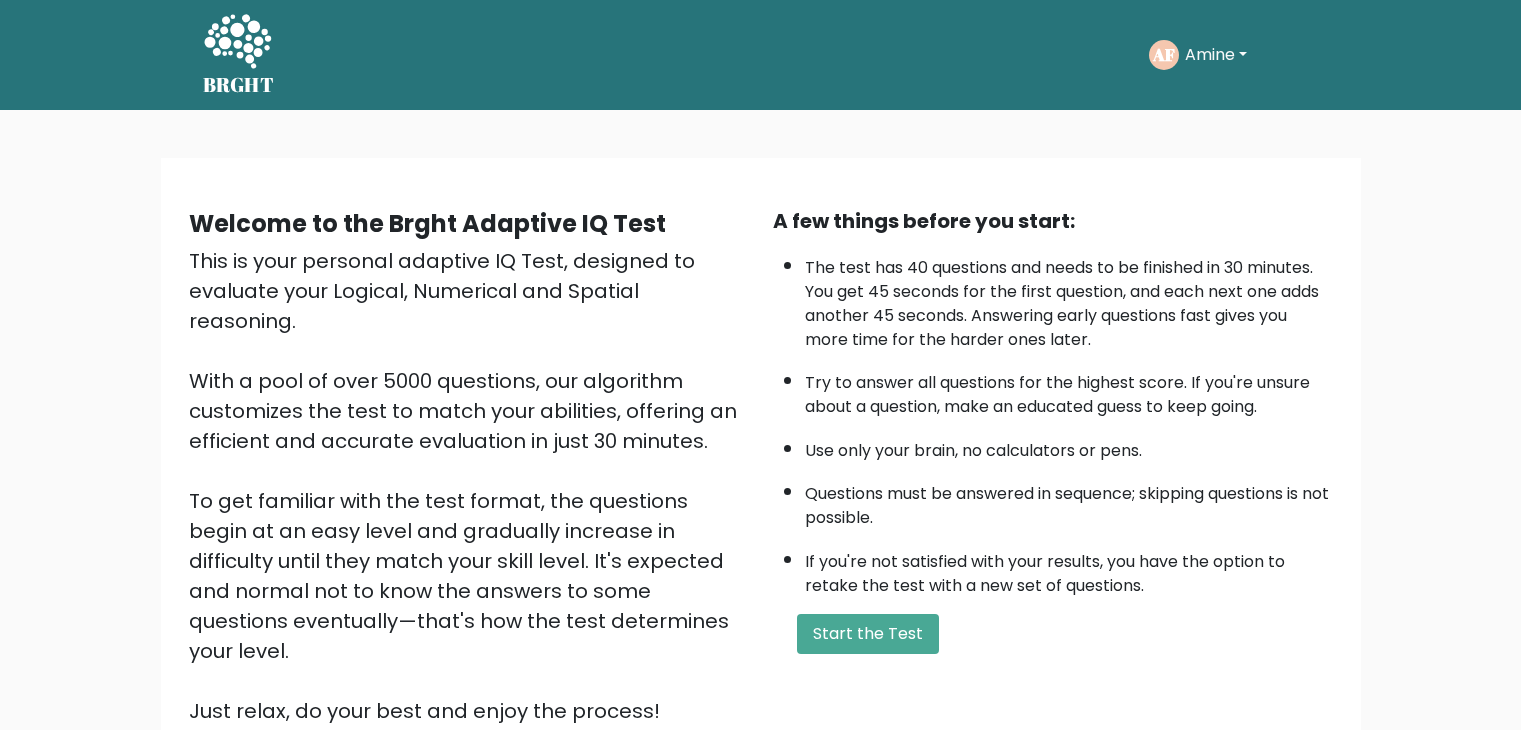 scroll, scrollTop: 0, scrollLeft: 0, axis: both 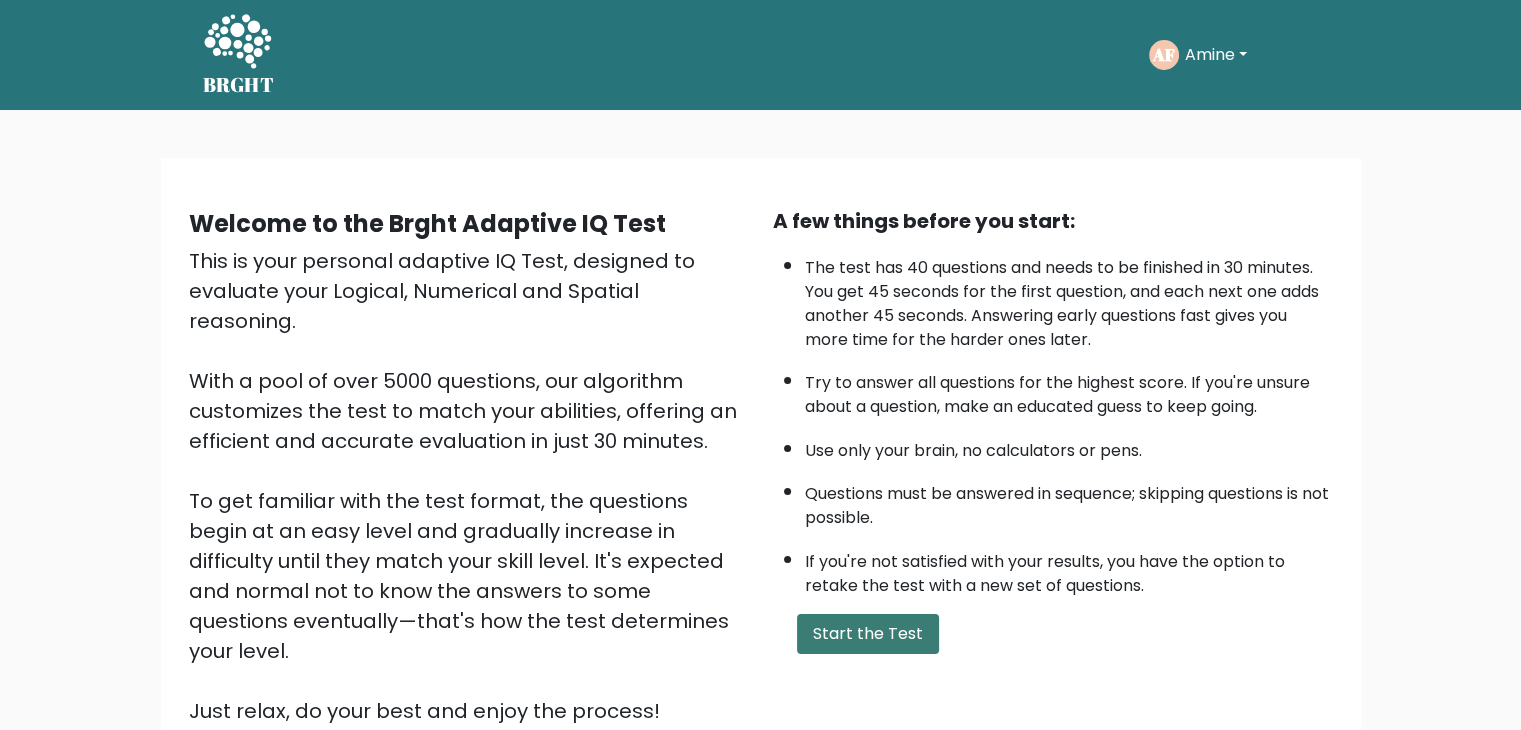 click on "Start the Test" at bounding box center [868, 634] 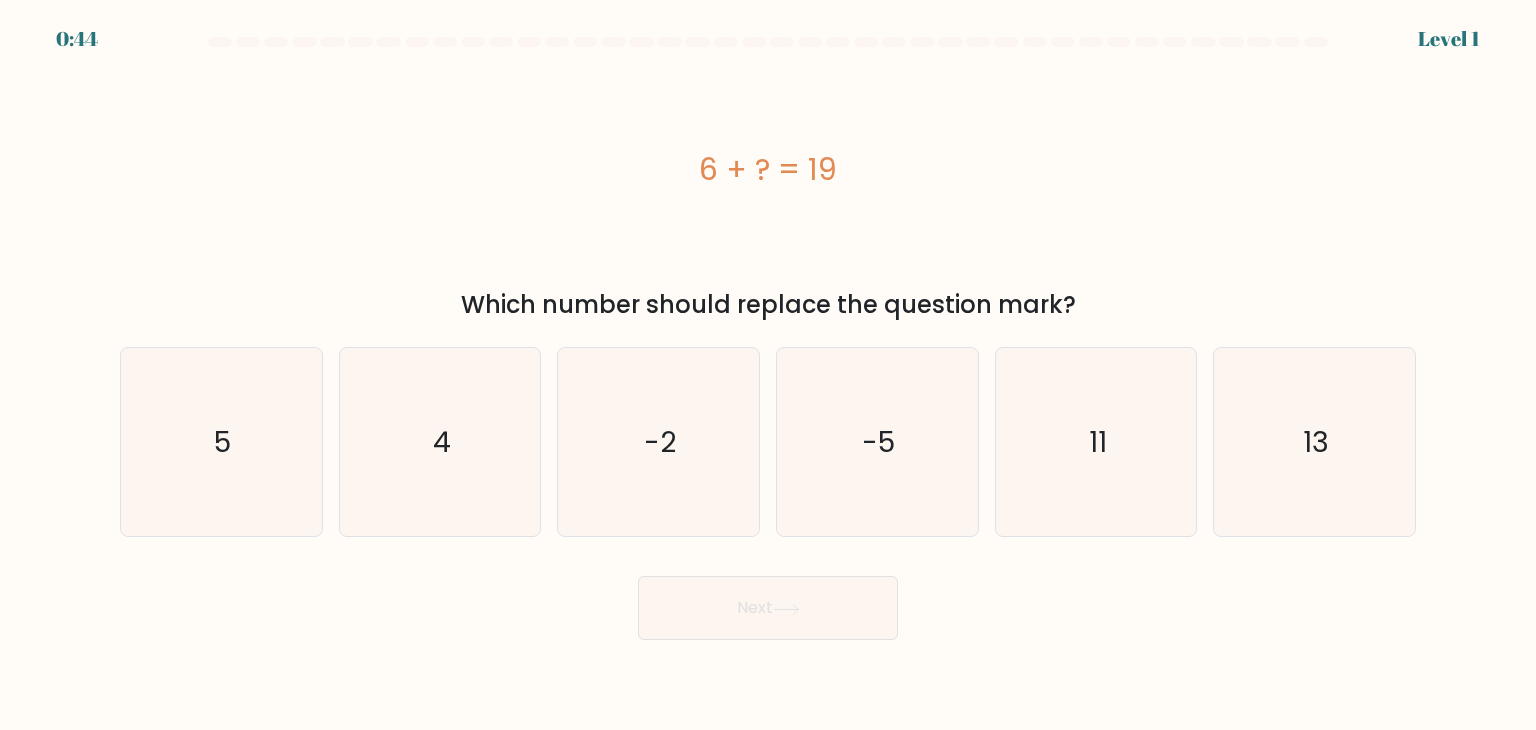 scroll, scrollTop: 0, scrollLeft: 0, axis: both 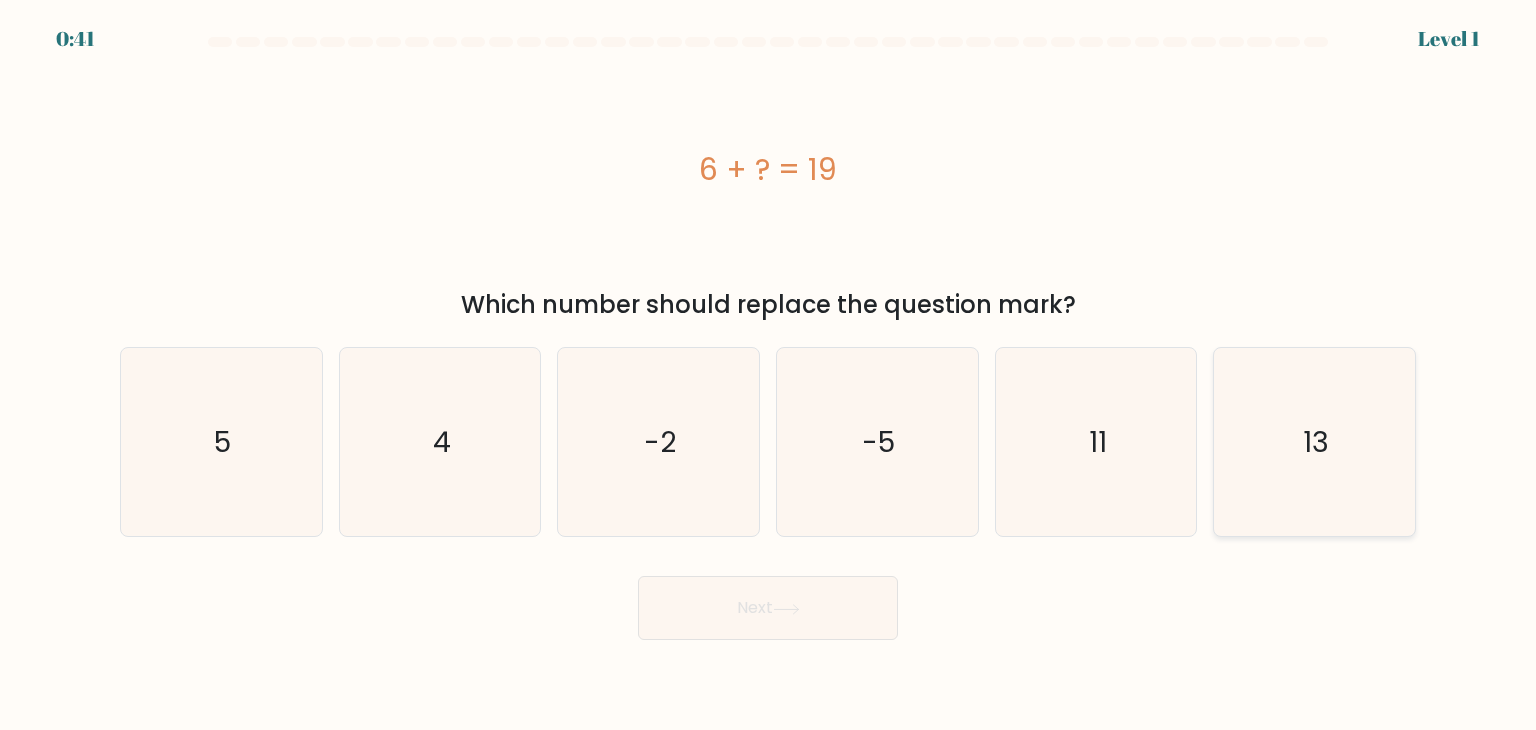 click on "13" 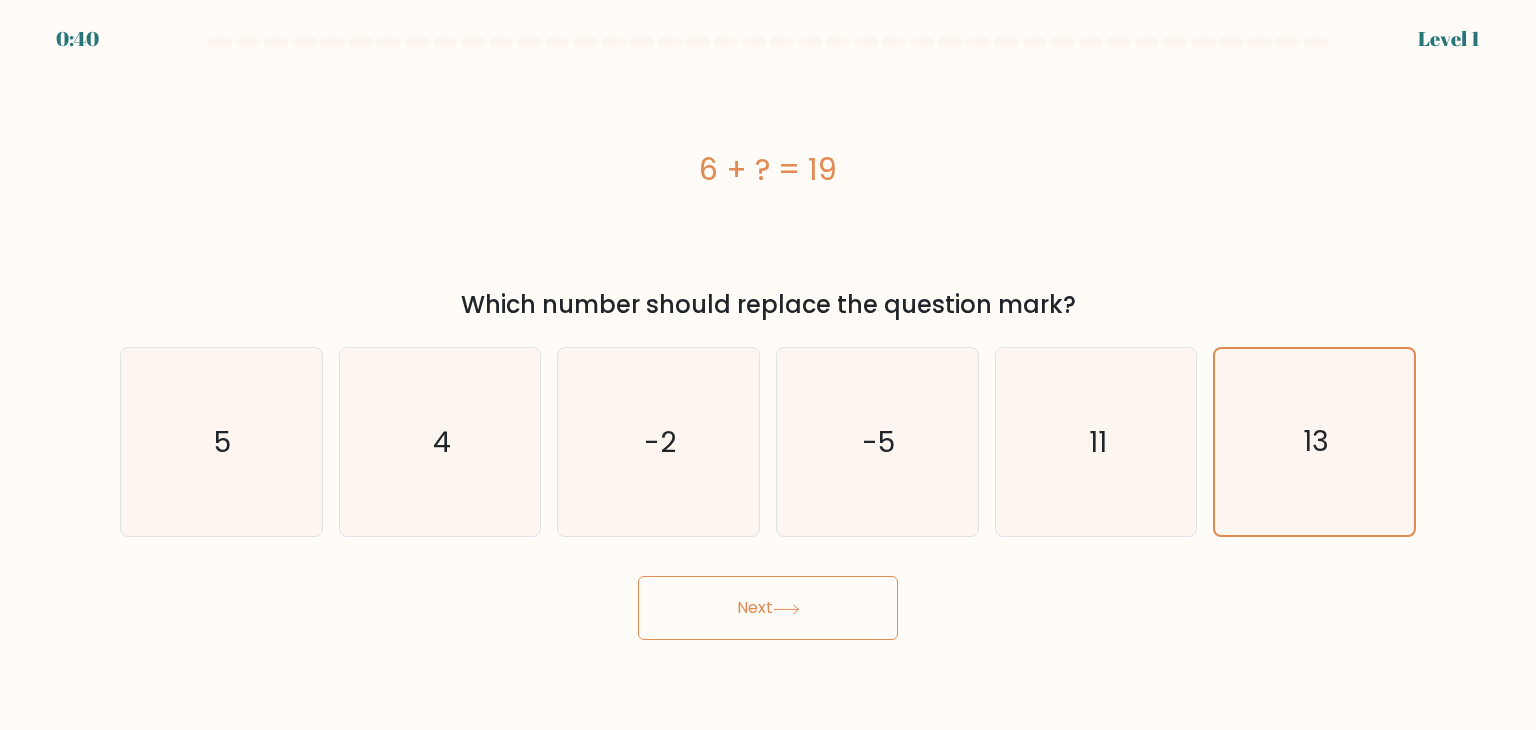 click 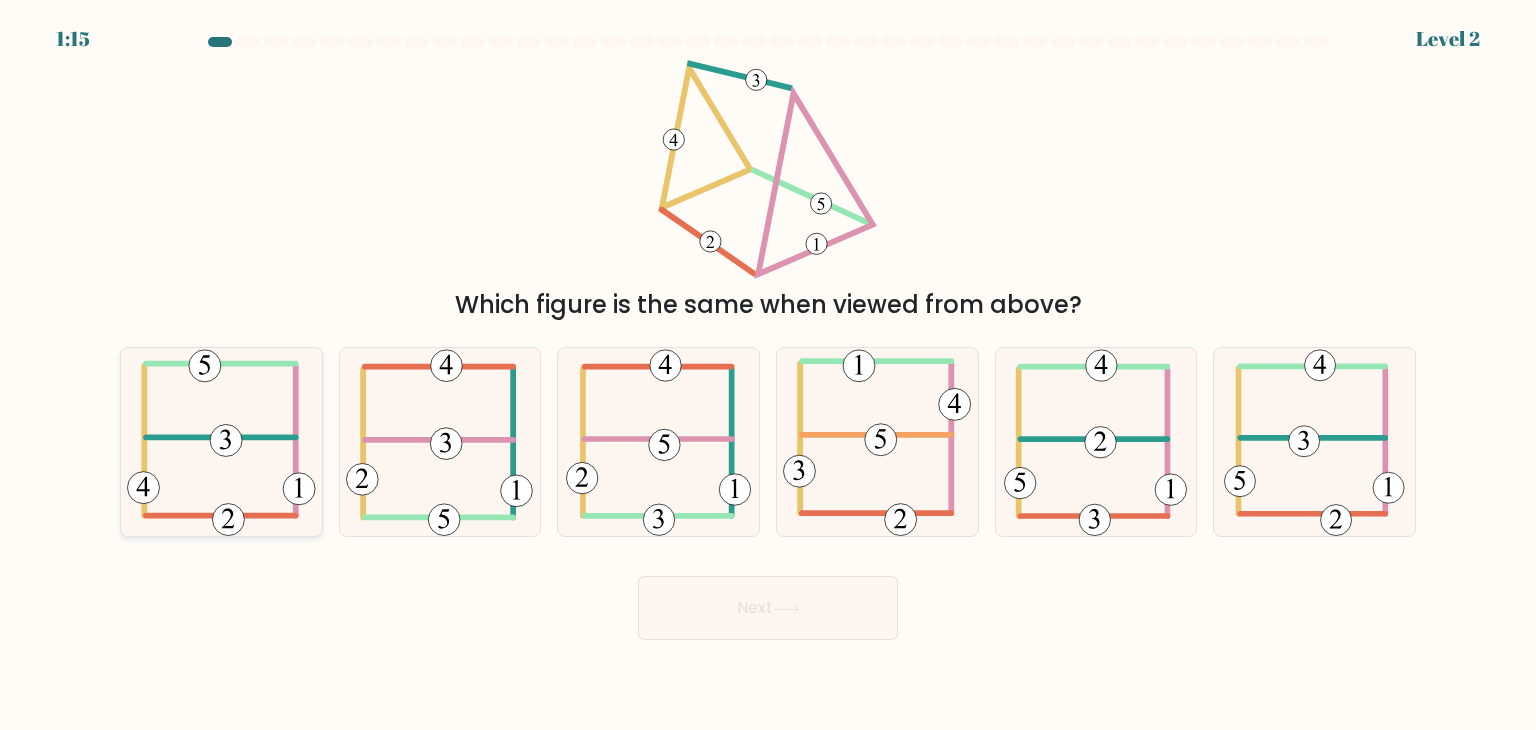 click 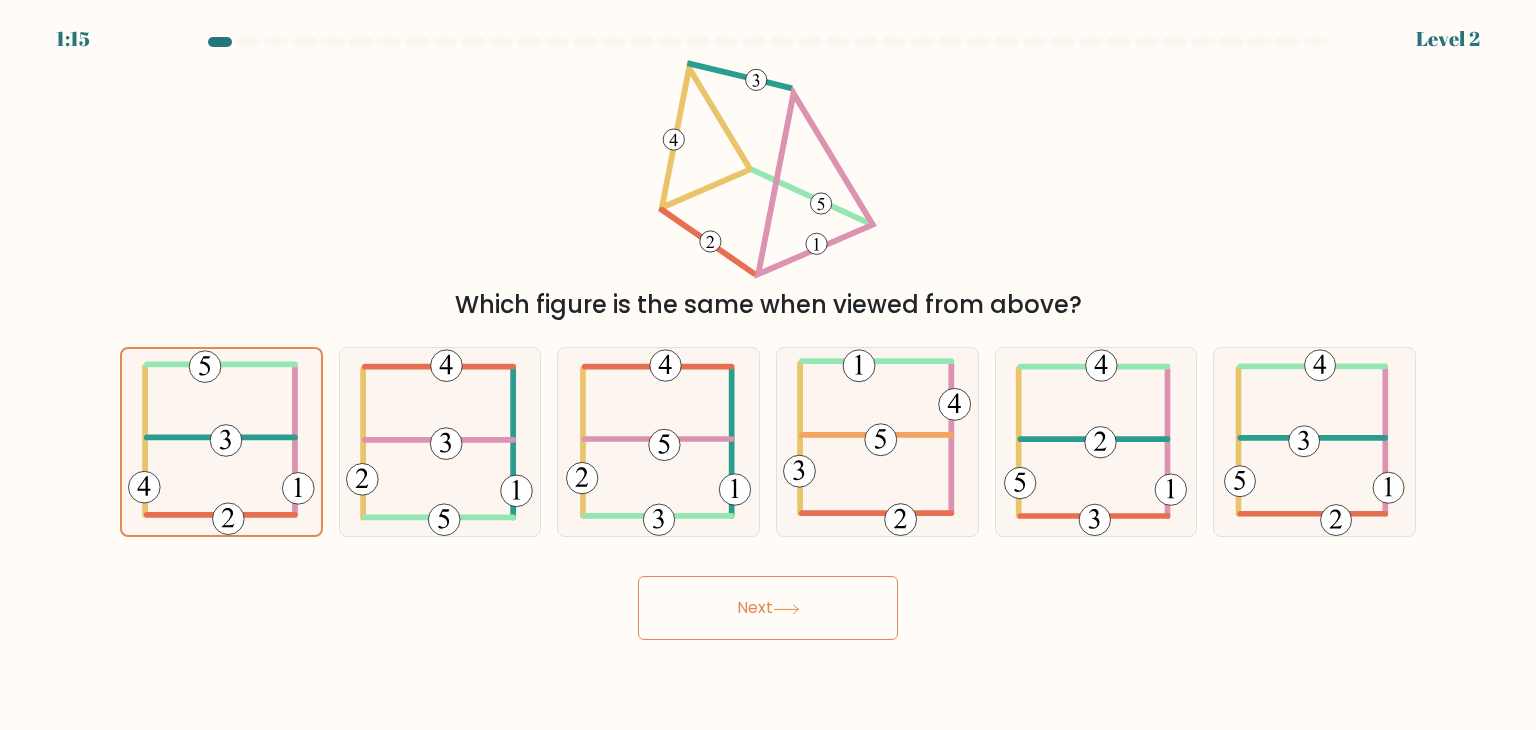 click on "Next" at bounding box center [768, 608] 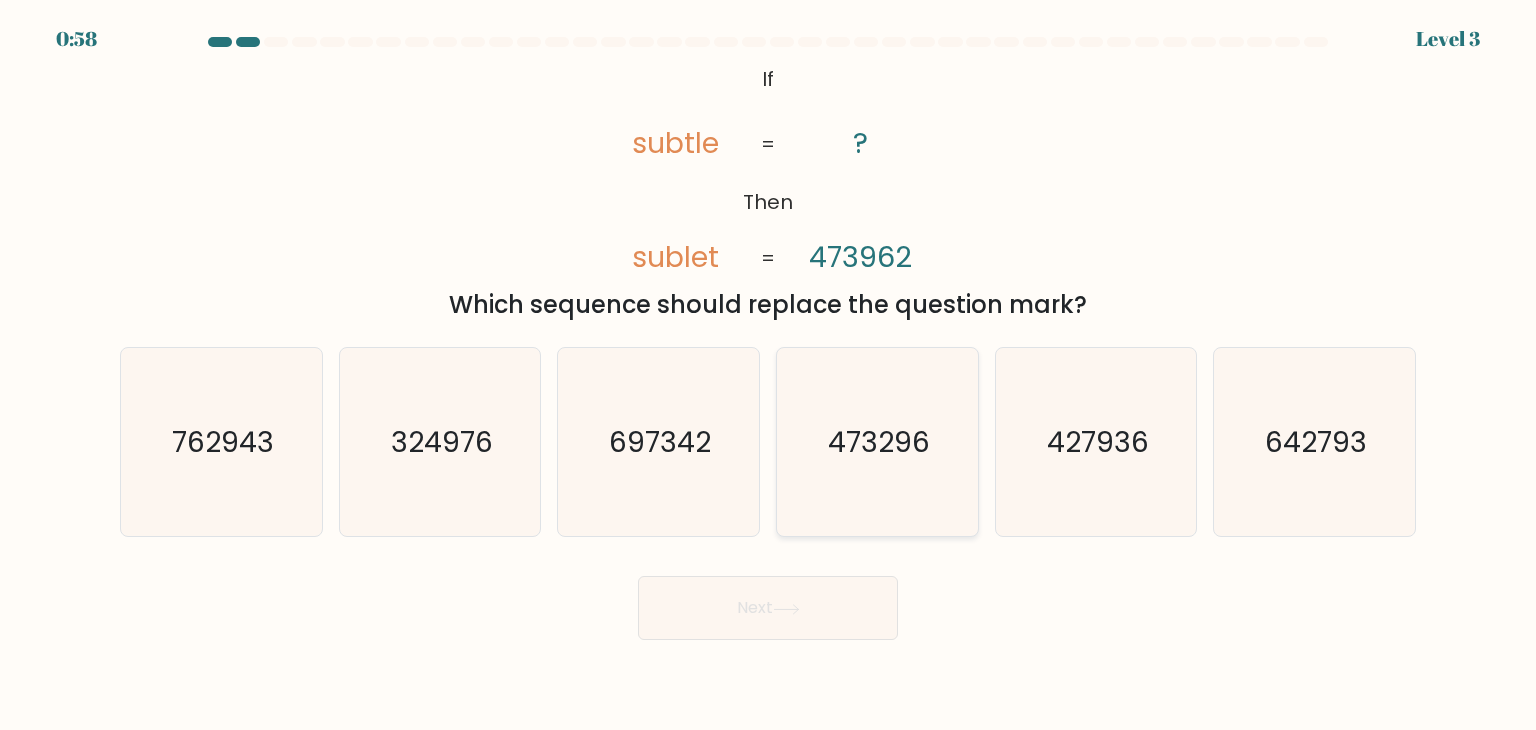 click on "473296" 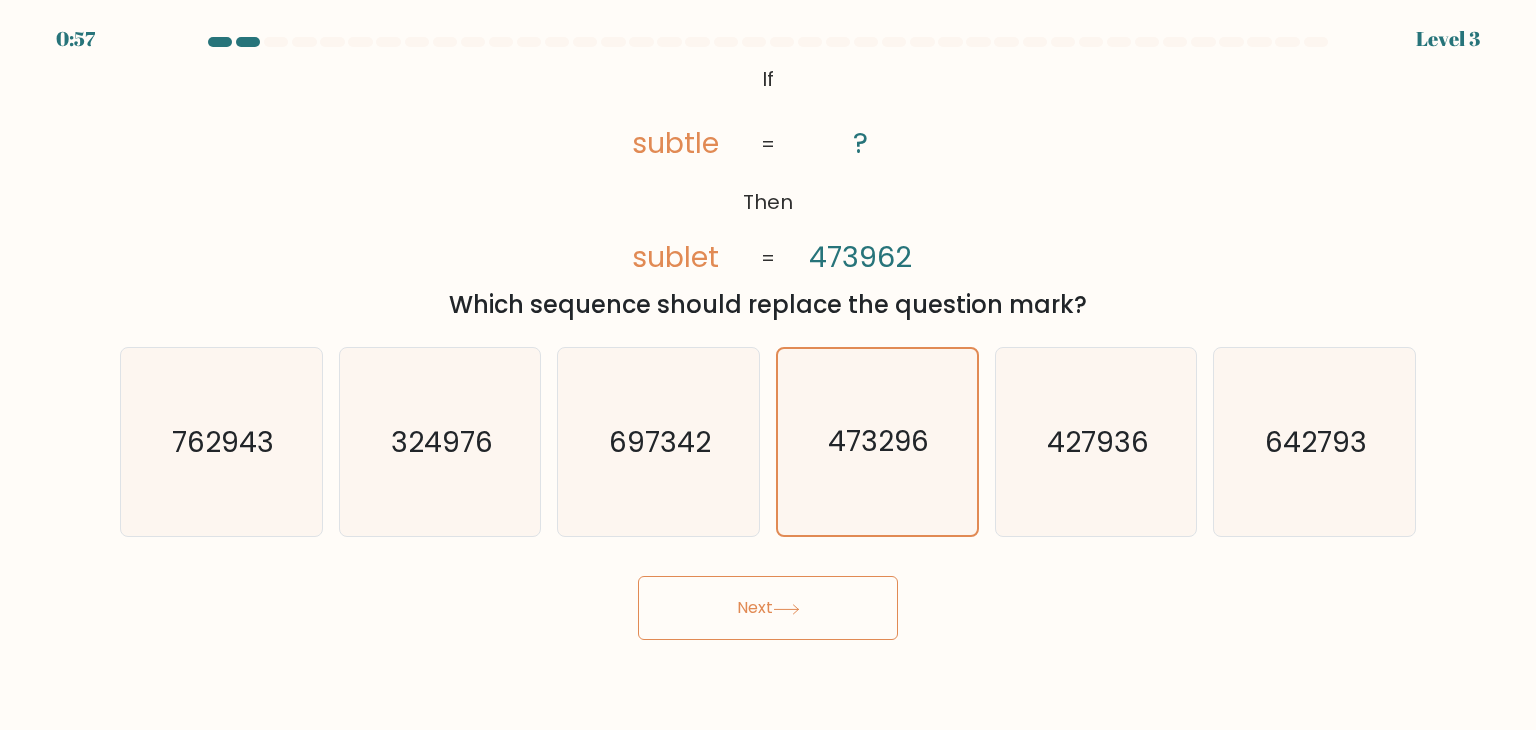 click on "Next" at bounding box center (768, 608) 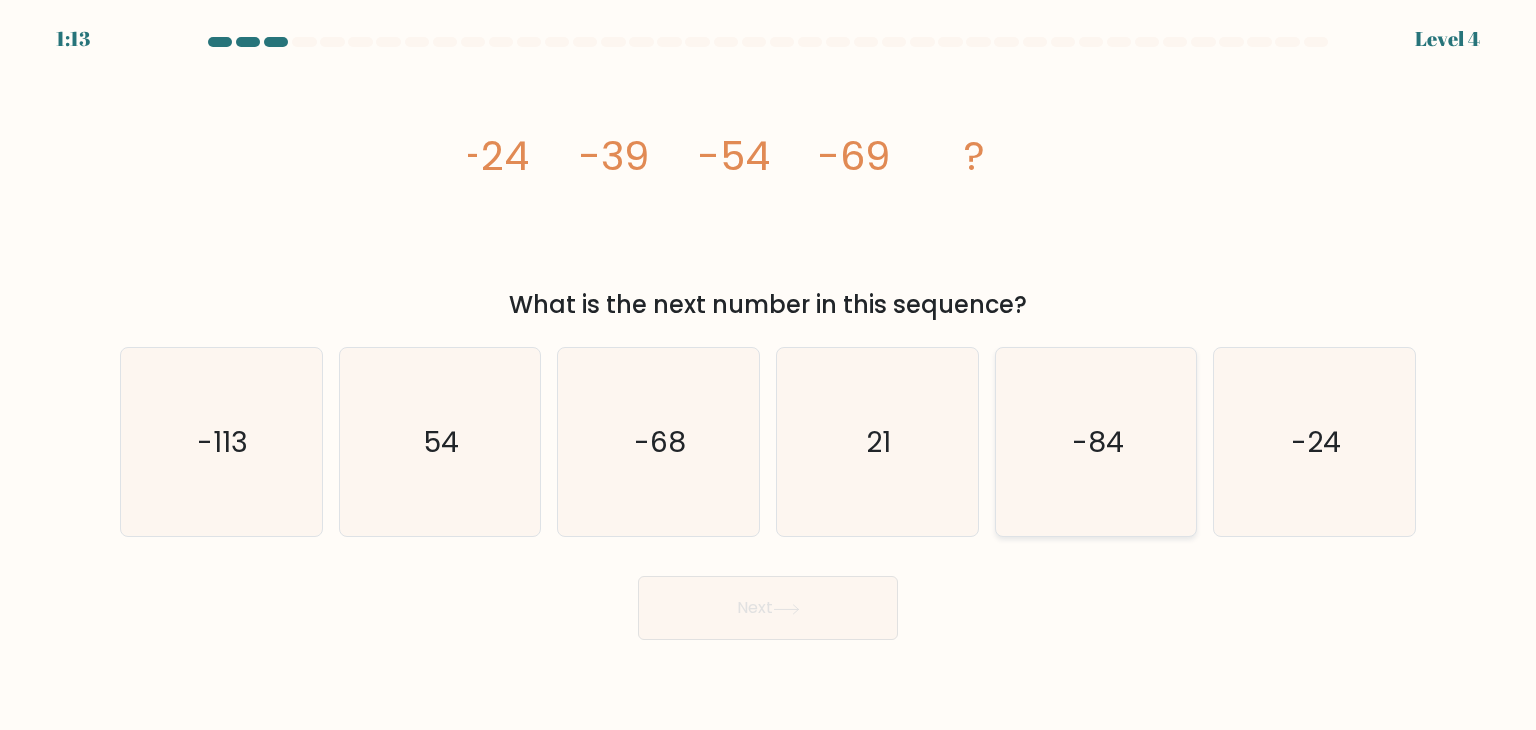 click on "-84" 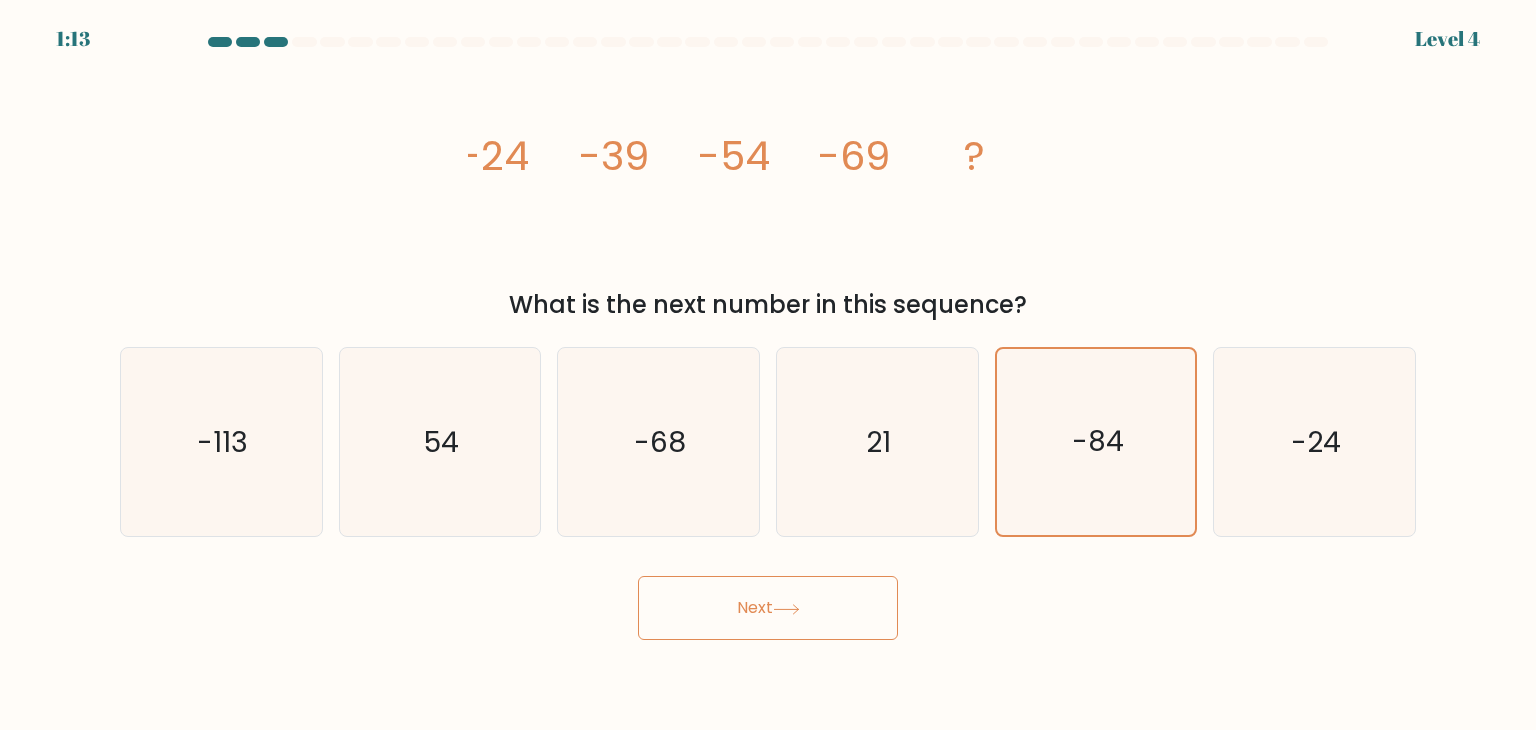 click on "Next" at bounding box center [768, 608] 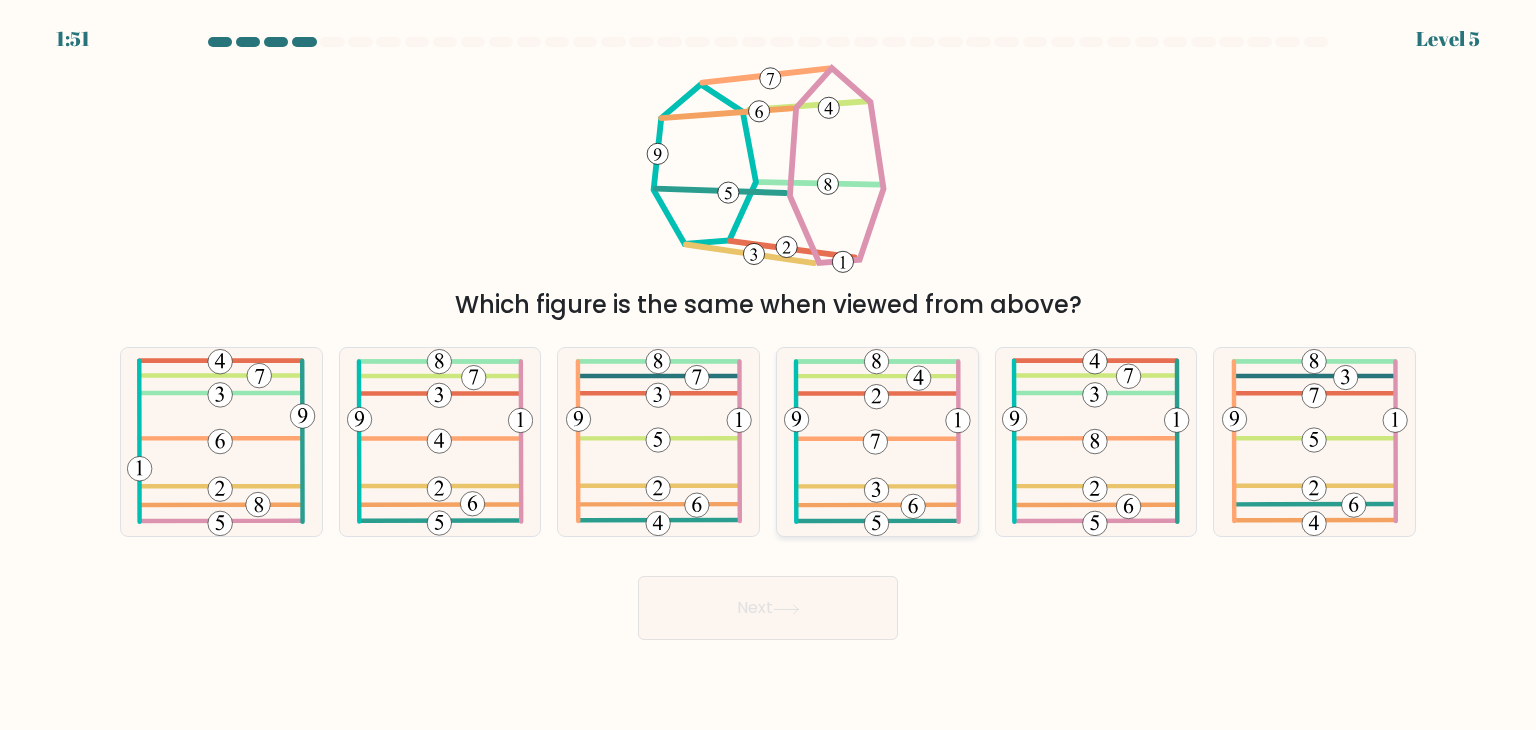 click 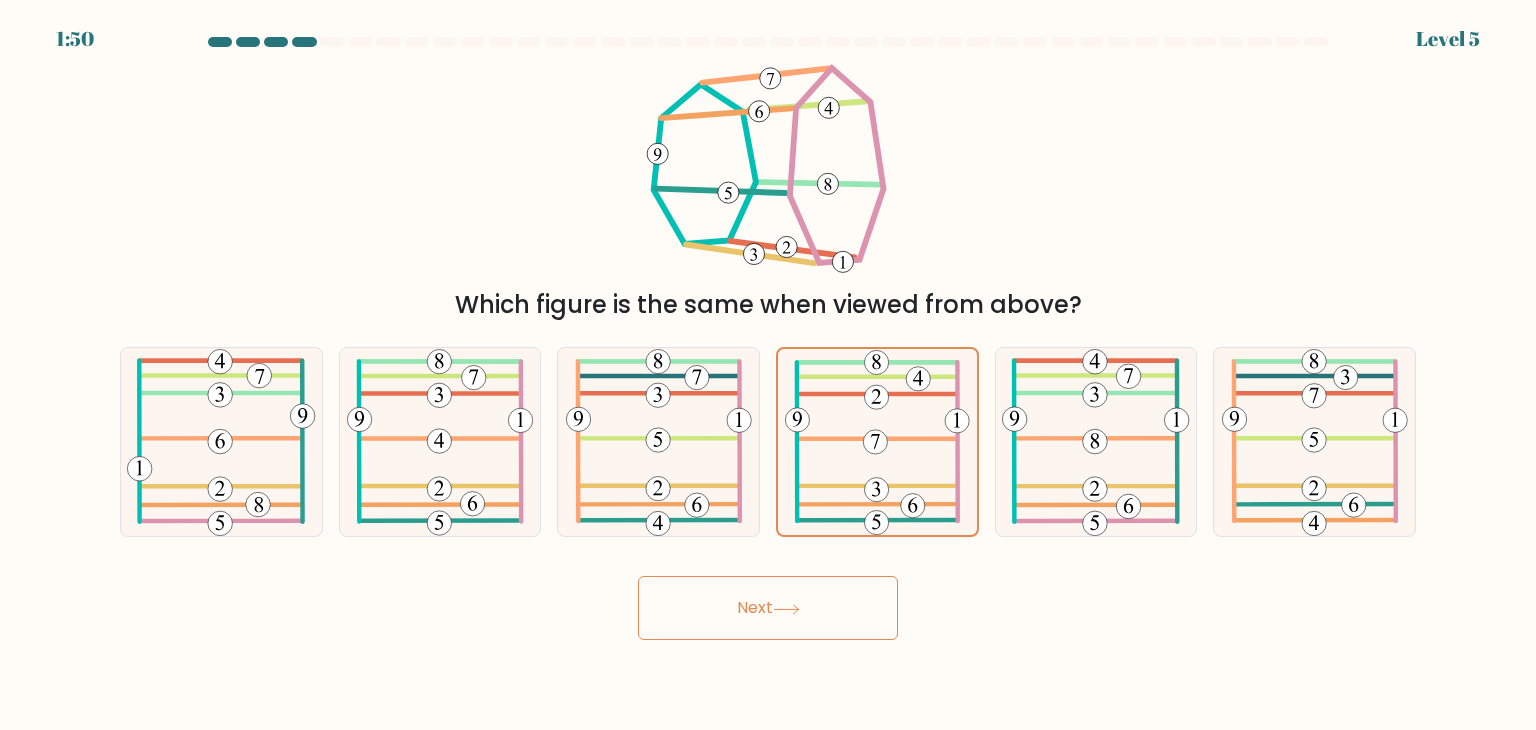 click on "Next" at bounding box center [768, 608] 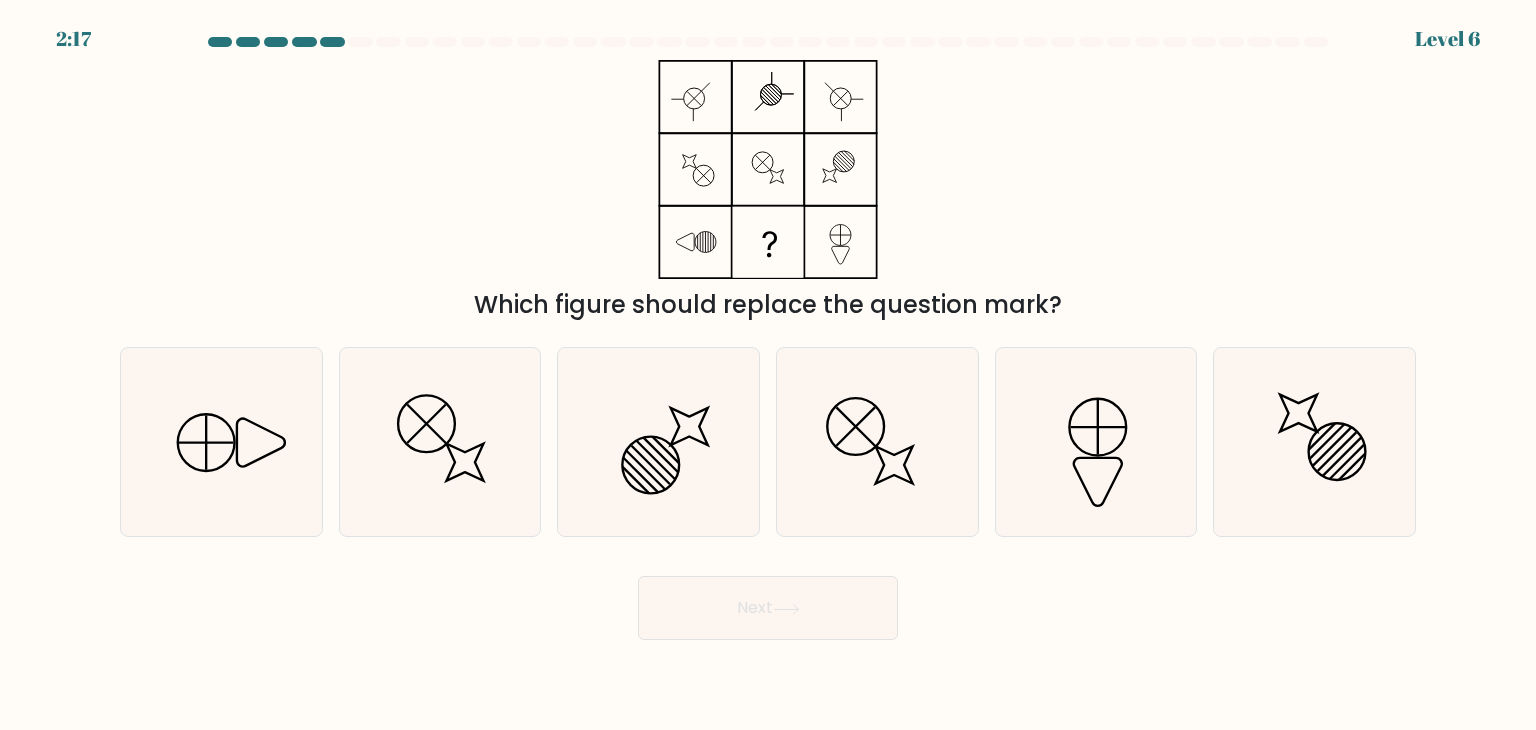 type 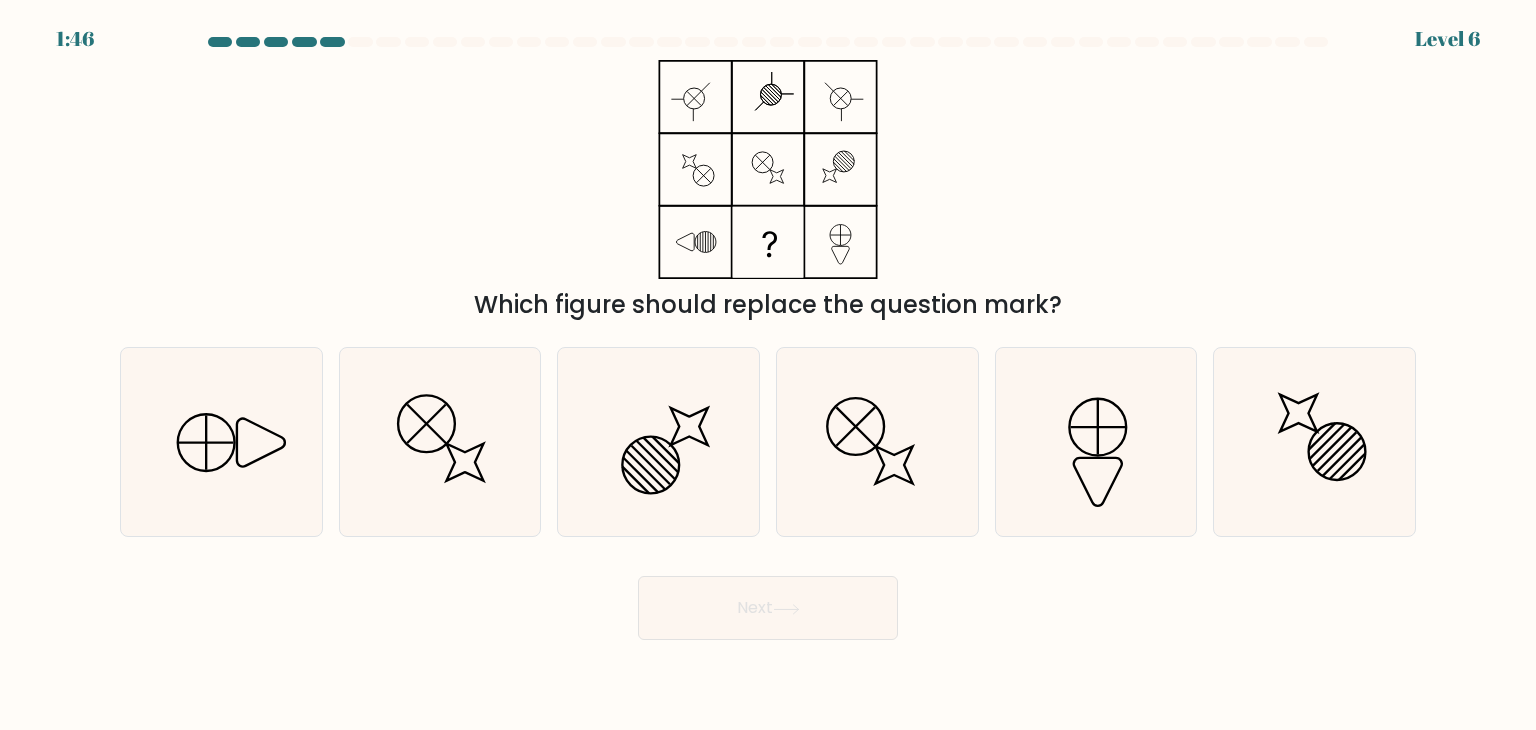 click at bounding box center (768, 338) 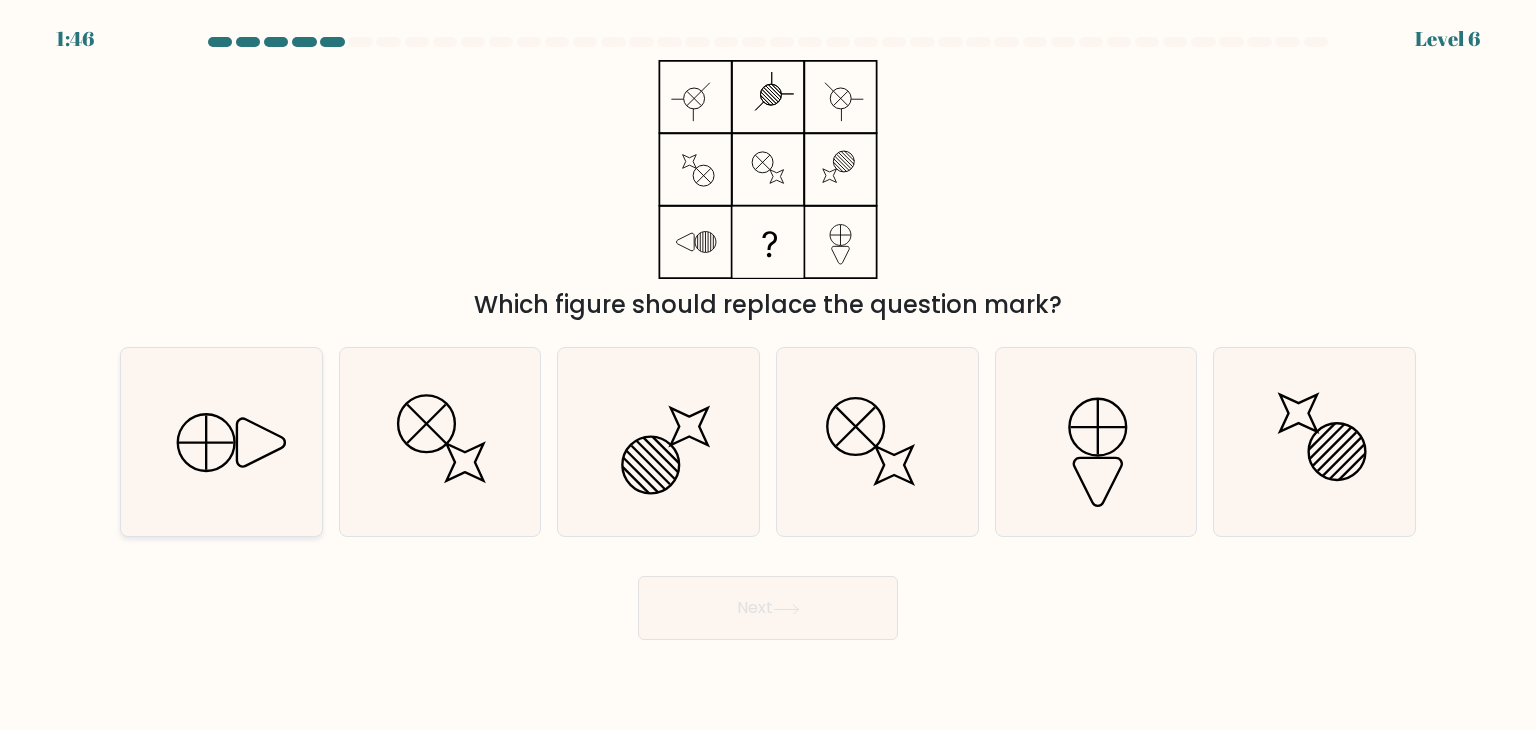click 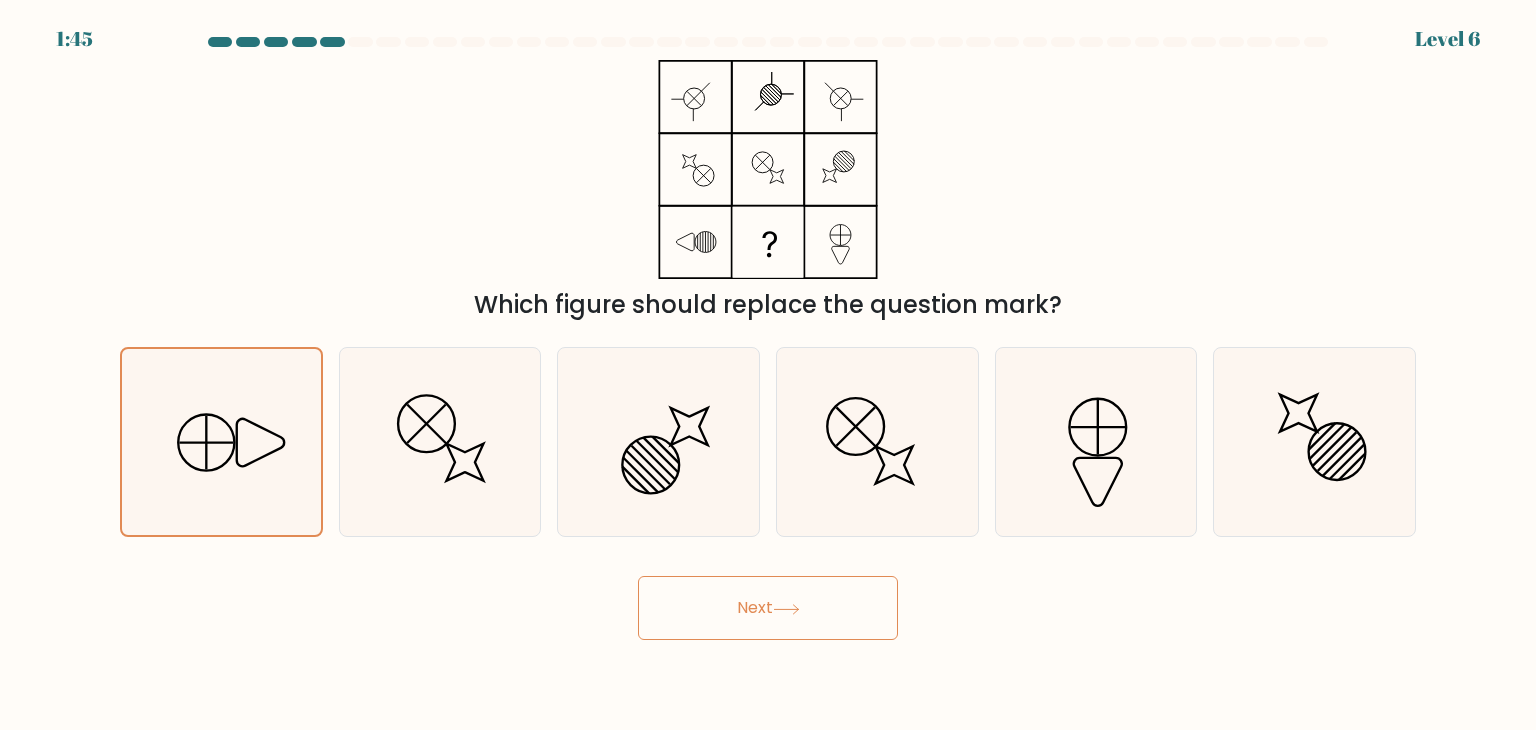 click on "Next" at bounding box center [768, 608] 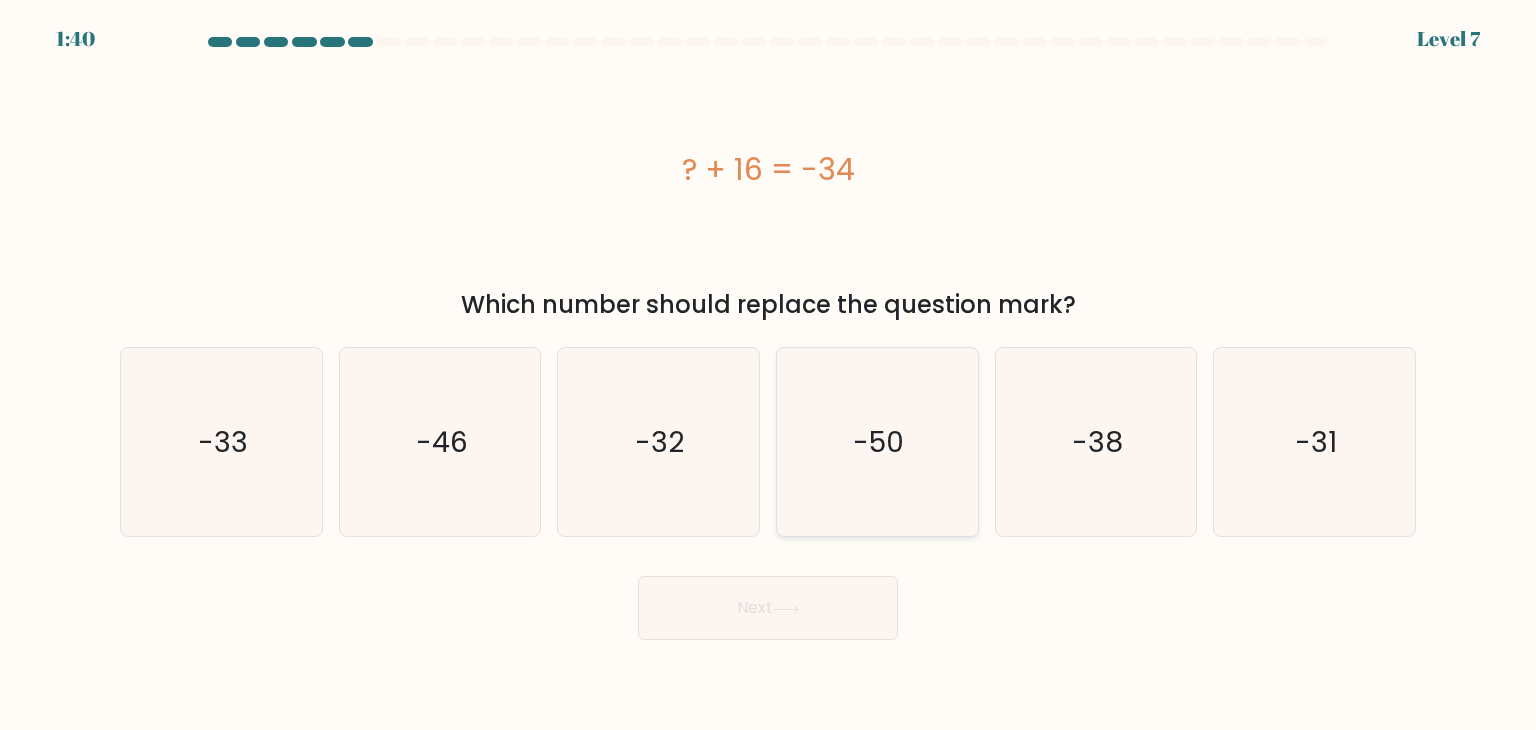 click on "-50" 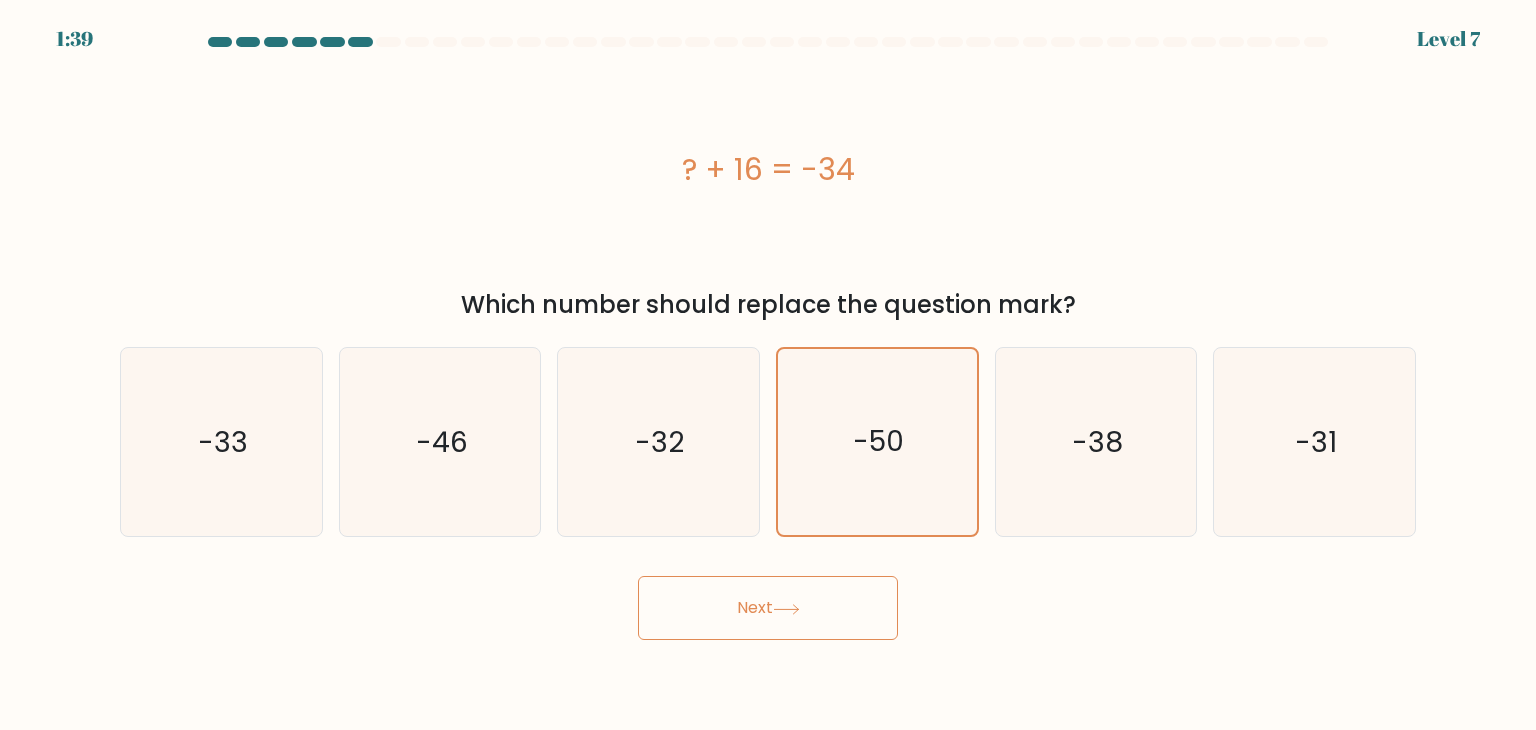 click 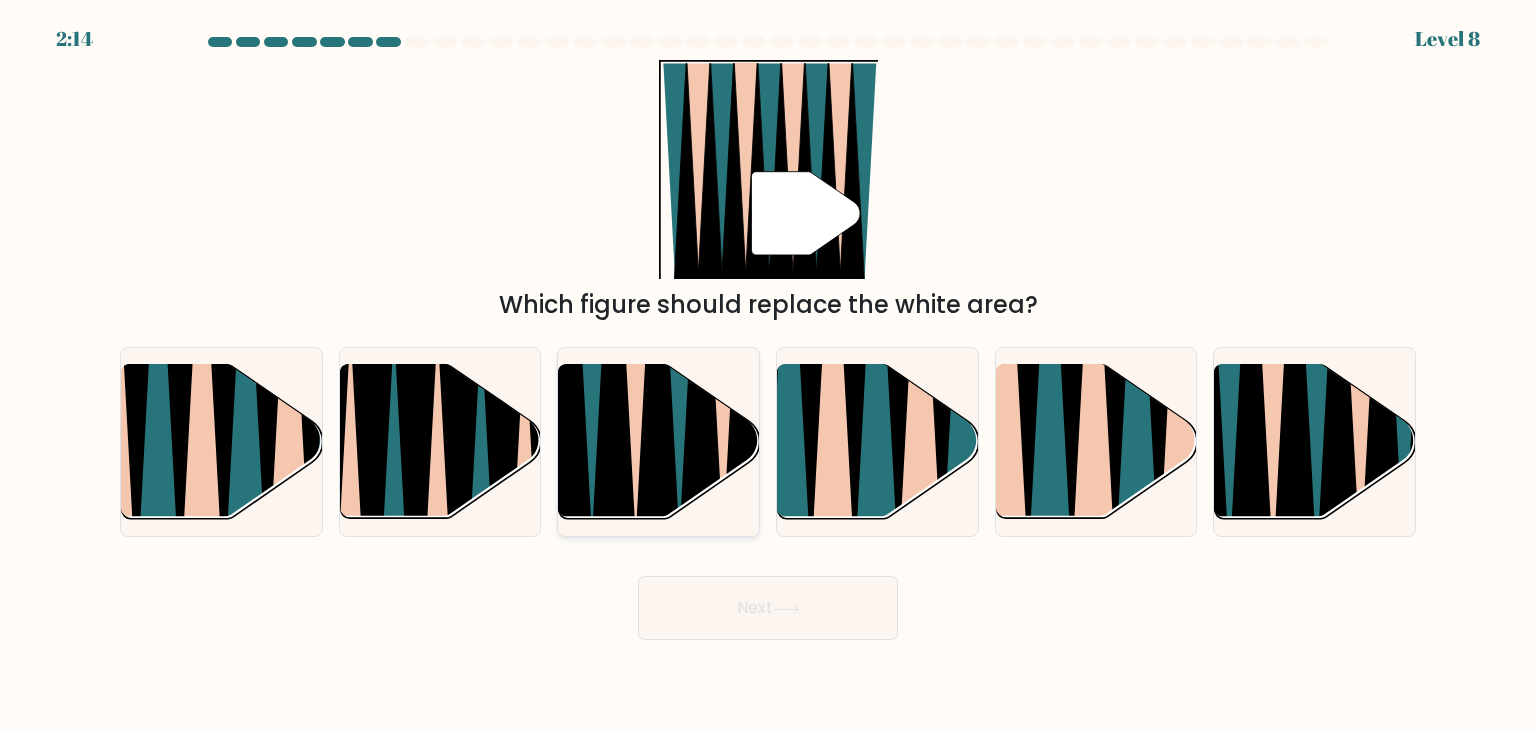 click 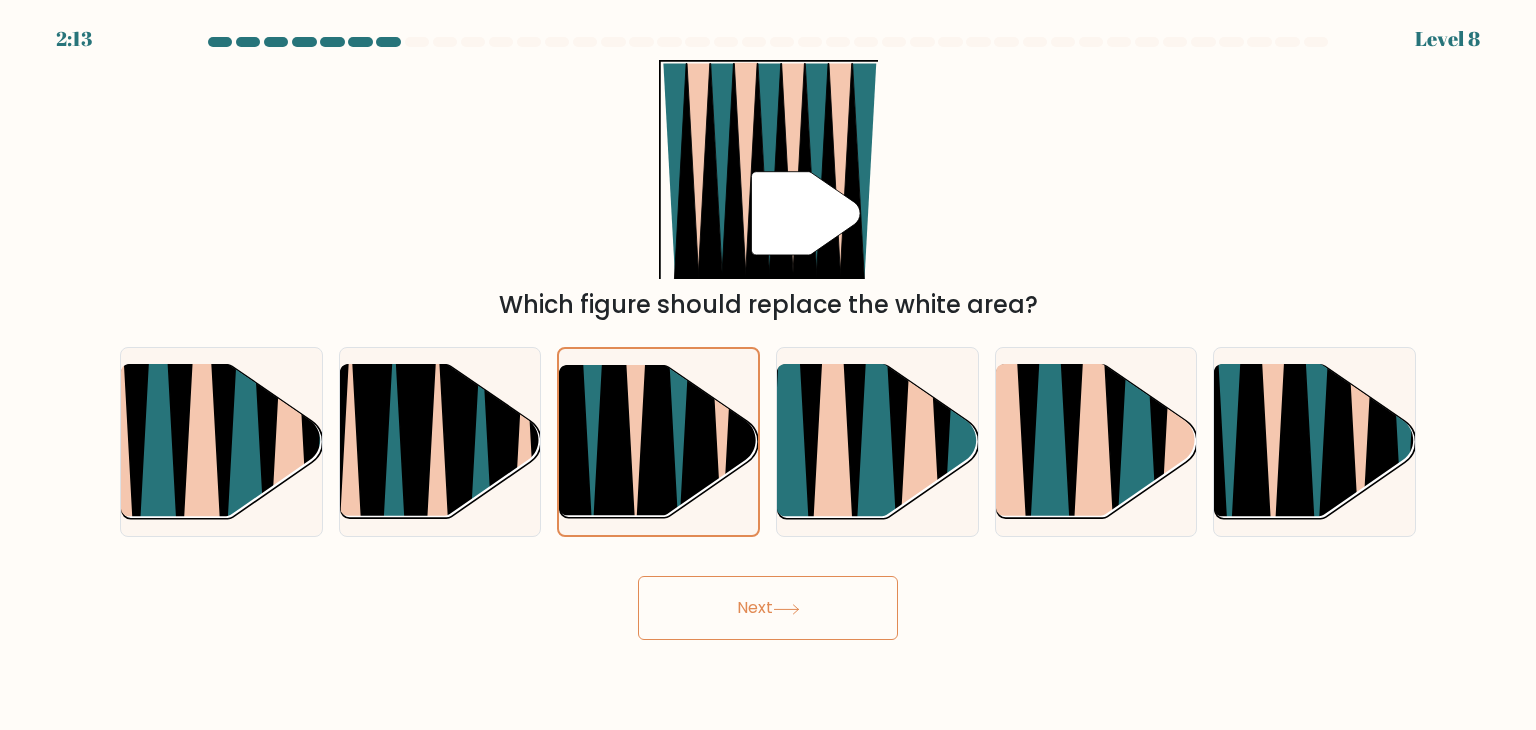 click on "Next" at bounding box center (768, 608) 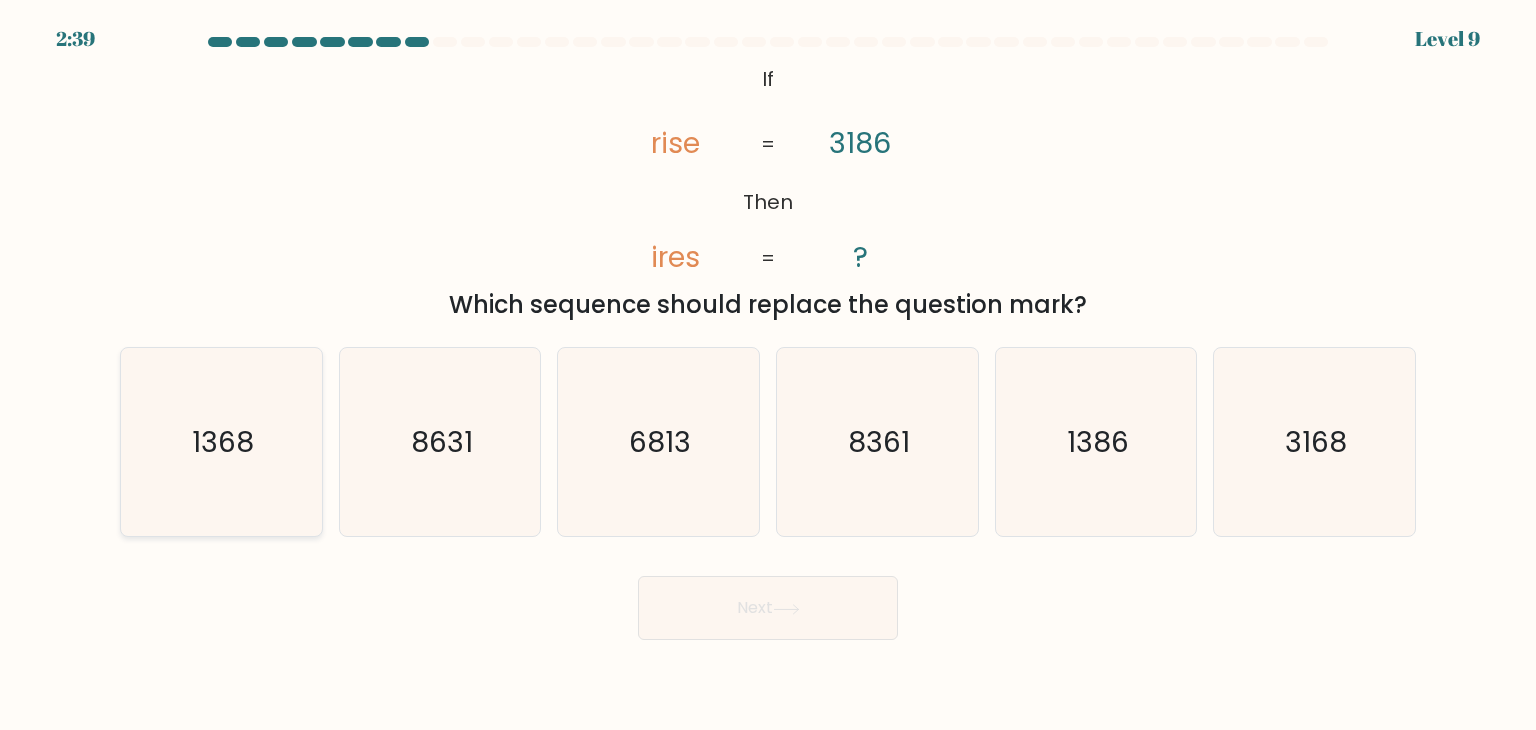 click on "1368" 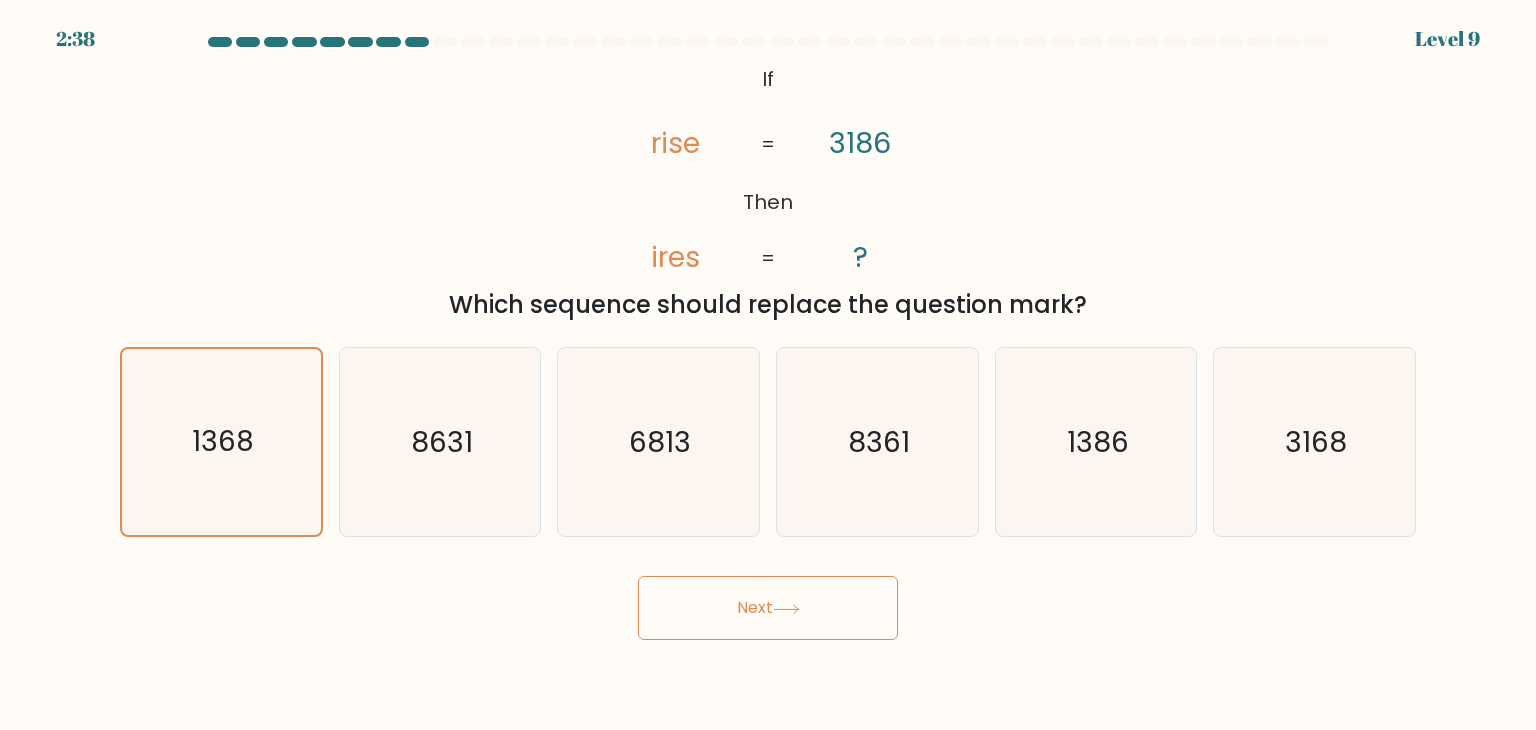 click on "Next" at bounding box center (768, 608) 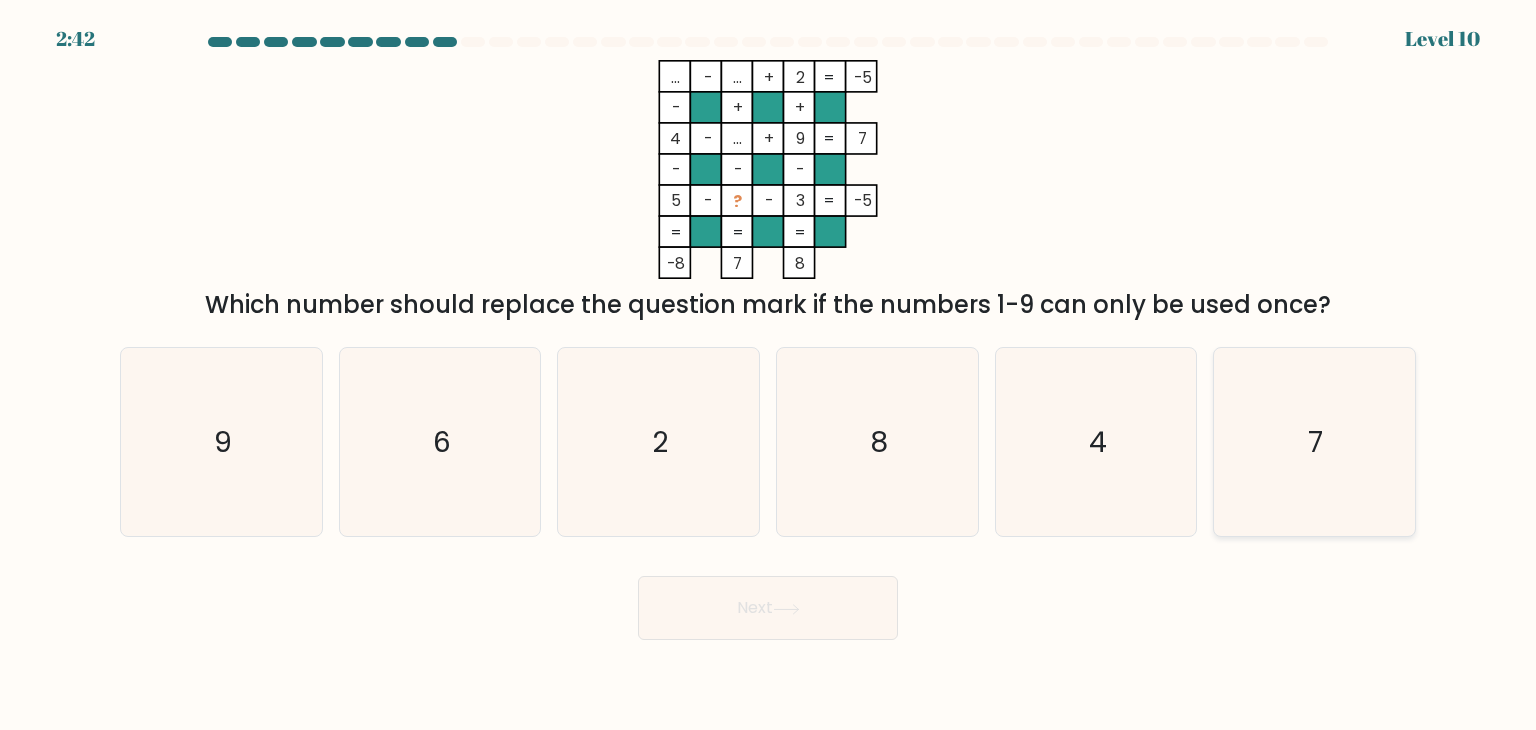 click on "7" 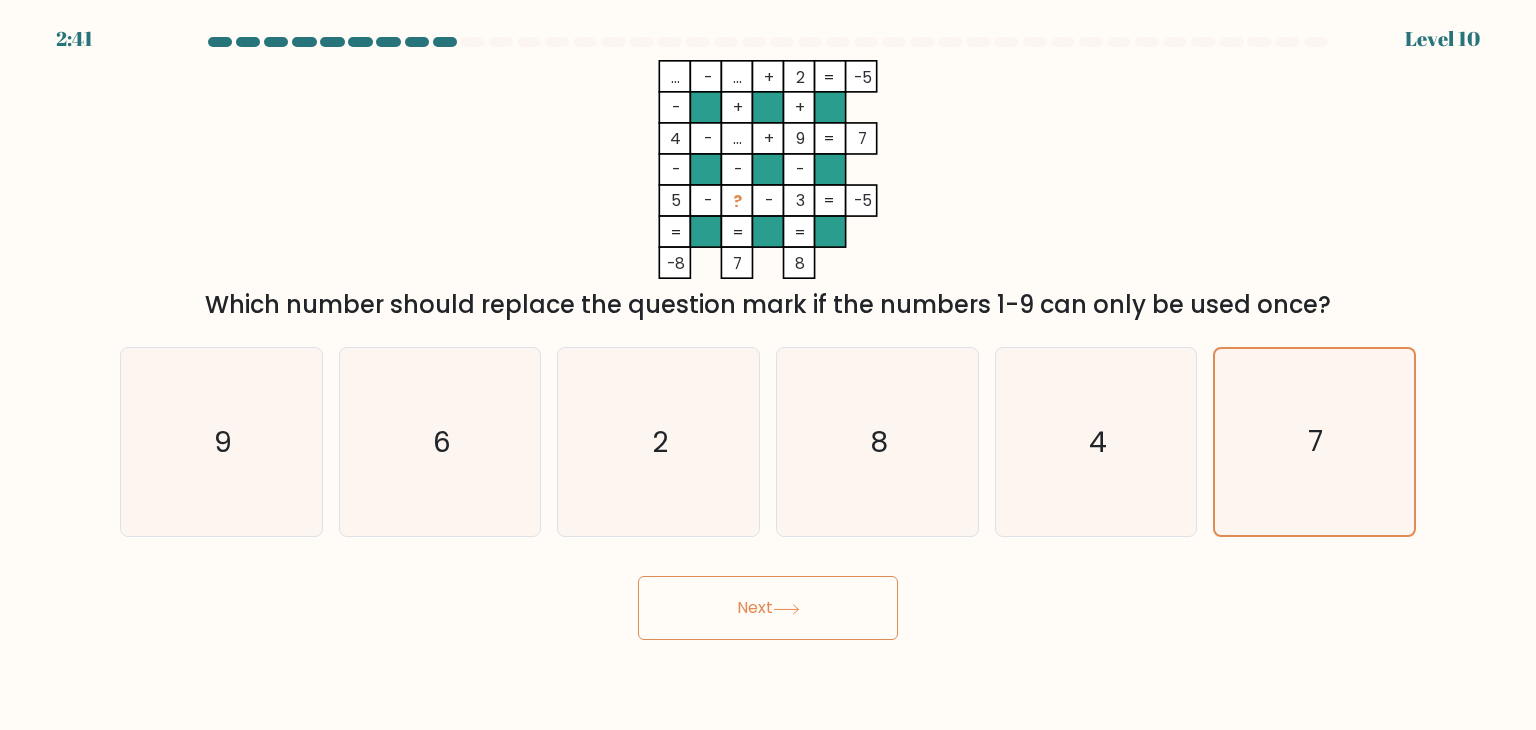 click on "Next" at bounding box center (768, 608) 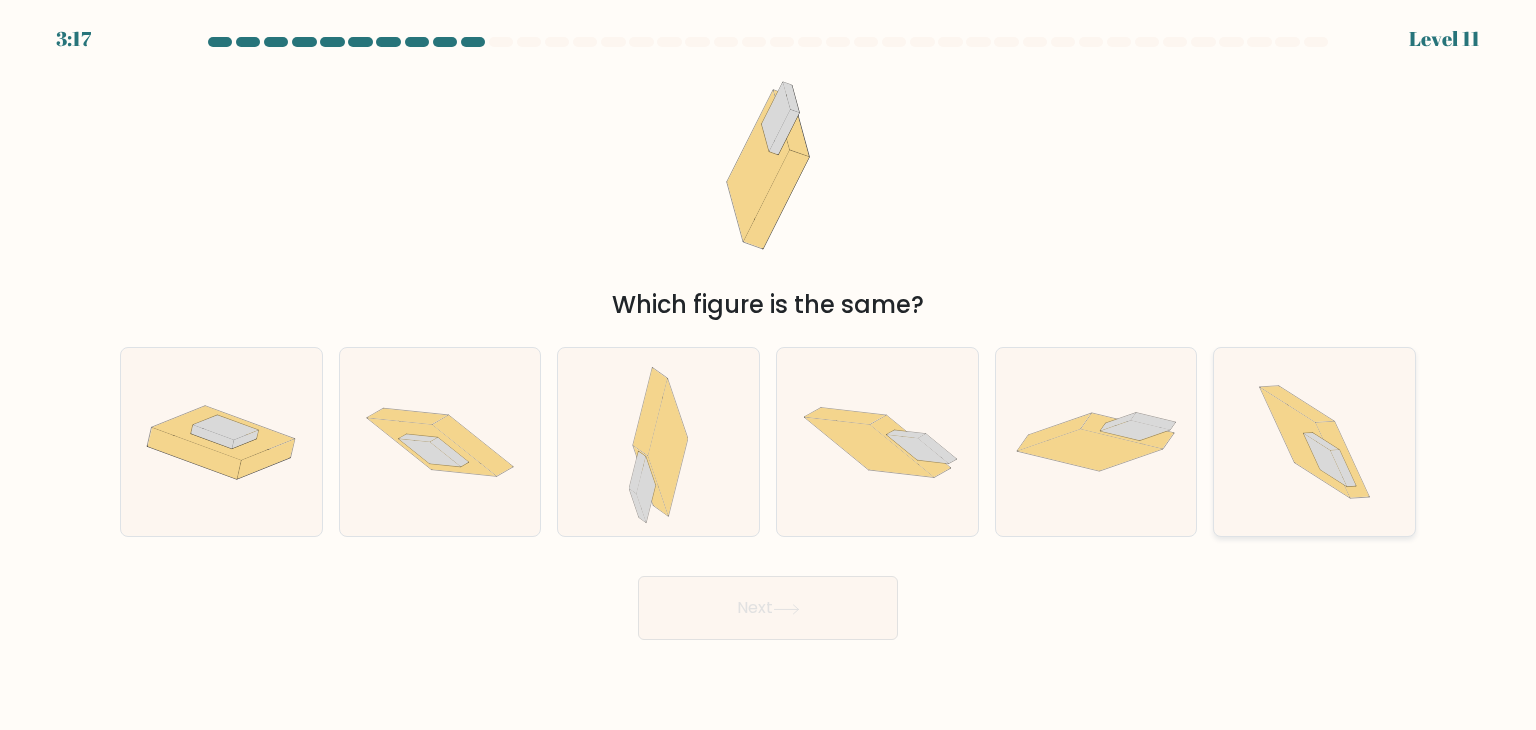 click 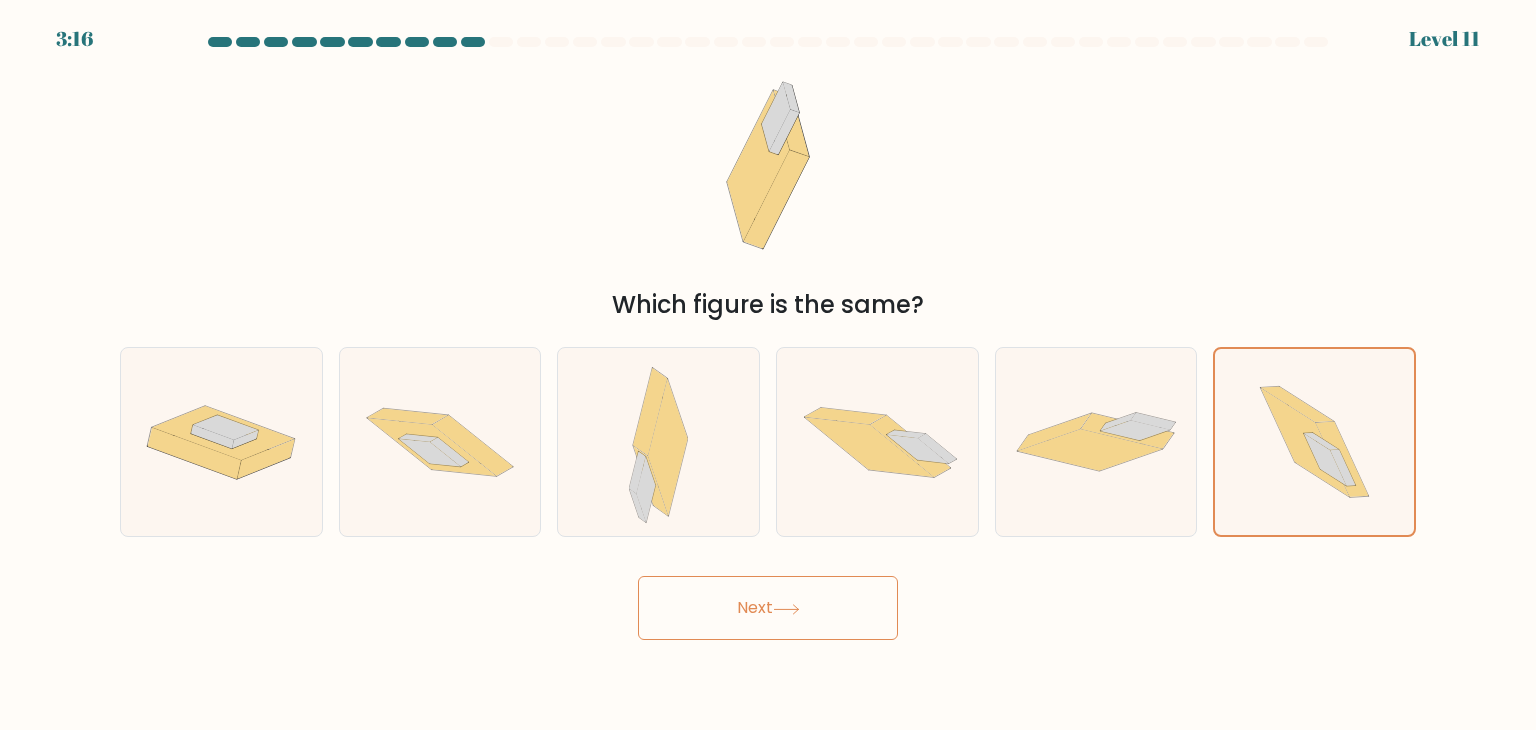 click on "Next" at bounding box center (768, 608) 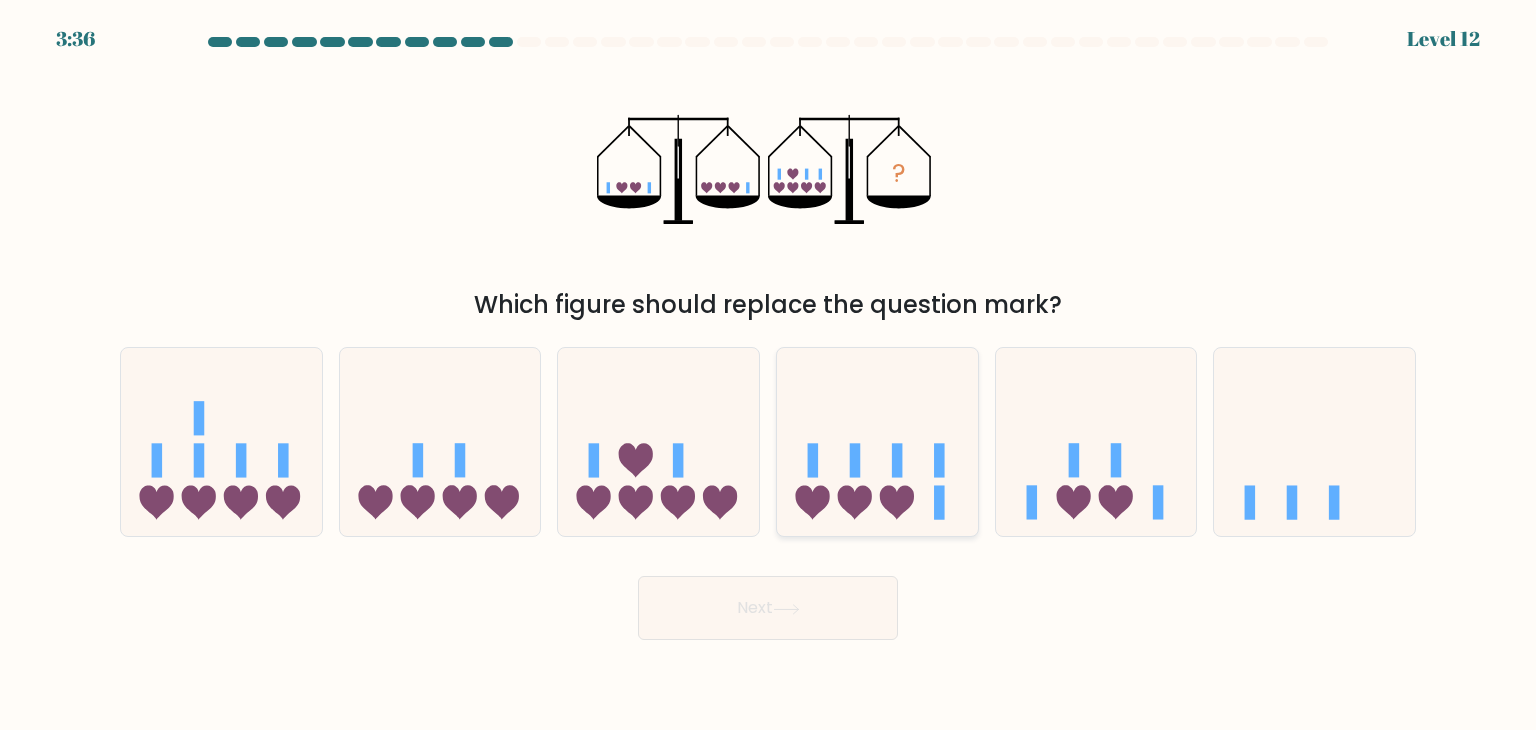 click 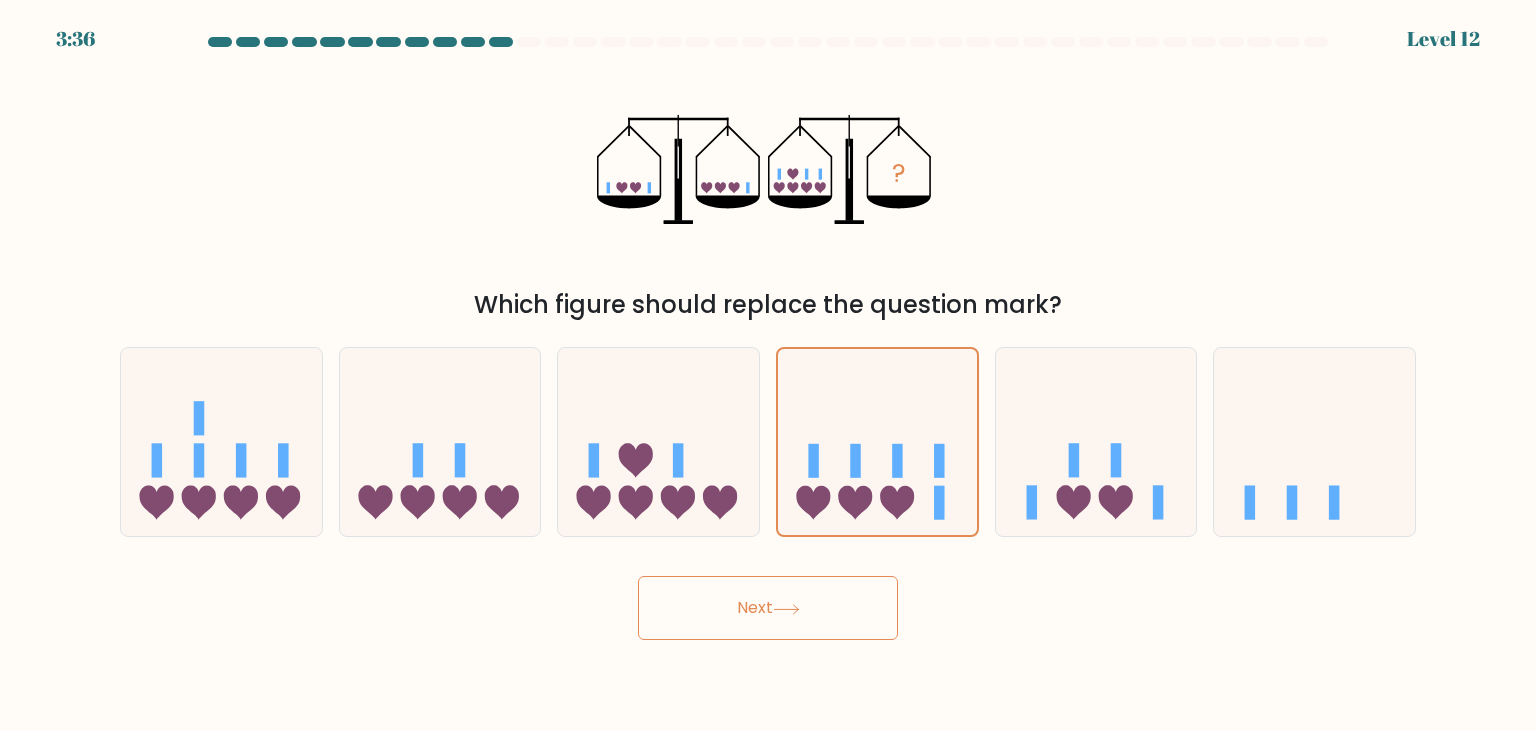 click on "Next" at bounding box center (768, 608) 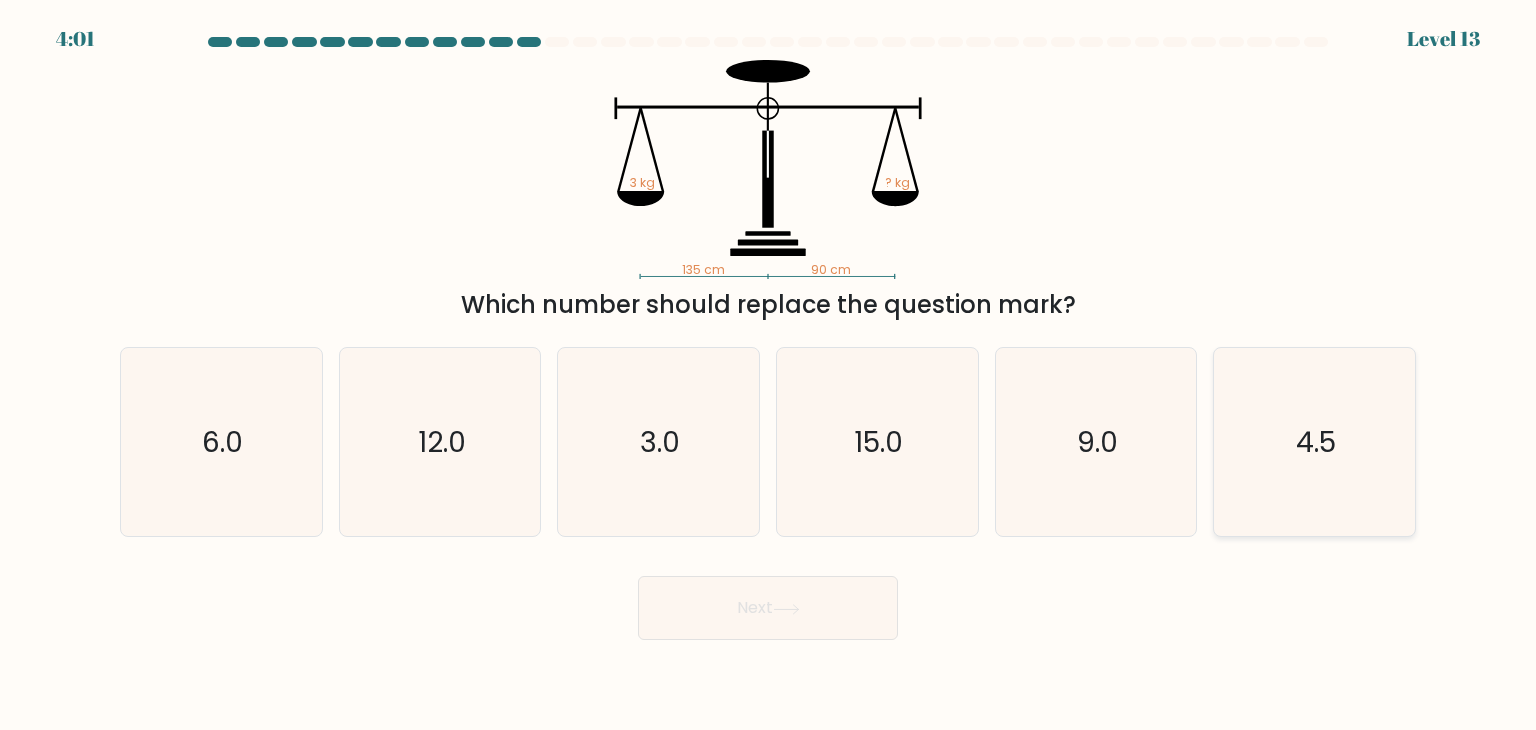 click on "4.5" 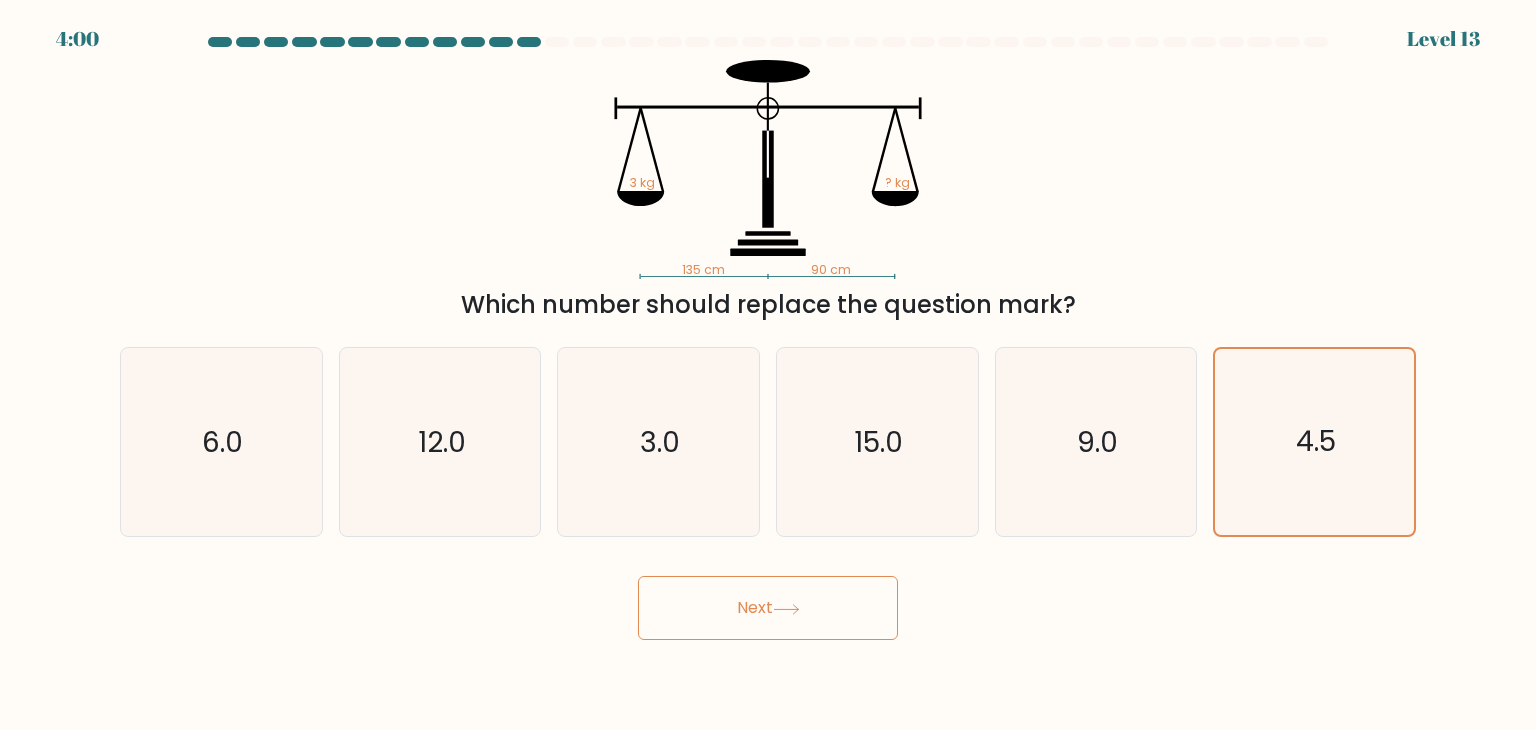 click on "Next" at bounding box center [768, 608] 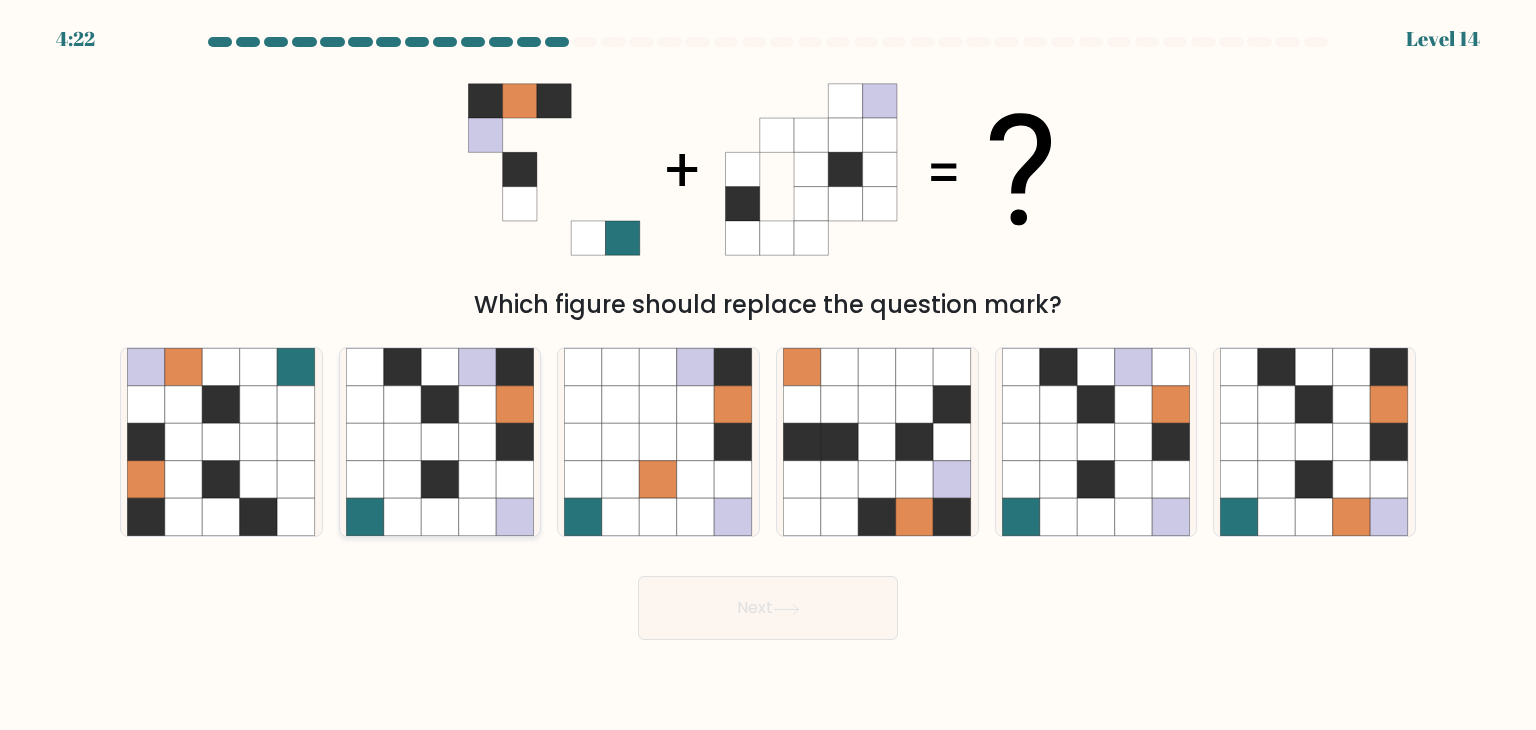click 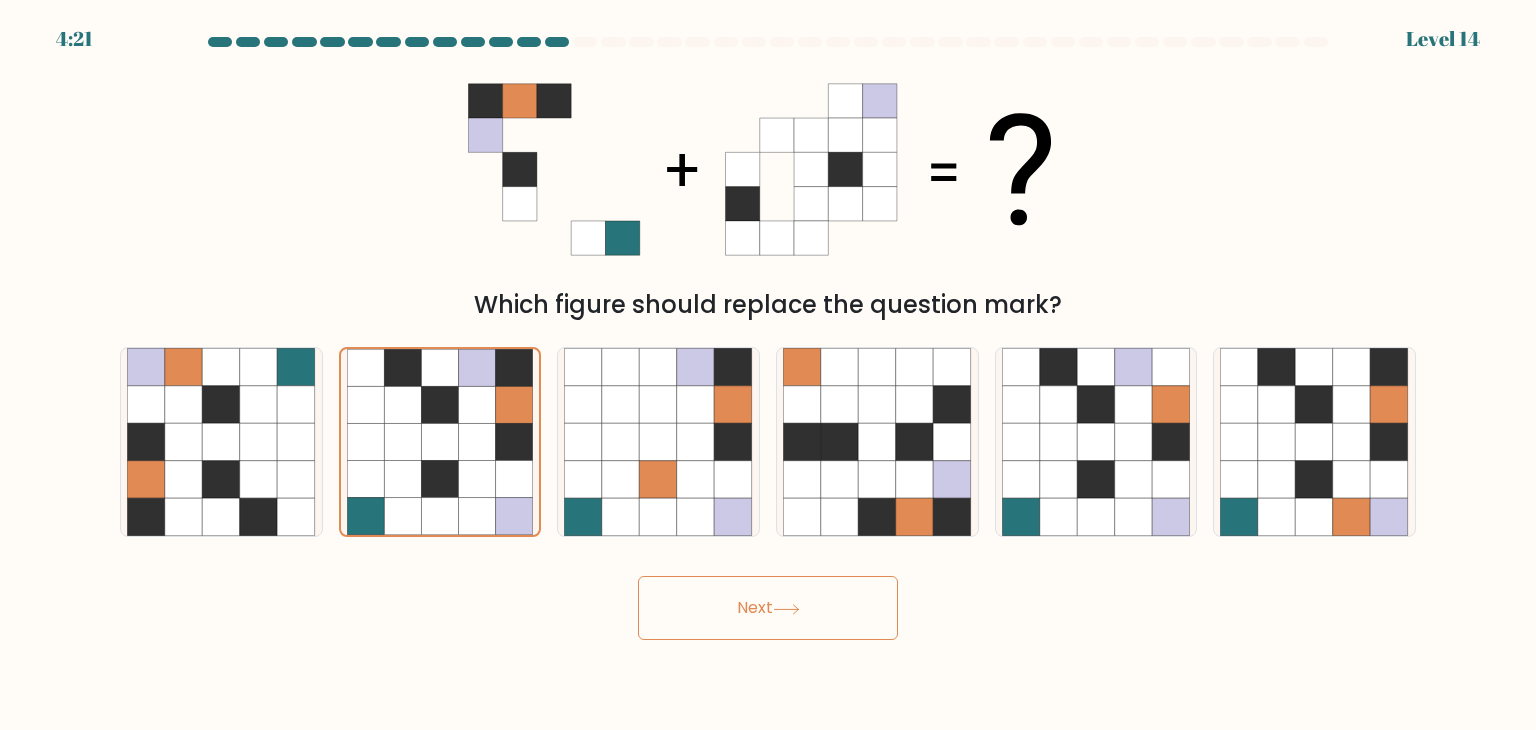 click on "Next" at bounding box center [768, 608] 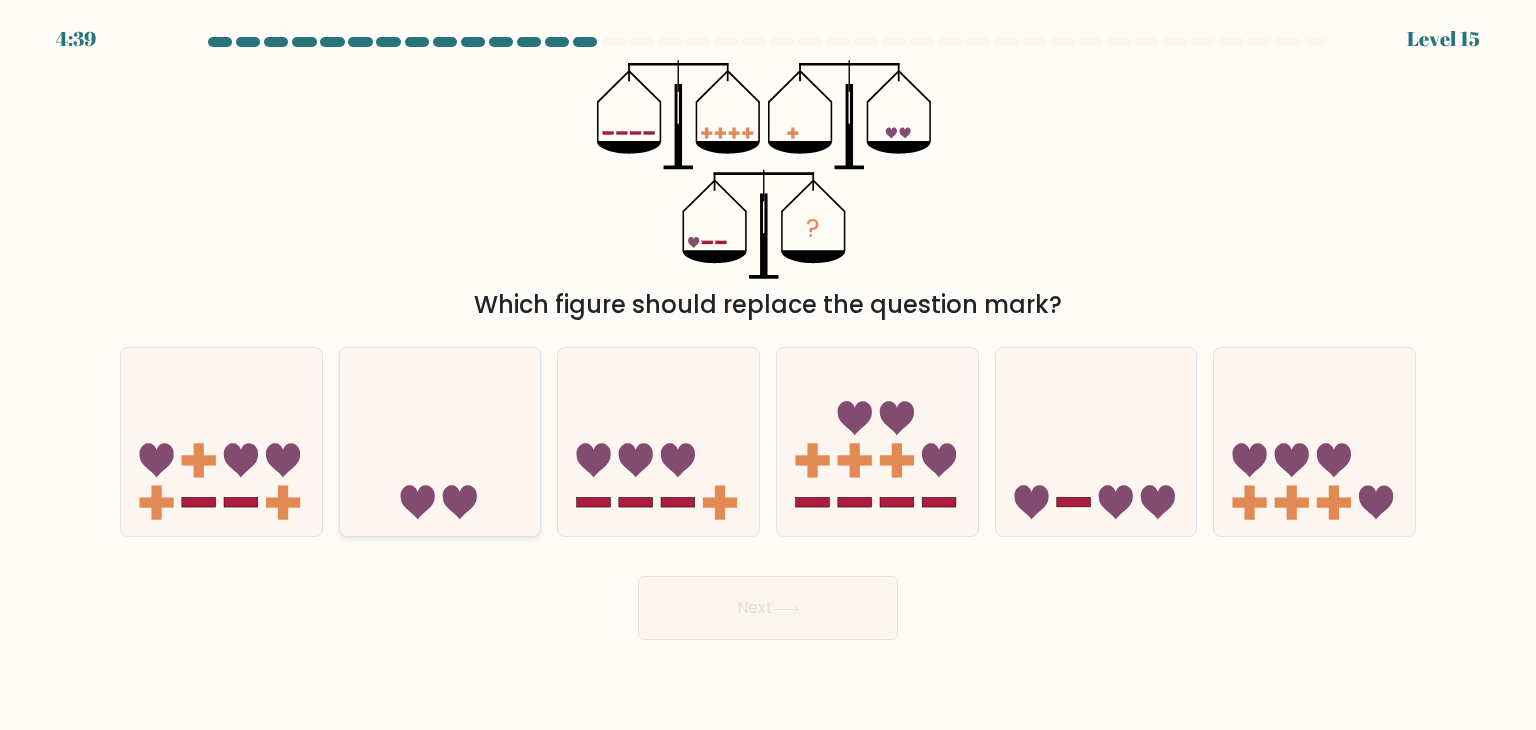 click 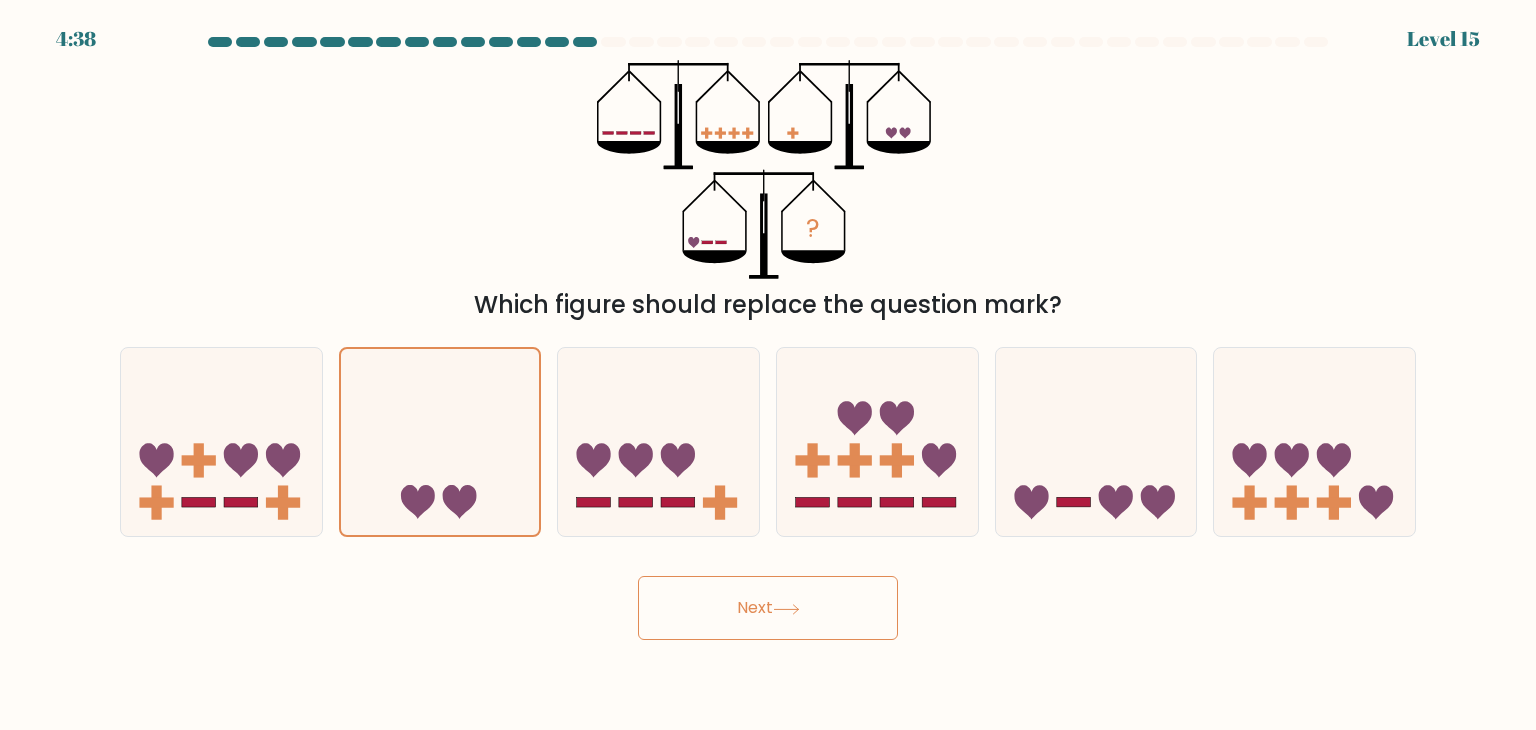 click on "Next" at bounding box center (768, 608) 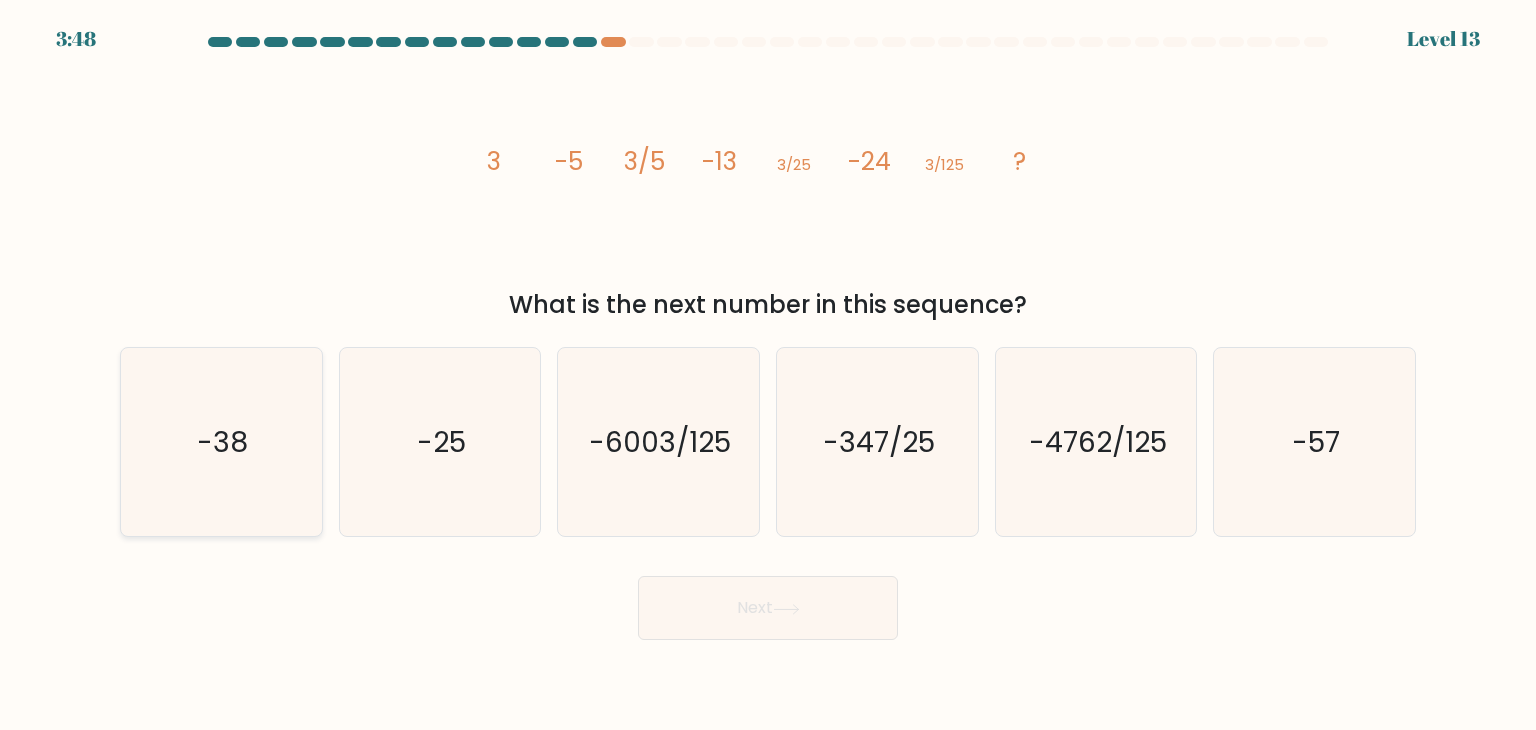 click on "-38" 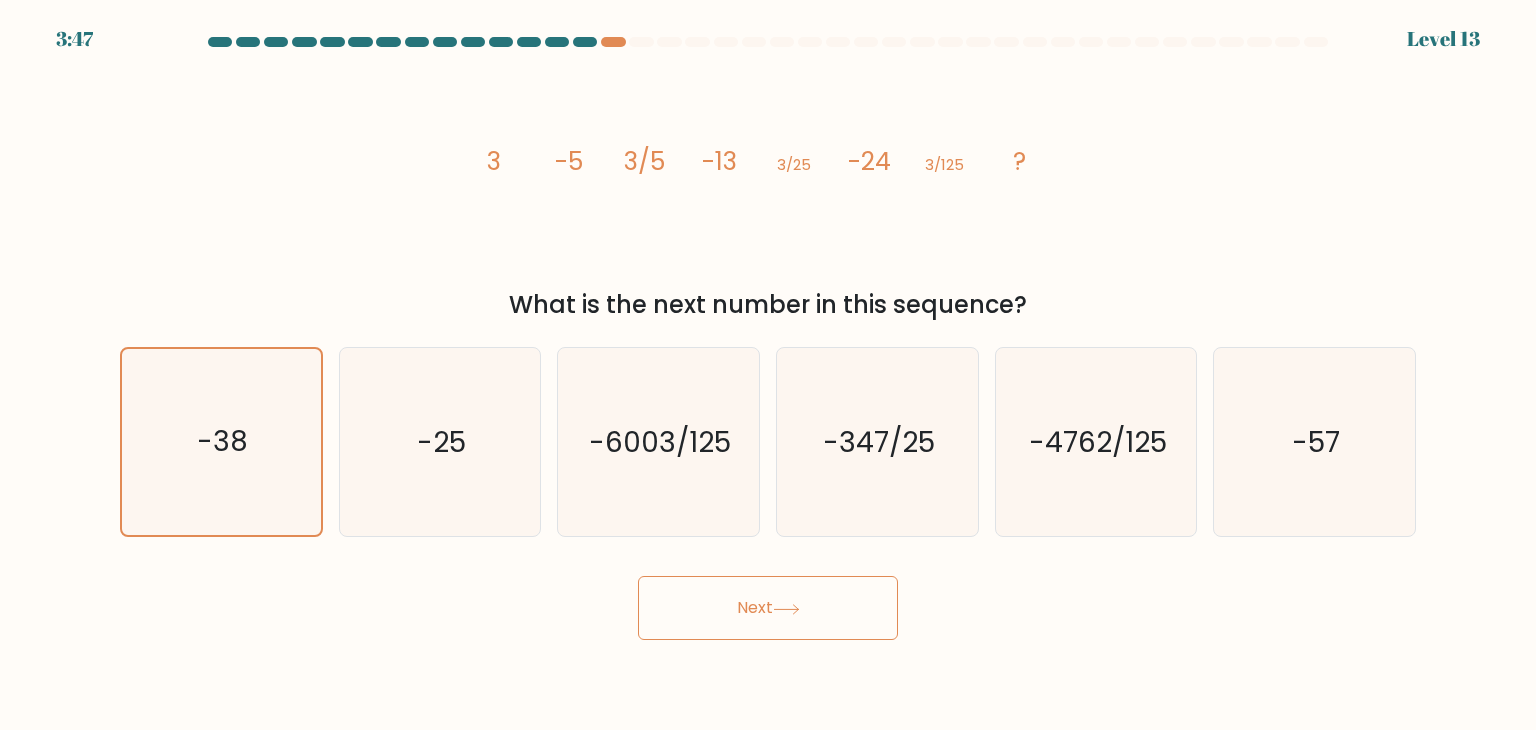 click on "Next" at bounding box center (768, 608) 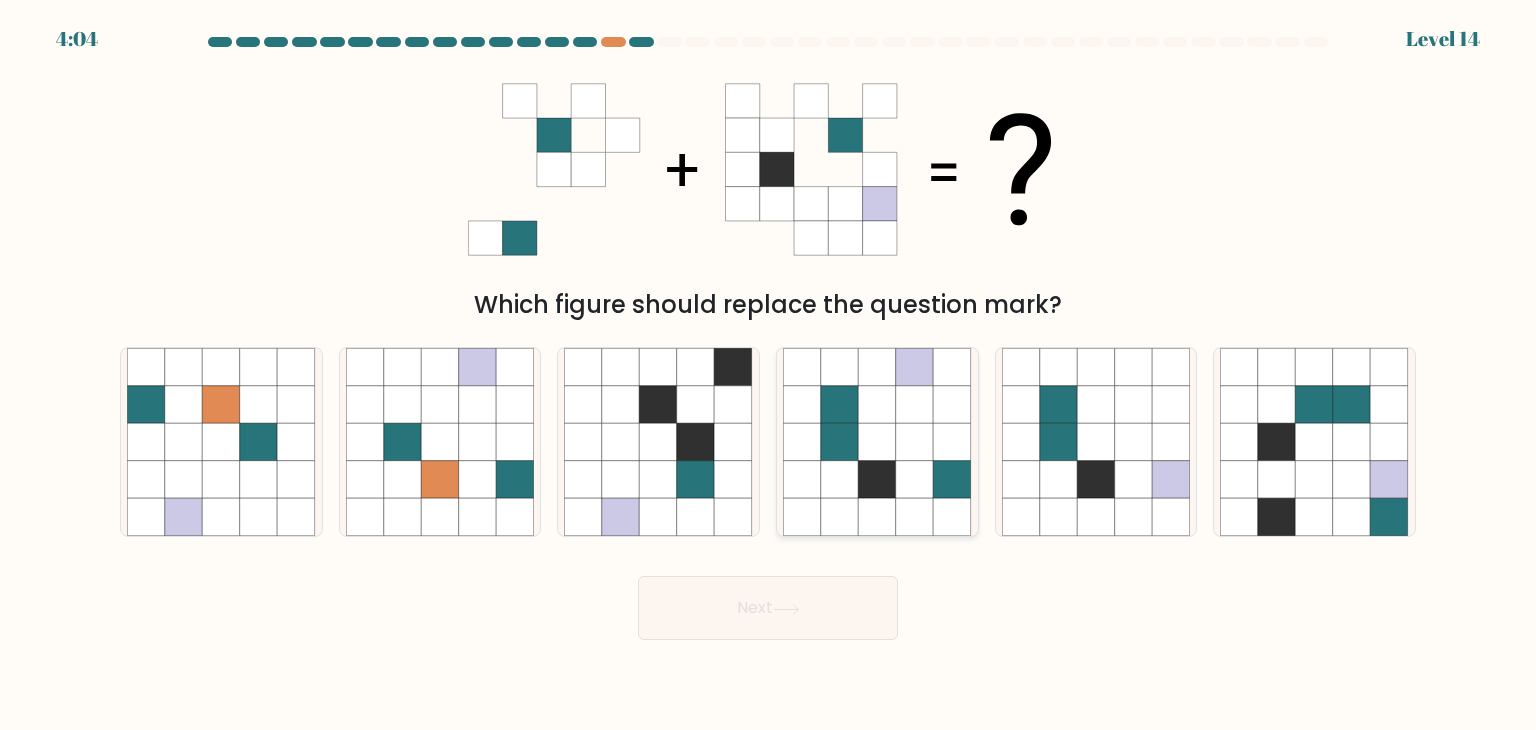 click 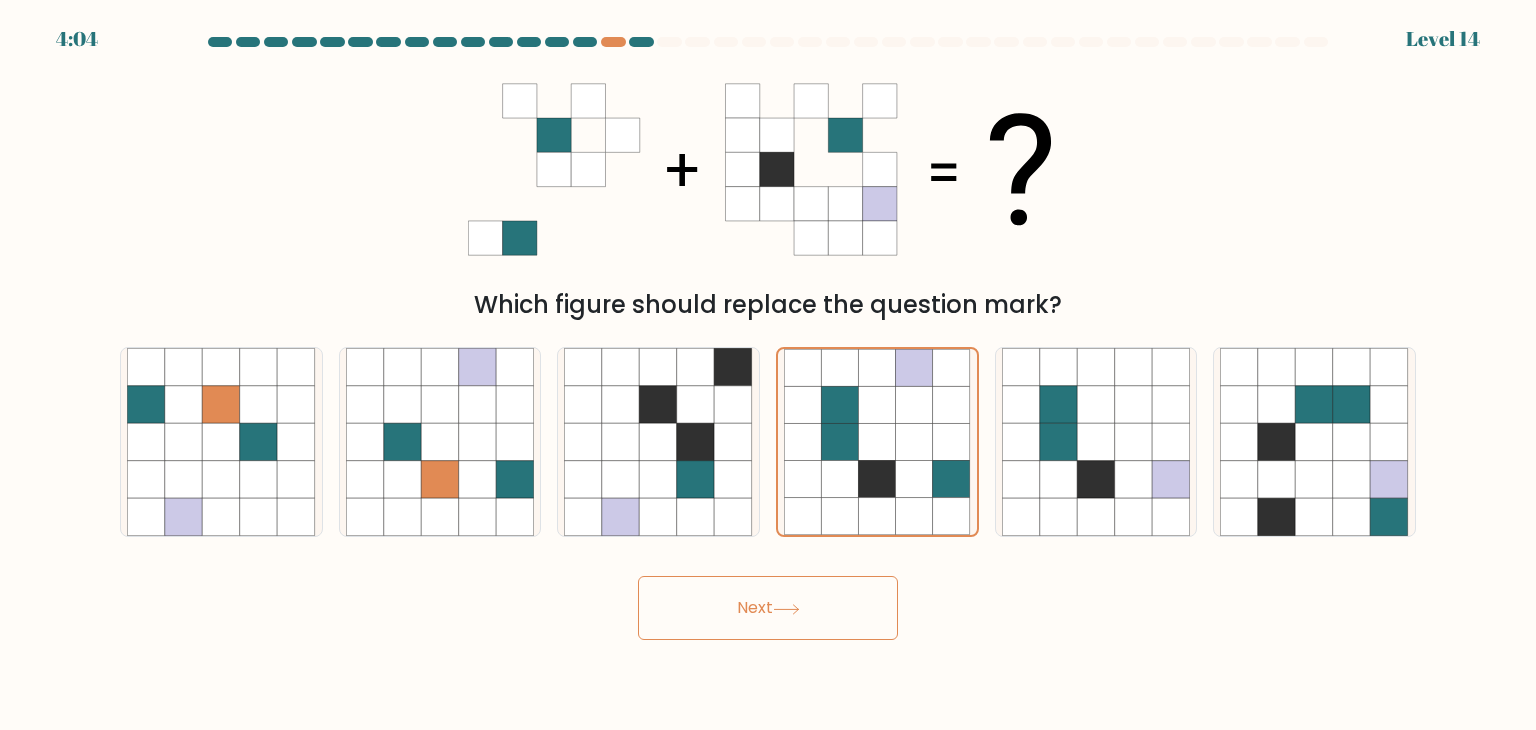 click on "Next" at bounding box center (768, 608) 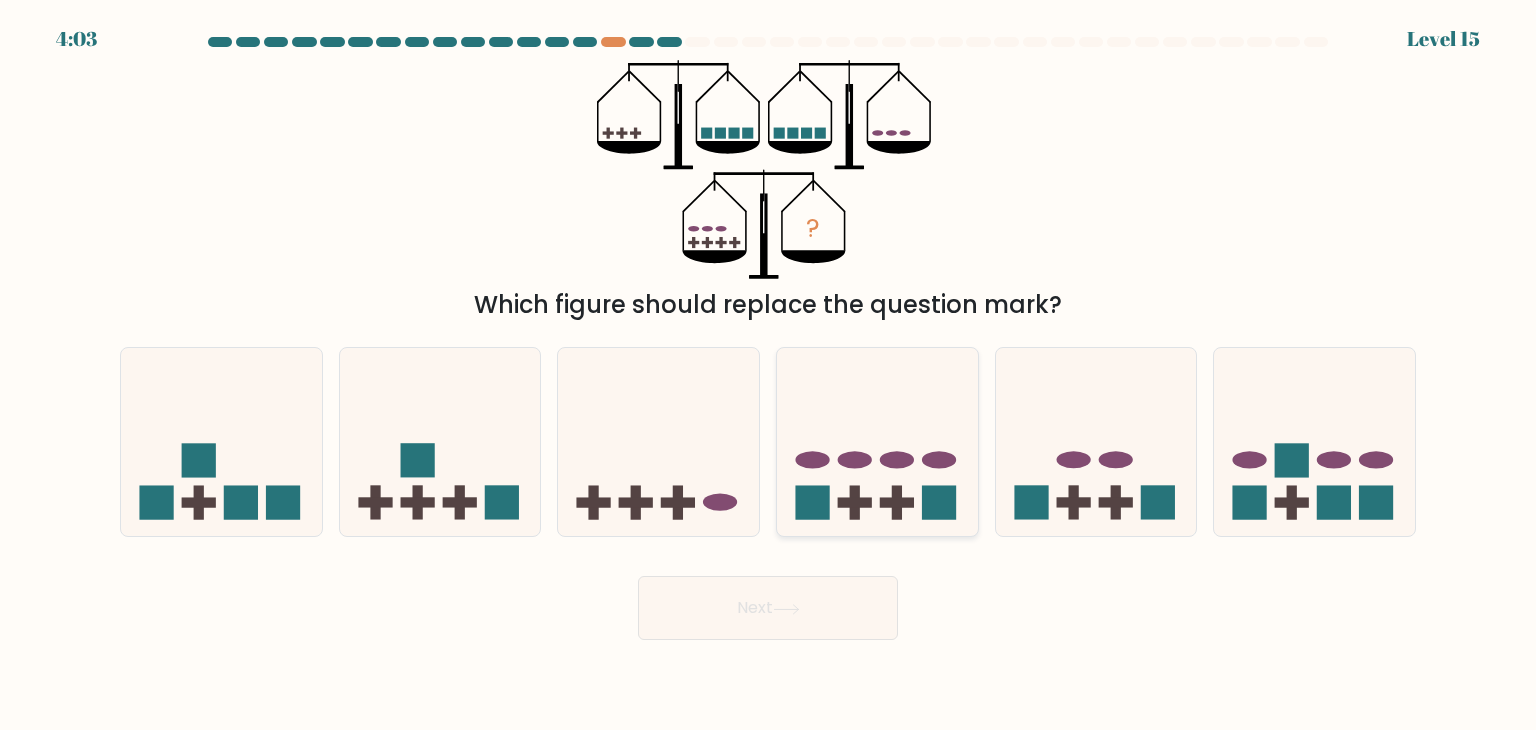 click 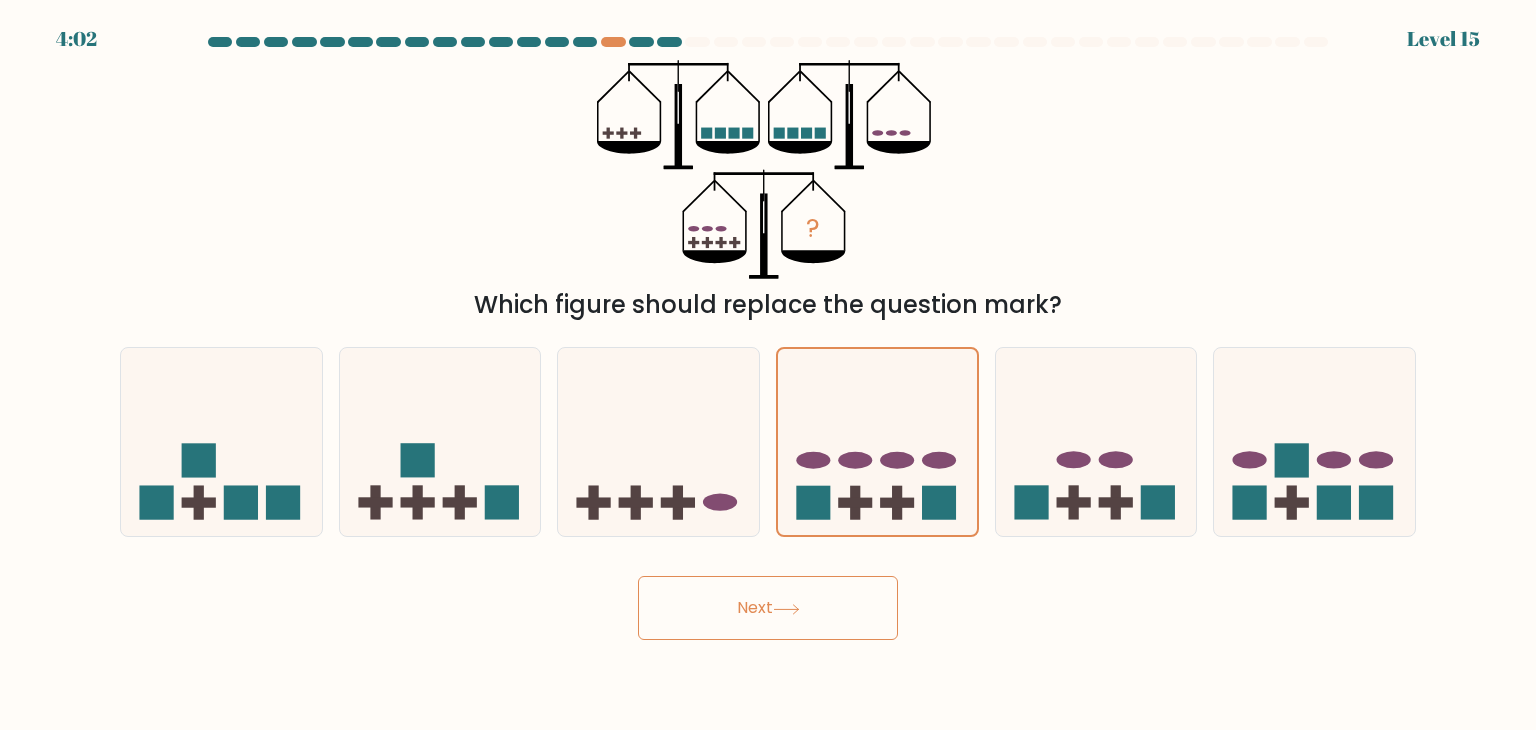 click on "Next" at bounding box center (768, 608) 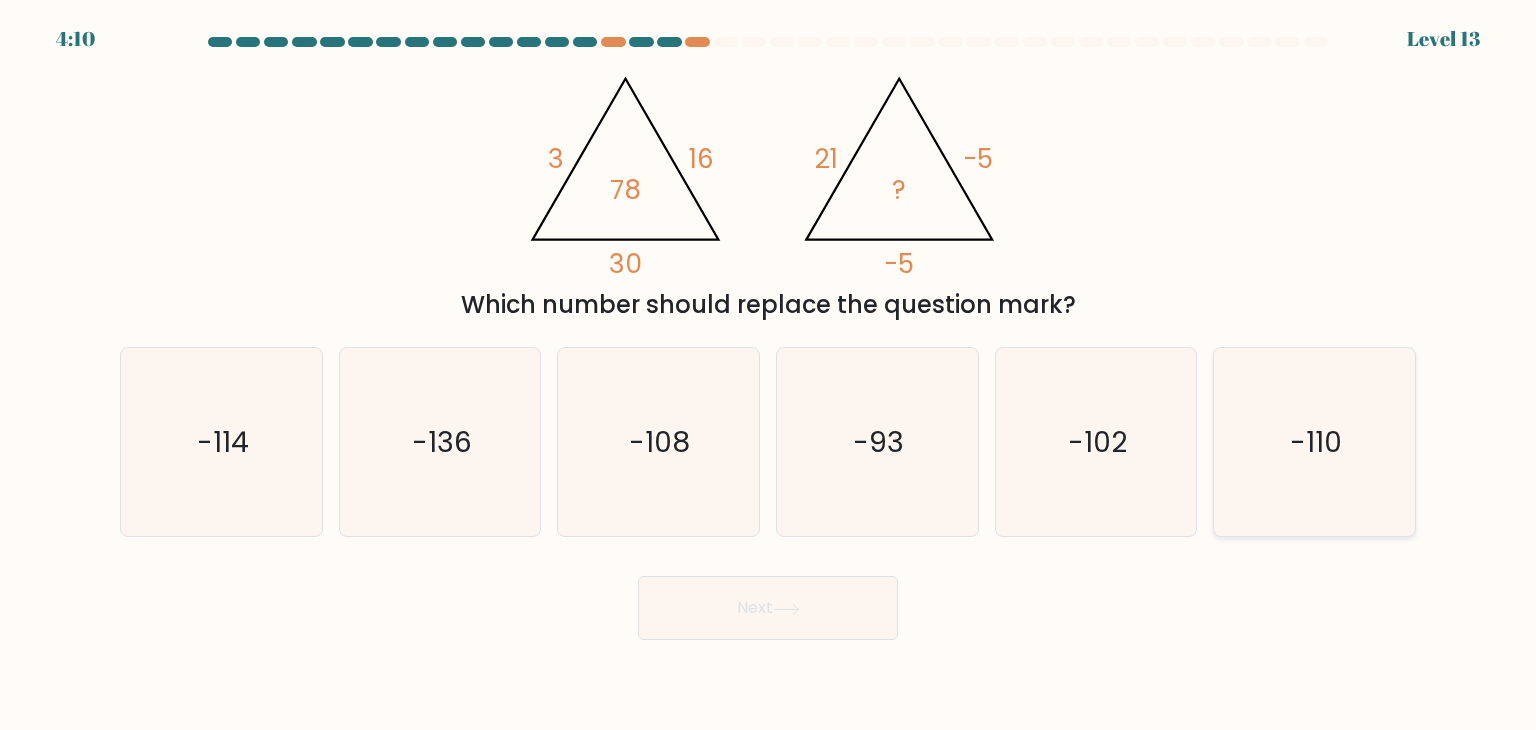click on "-110" 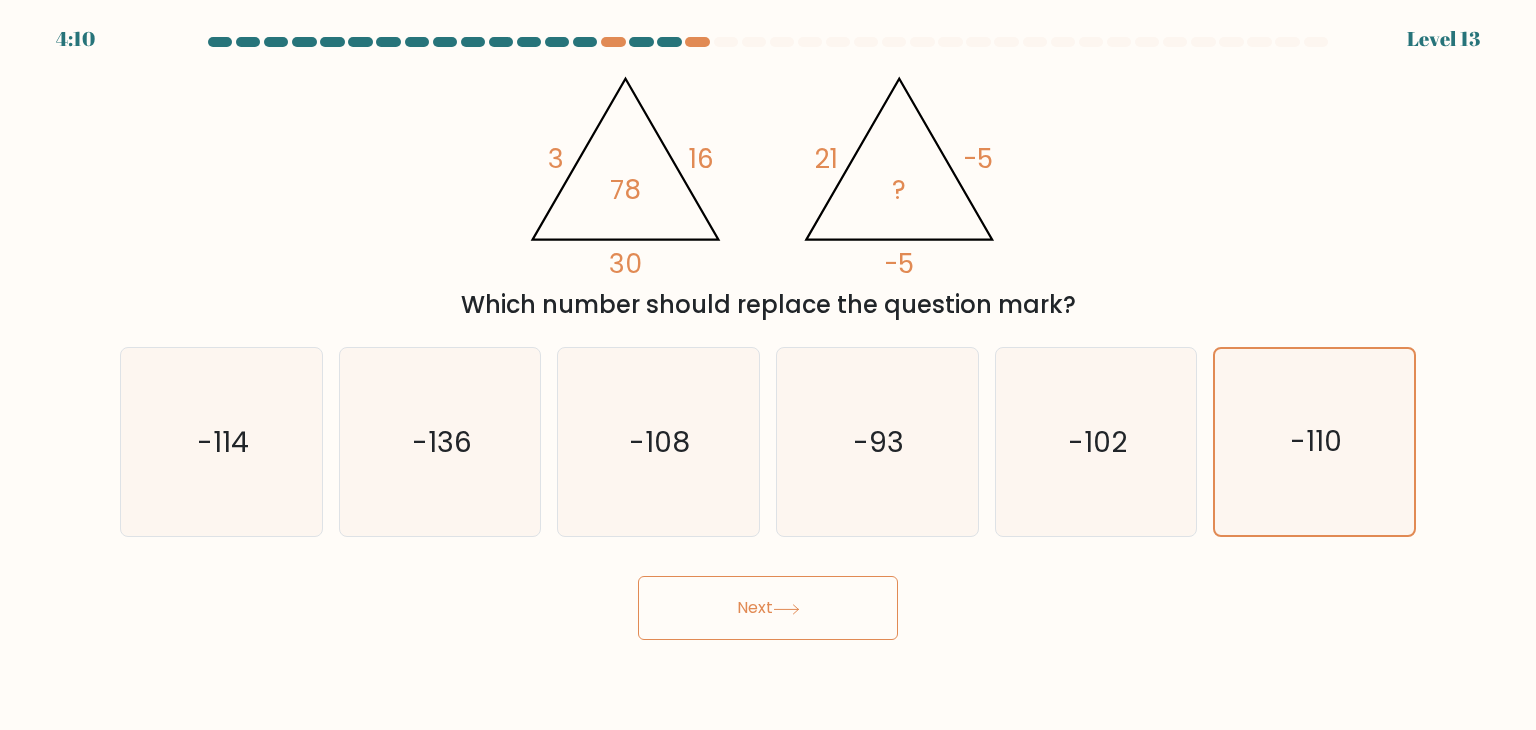 click on "Next" at bounding box center [768, 608] 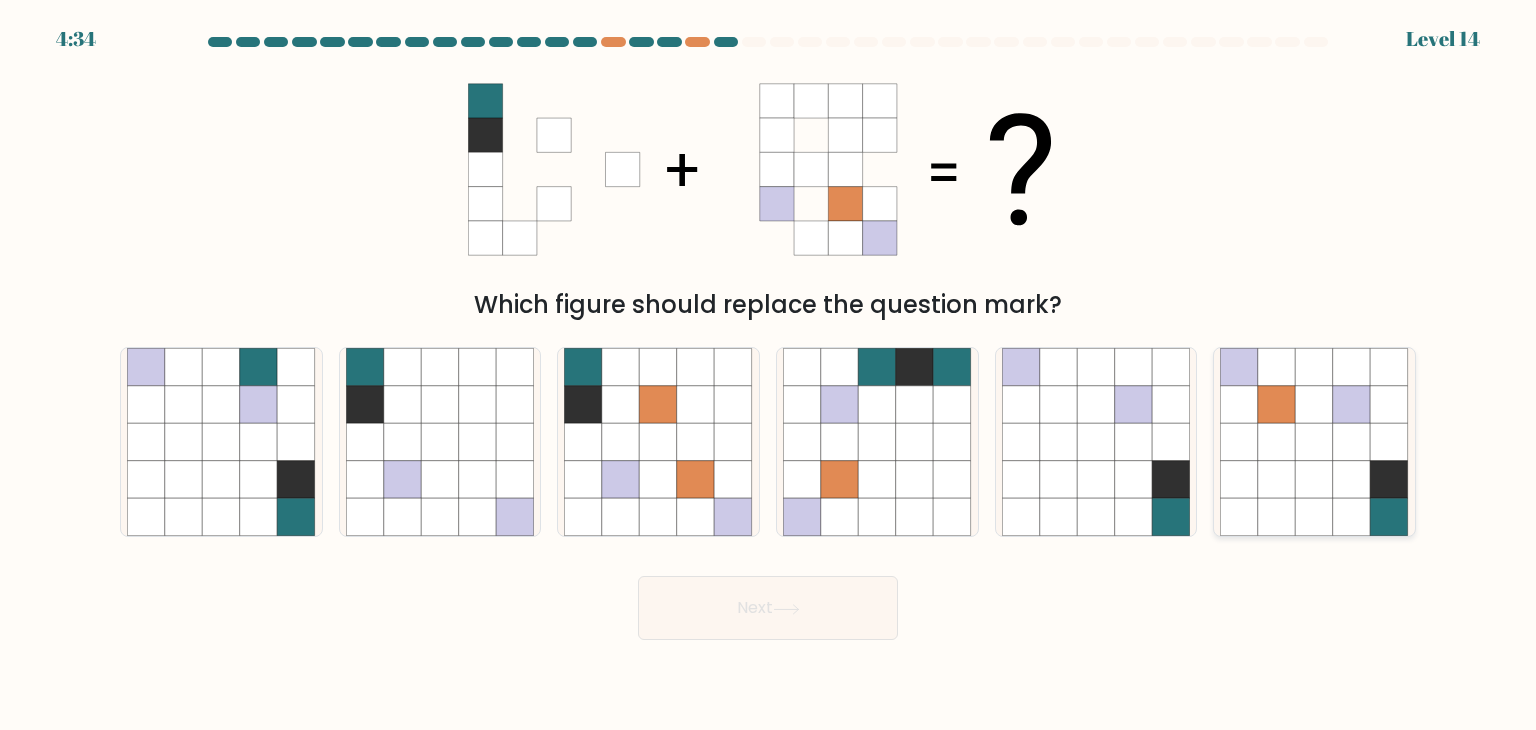 click 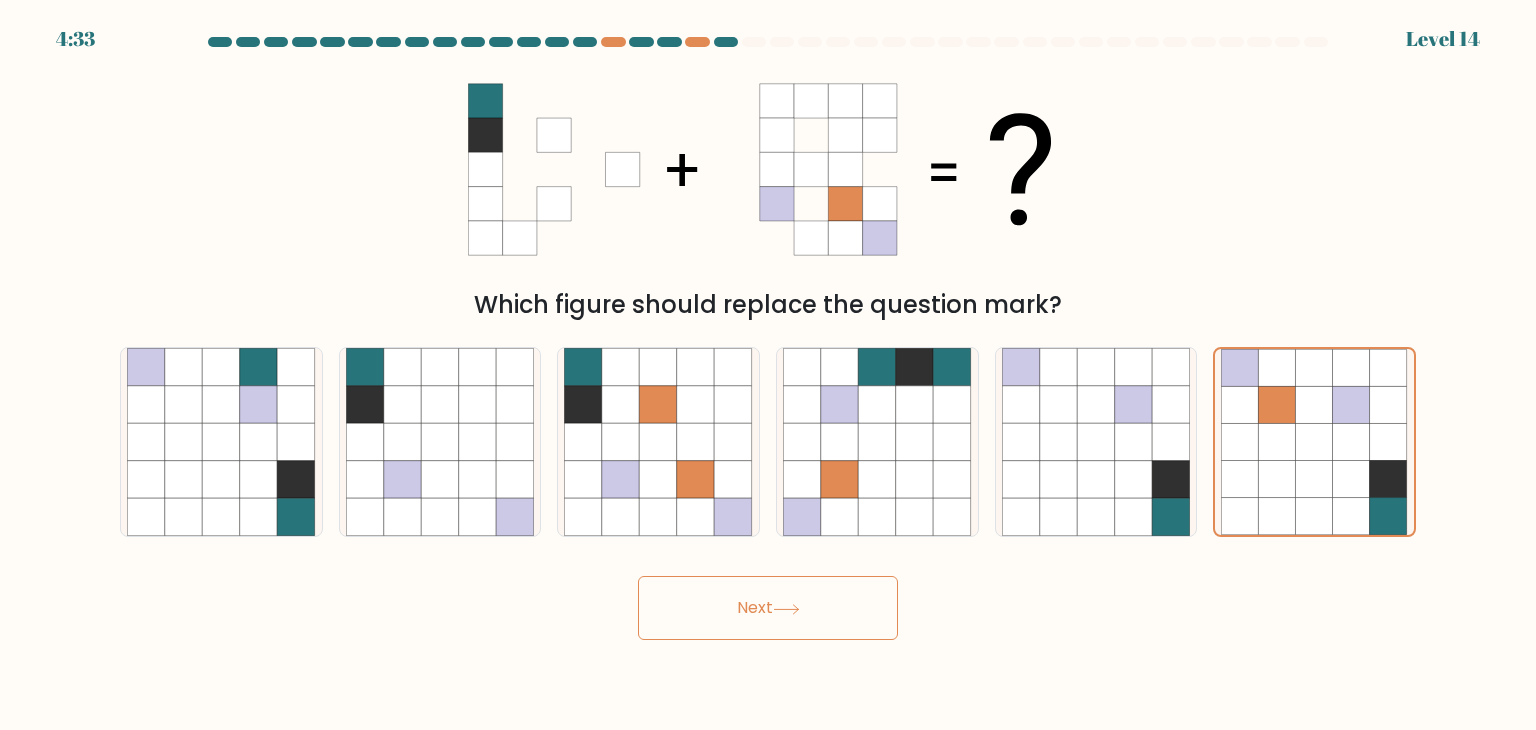 click 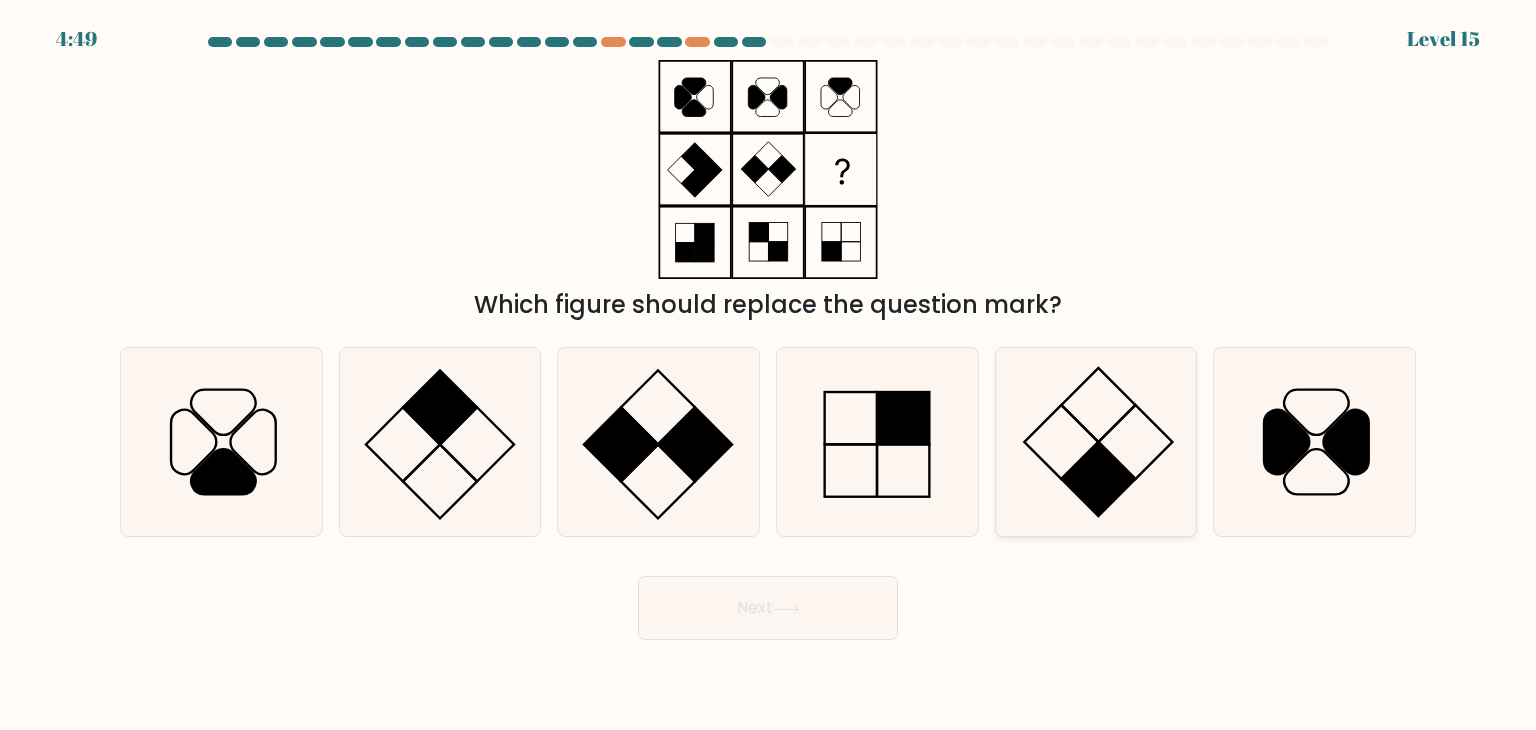 click 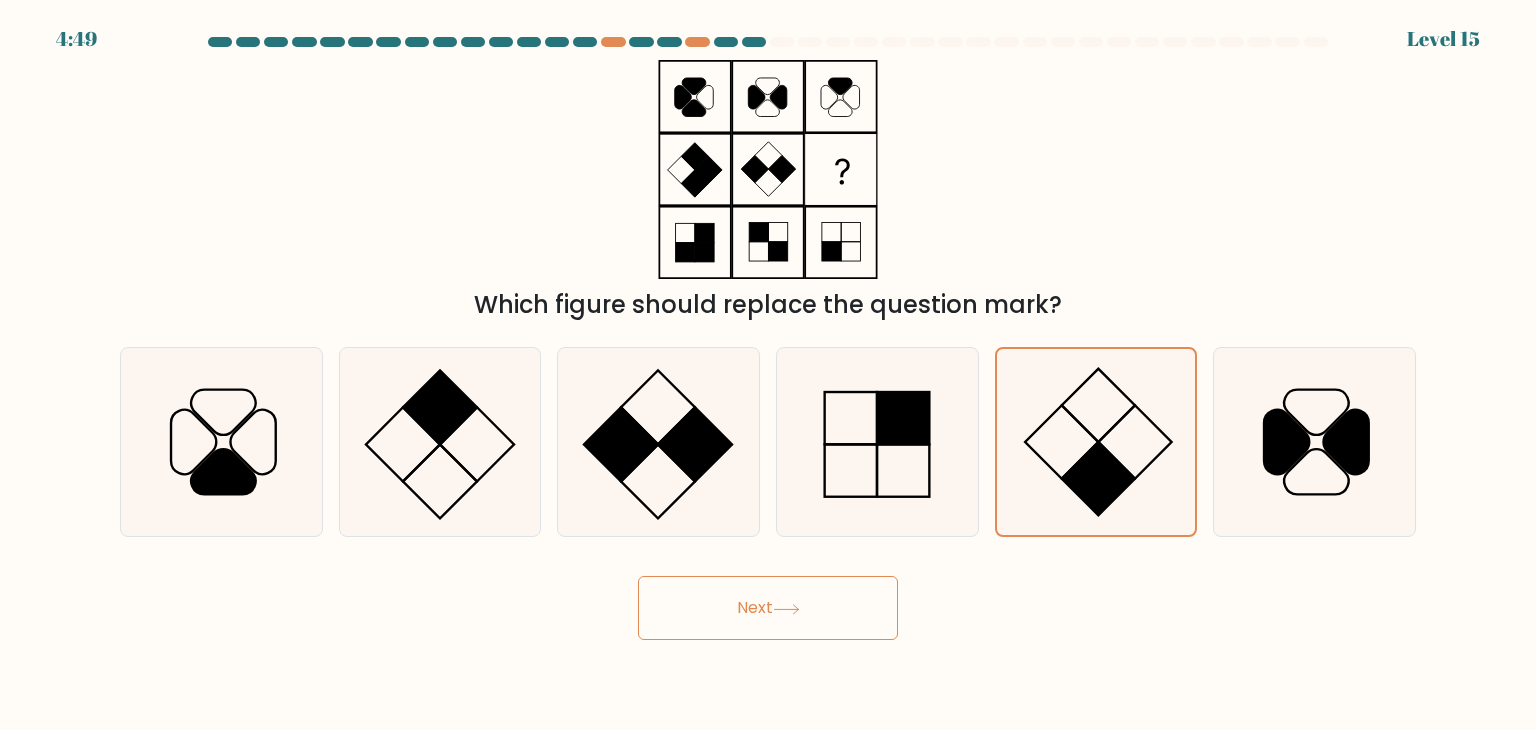 click on "Next" at bounding box center [768, 608] 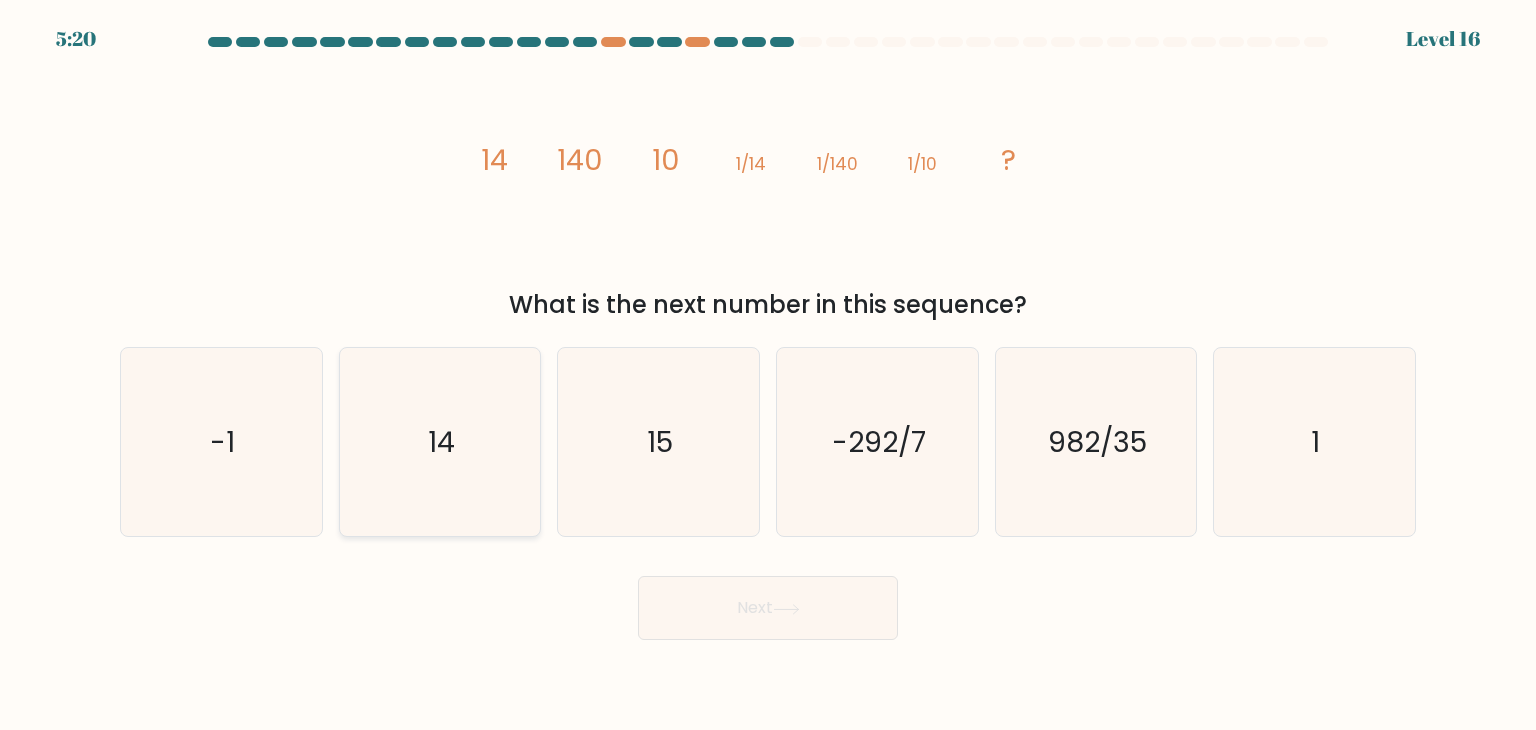 click on "14" 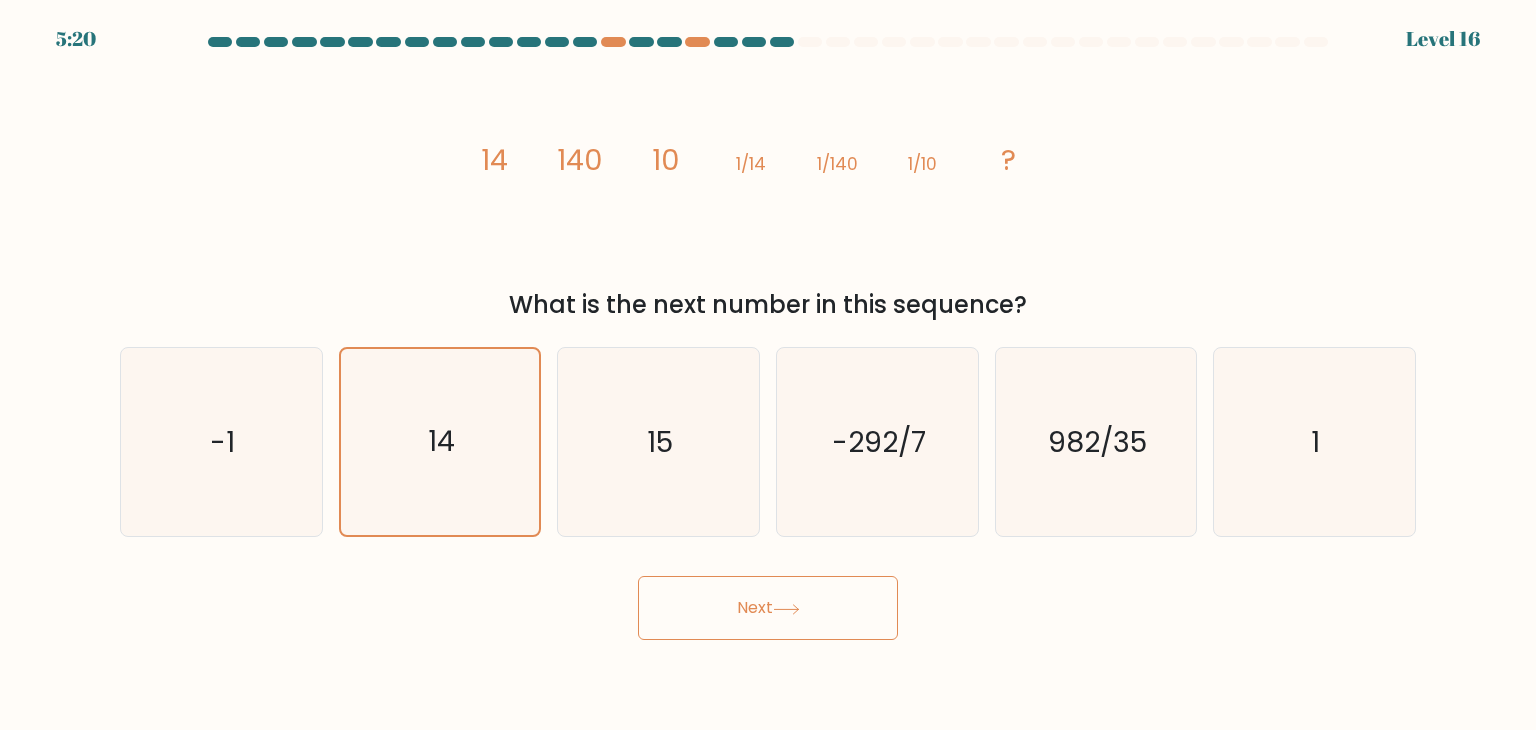 click on "Next" at bounding box center (768, 608) 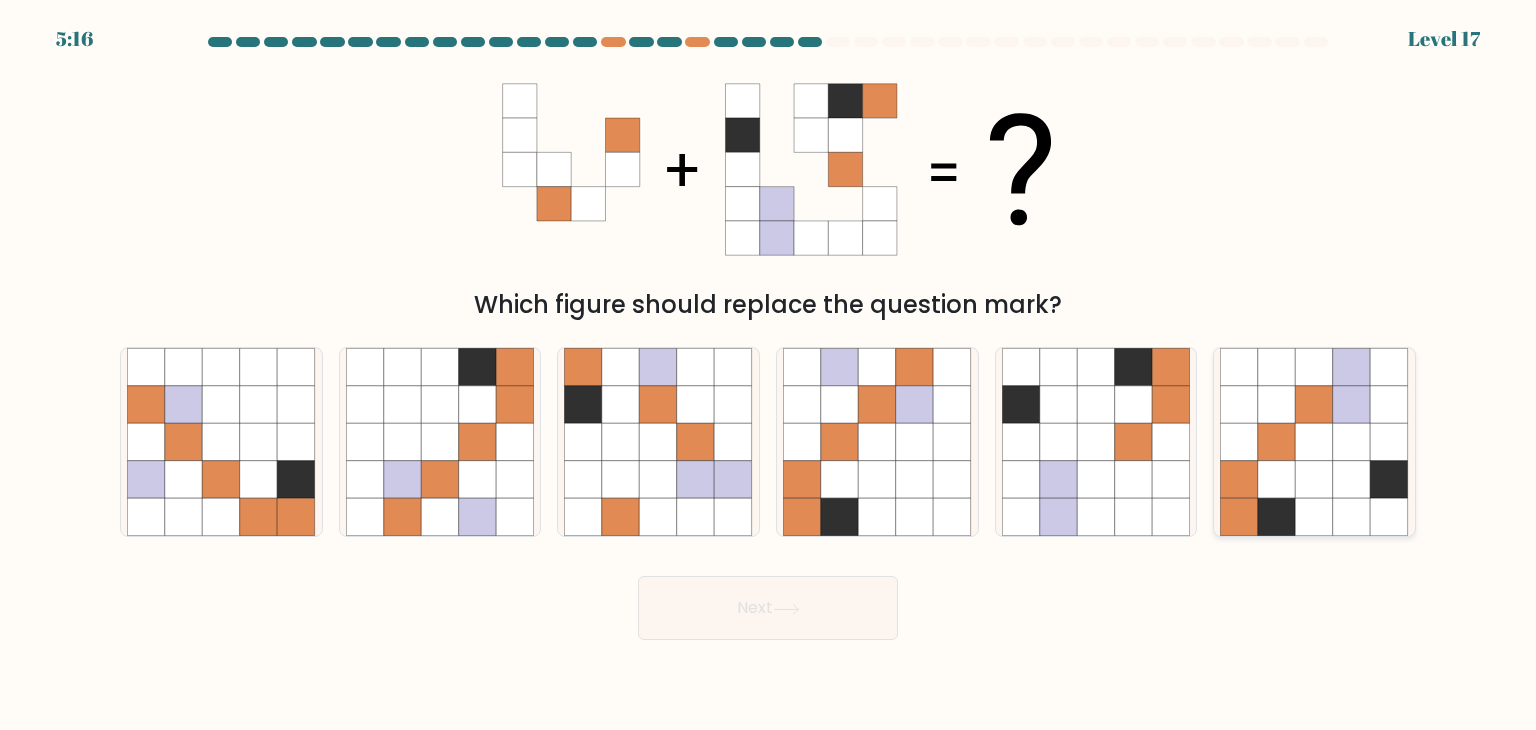 click 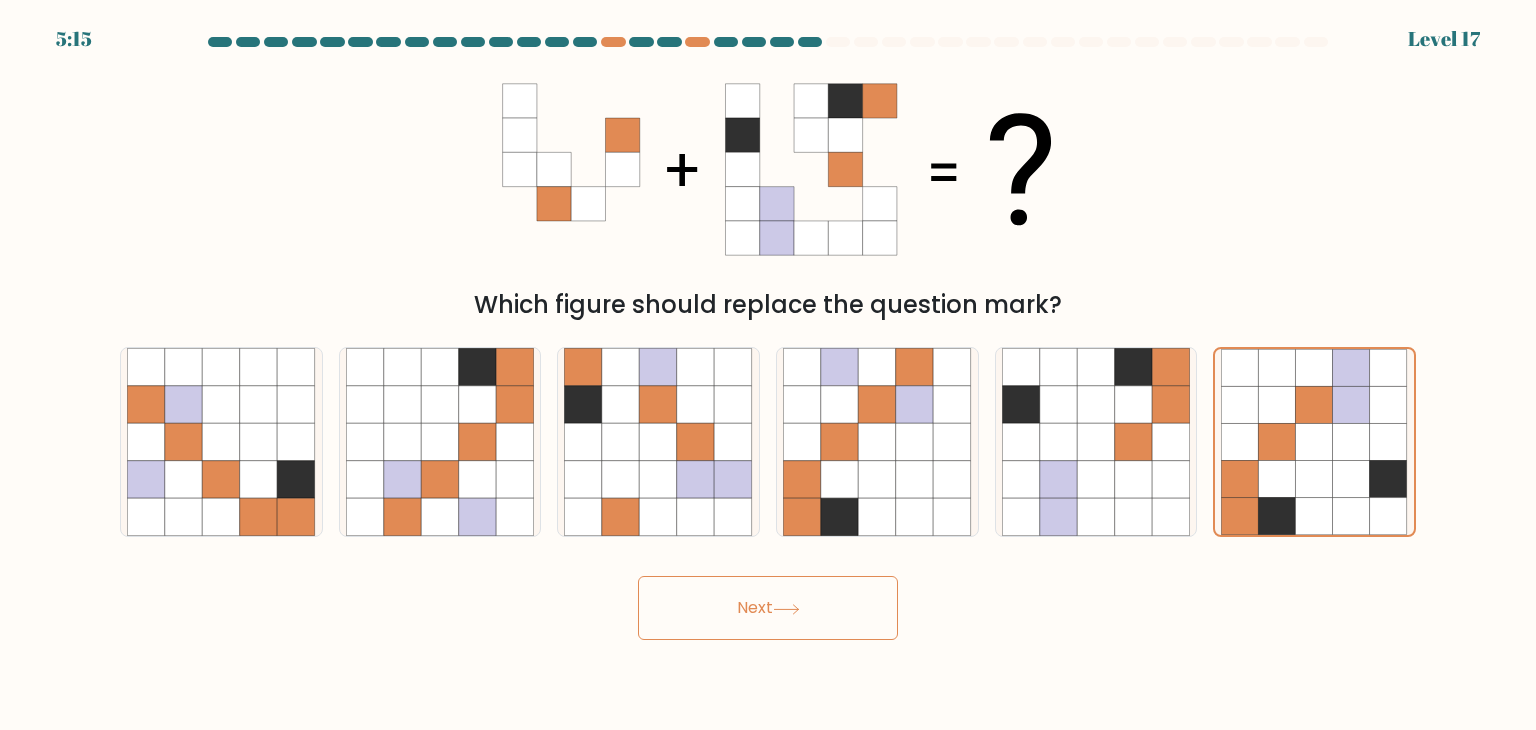 click on "Next" at bounding box center [768, 608] 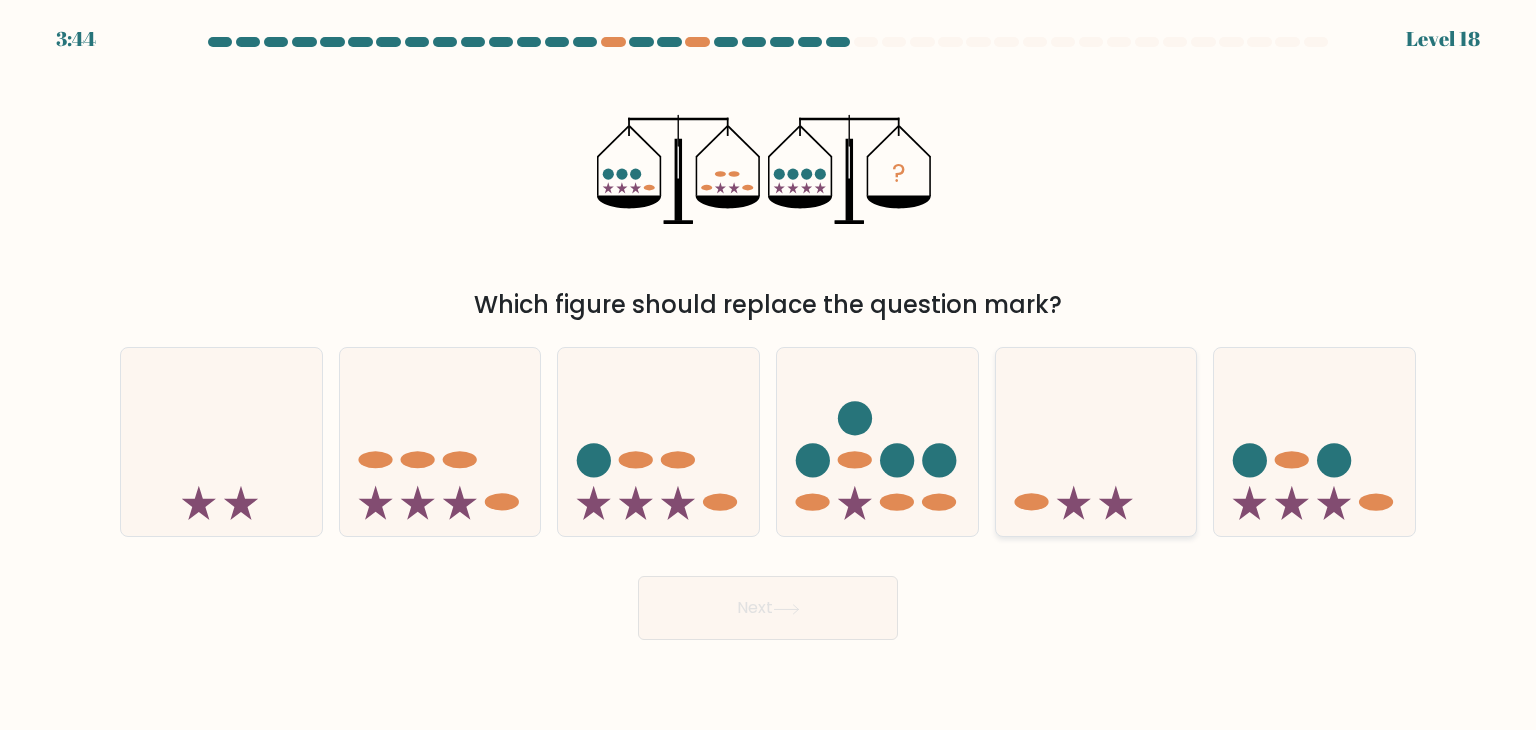 click 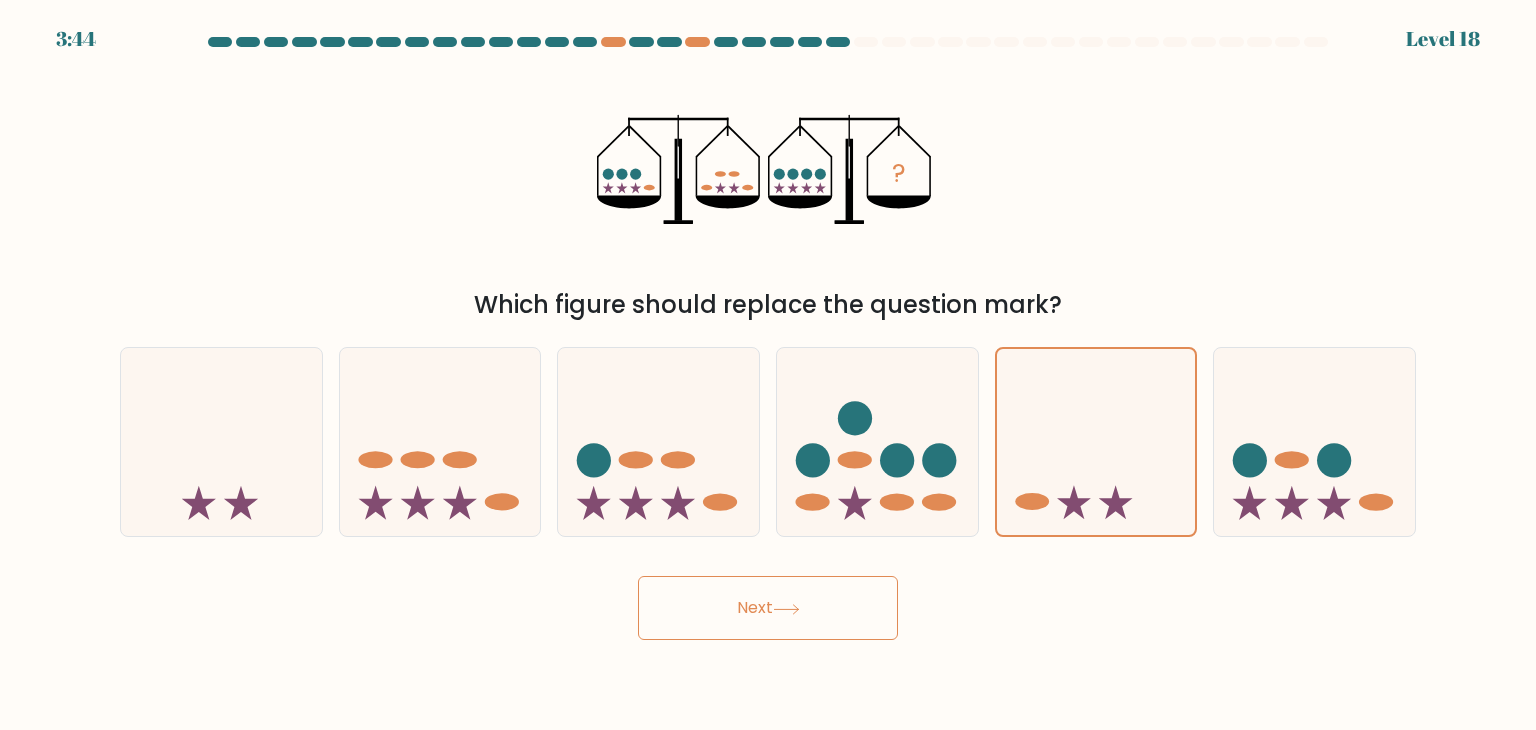 click on "Next" at bounding box center (768, 608) 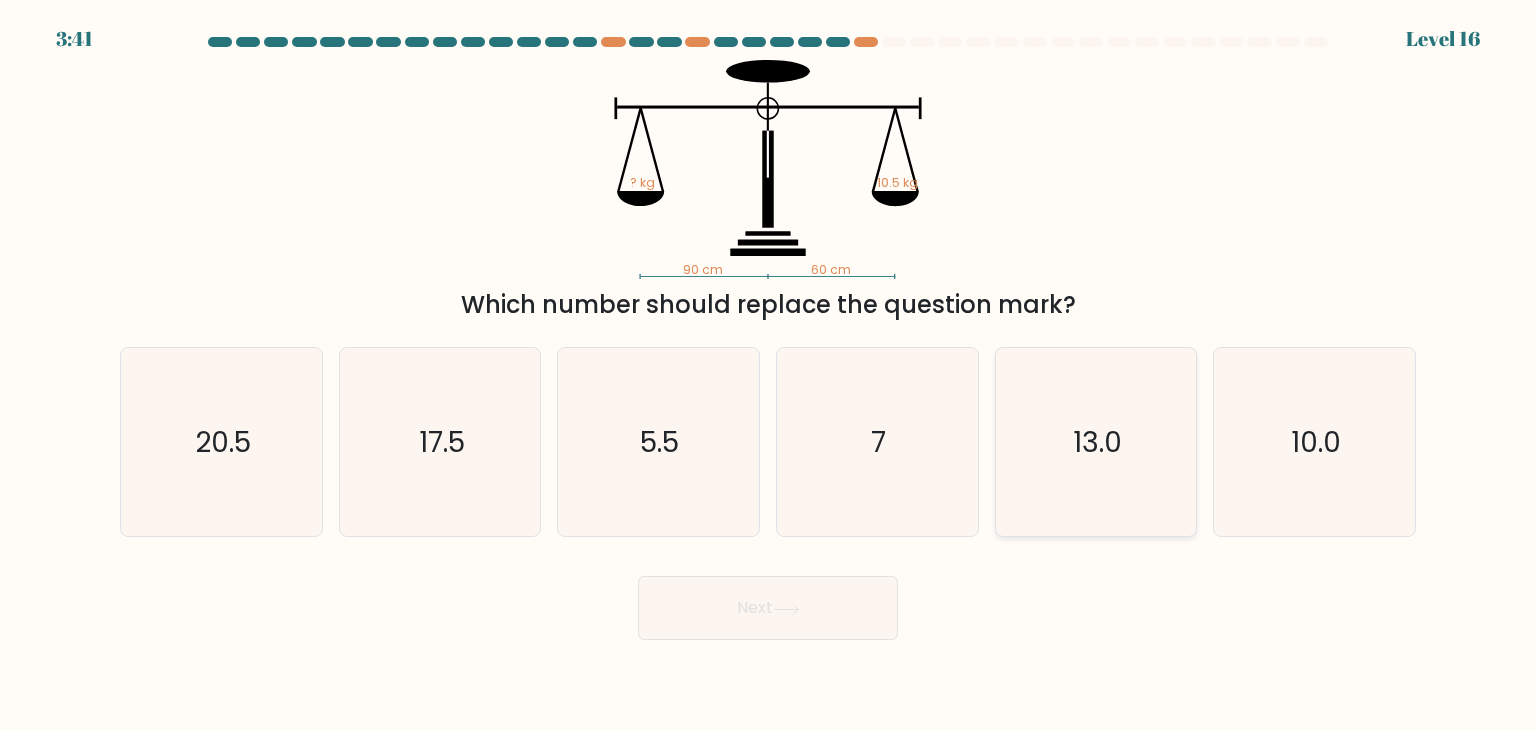 click on "13.0" 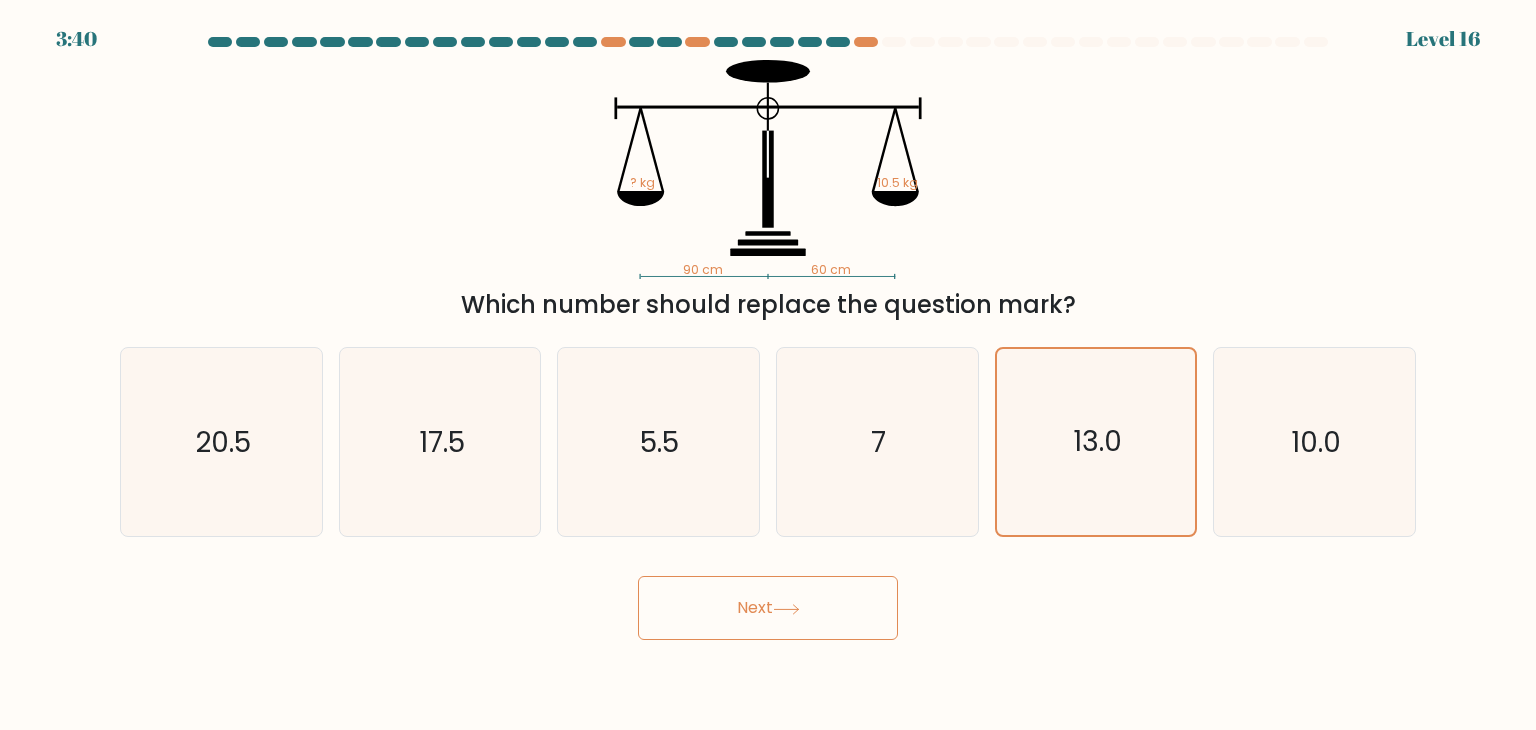 click on "Next" at bounding box center [768, 608] 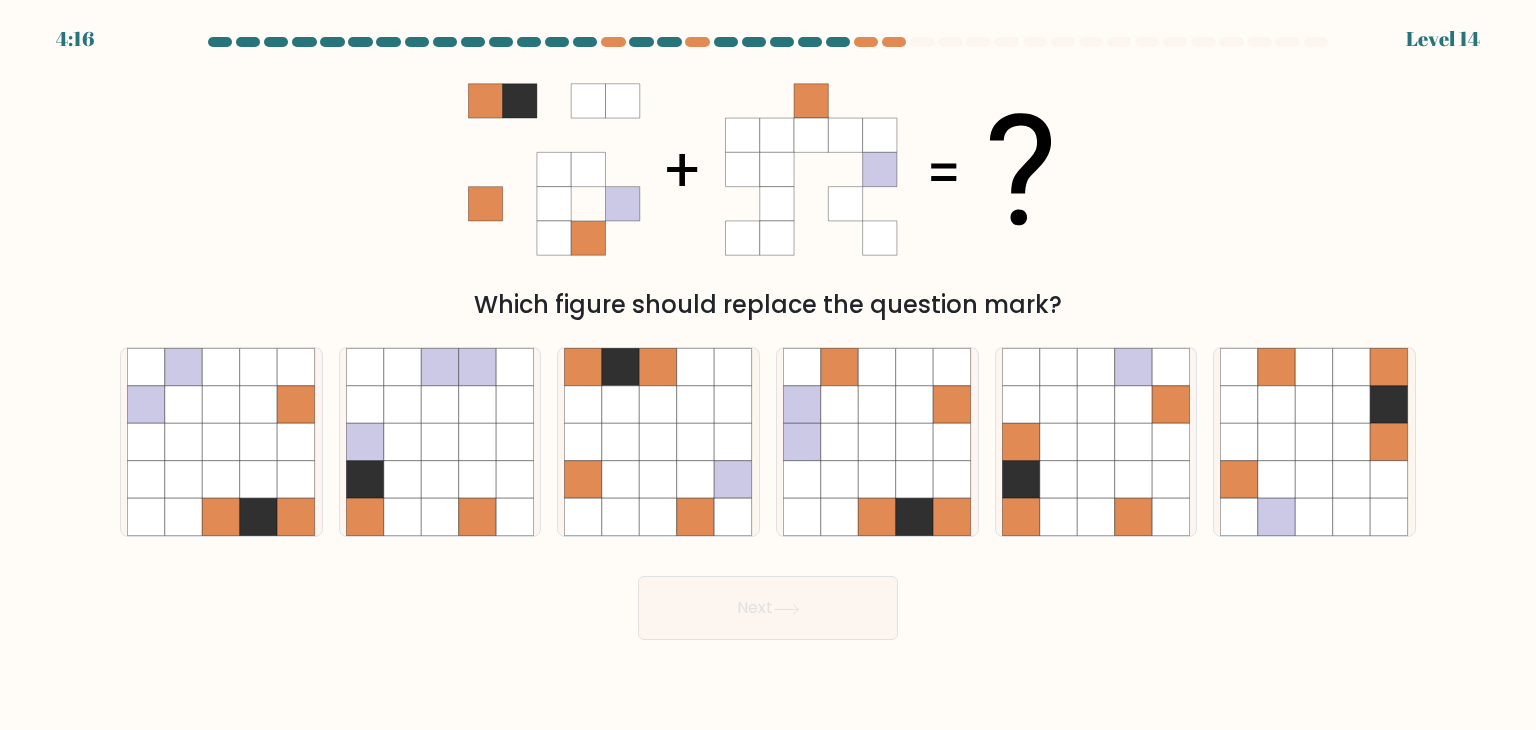 type 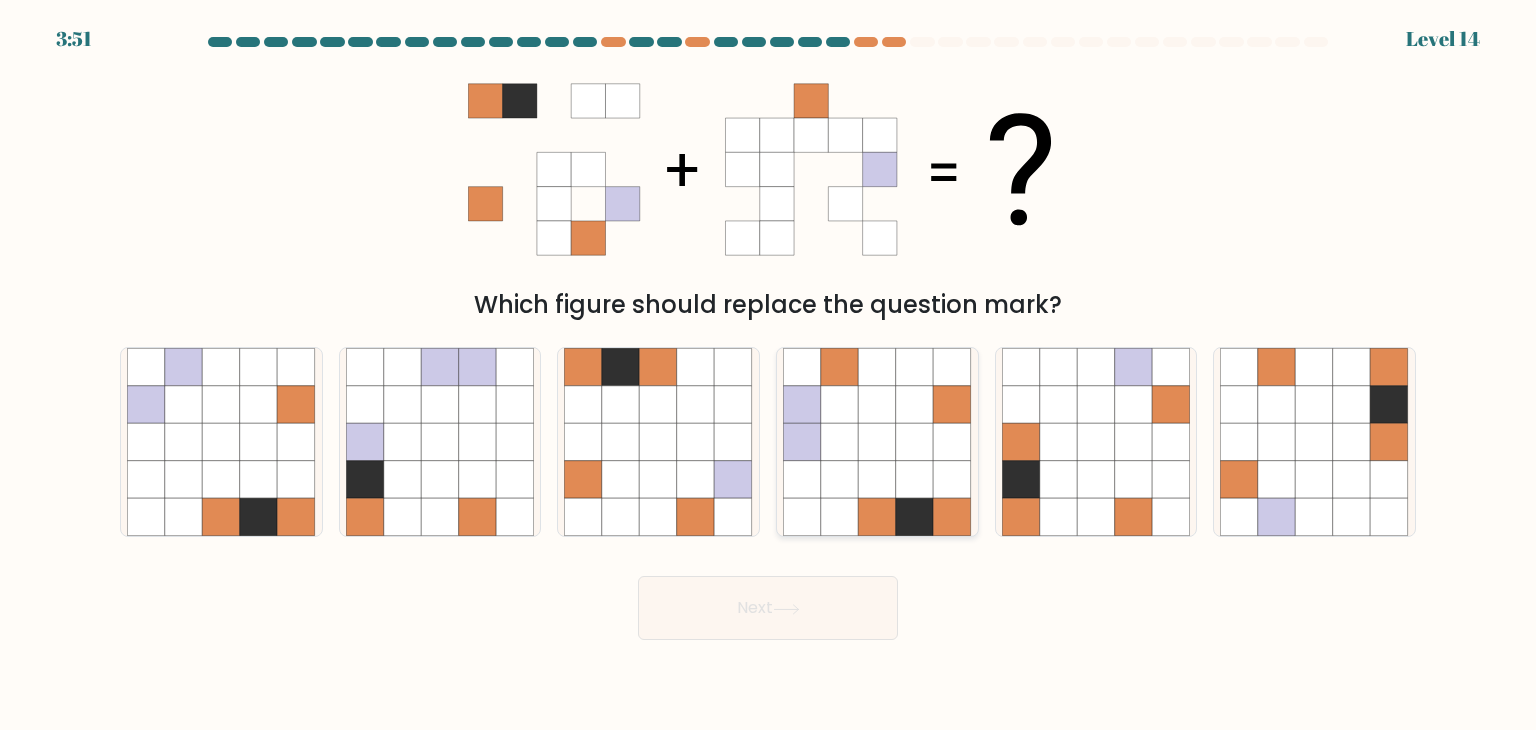 click 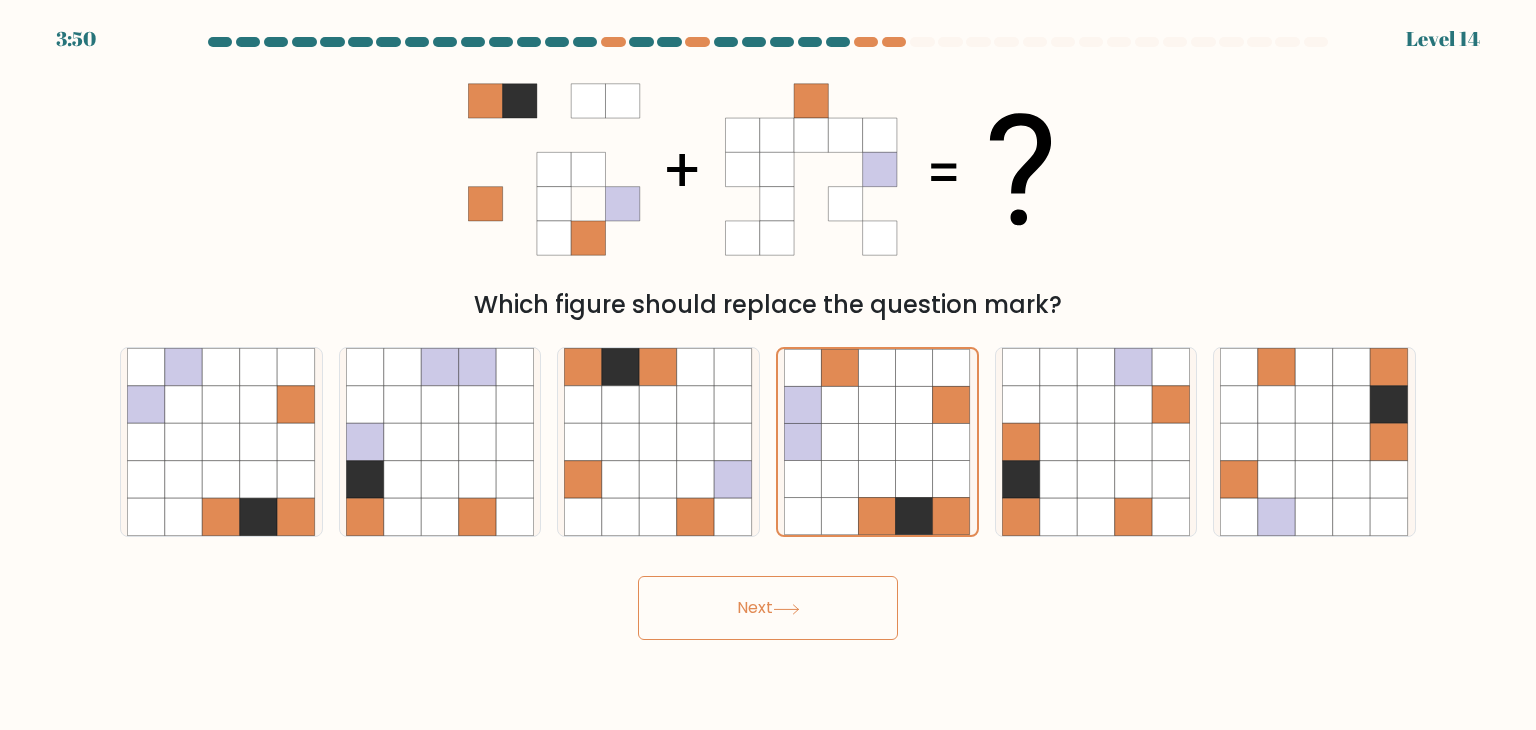 click on "Next" at bounding box center (768, 608) 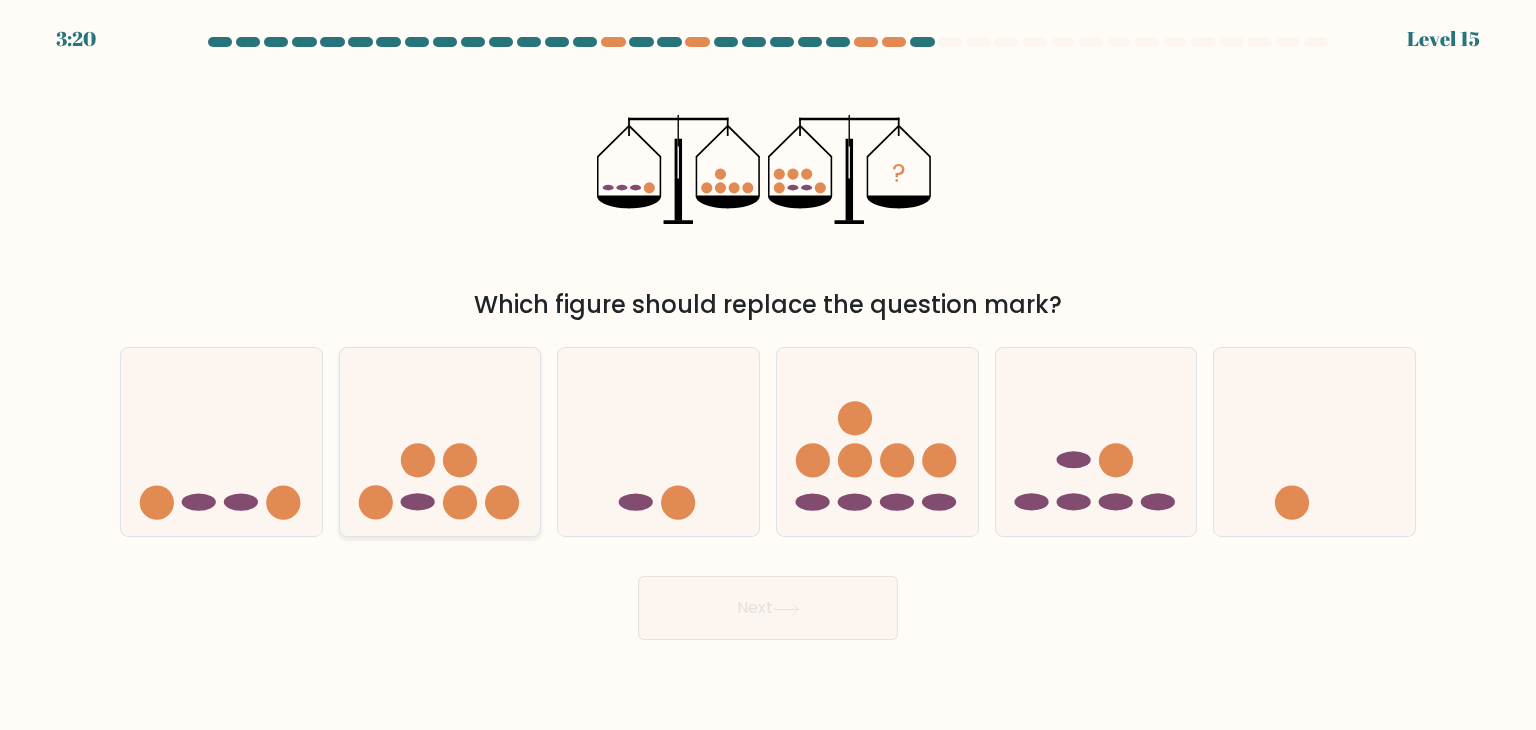 click 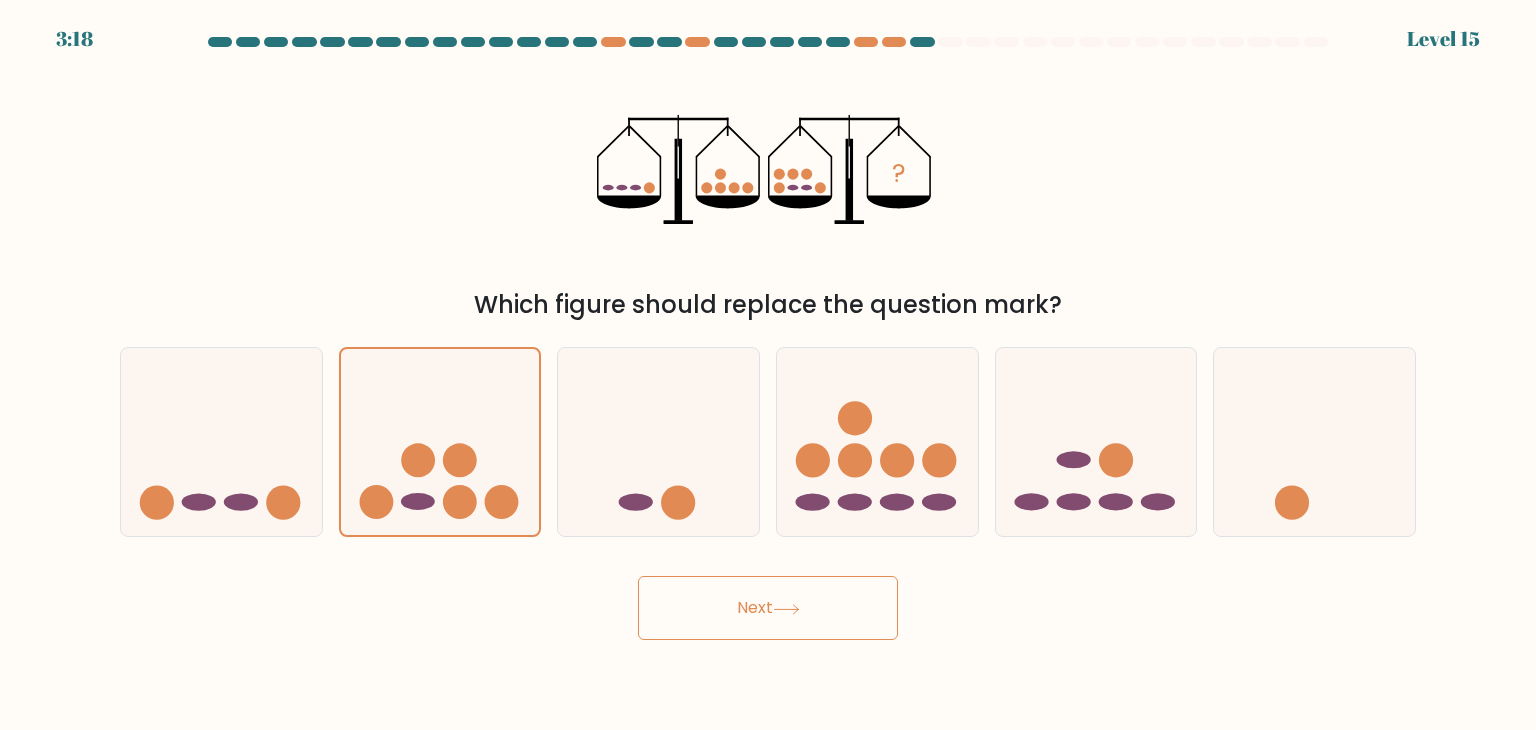 click on "Next" at bounding box center [768, 608] 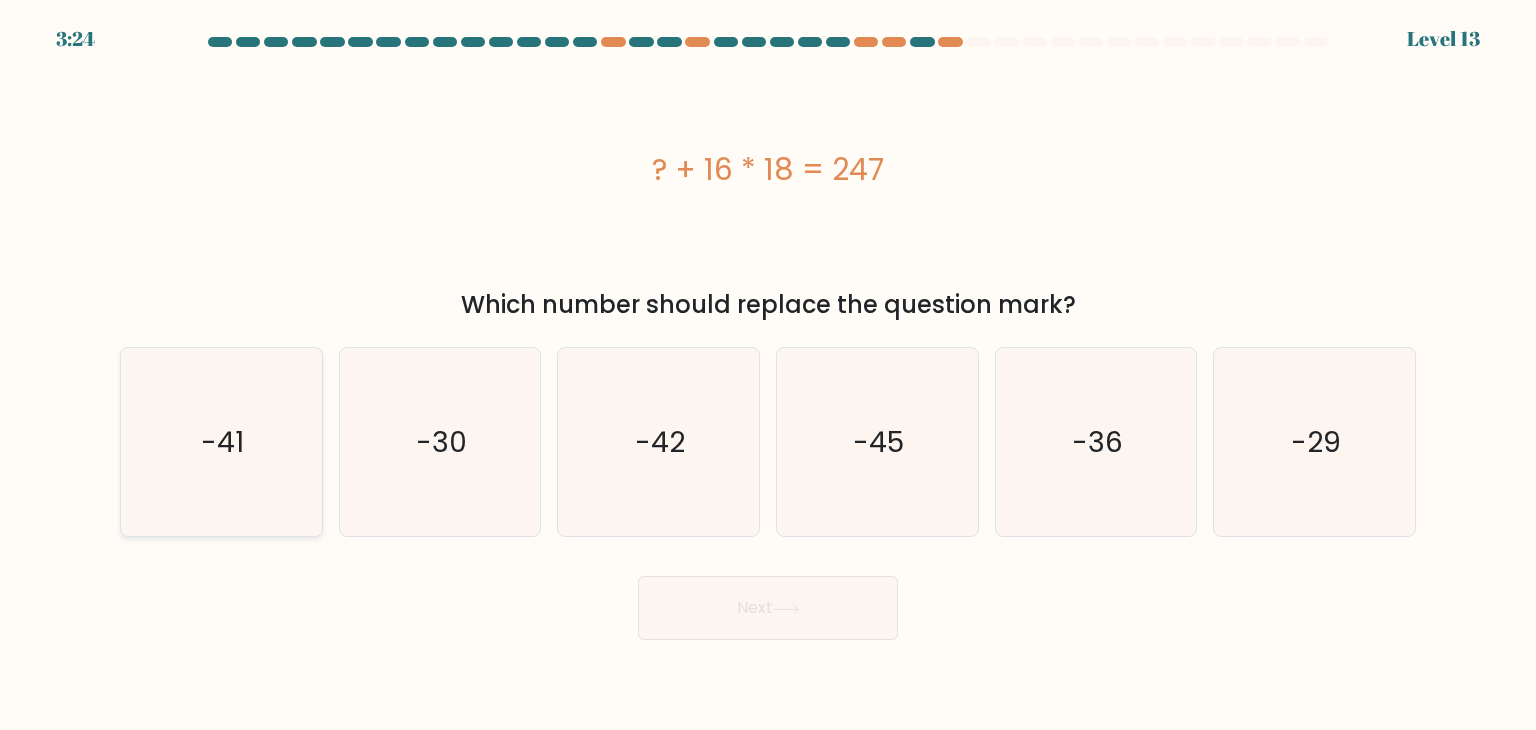 click on "-41" 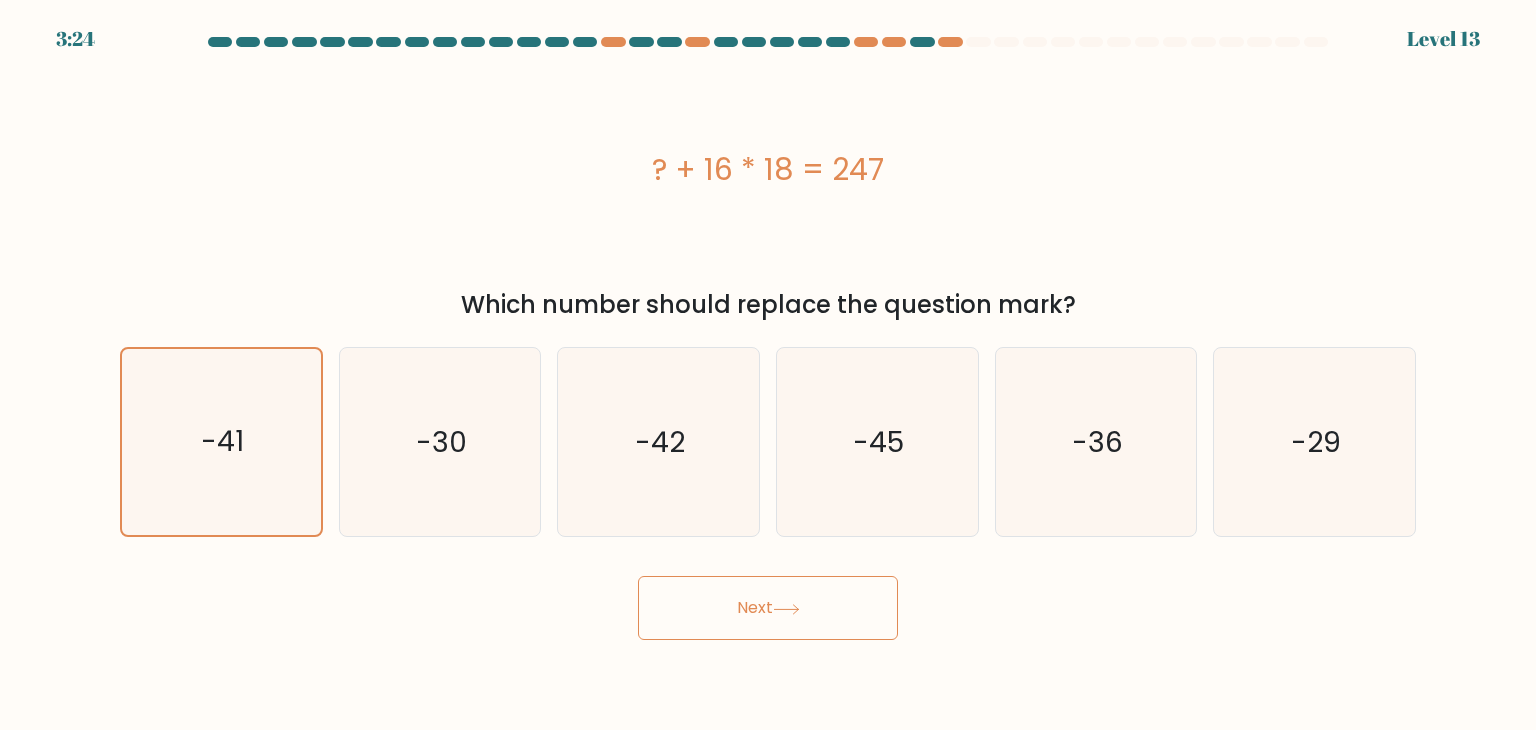 click on "Next" at bounding box center [768, 608] 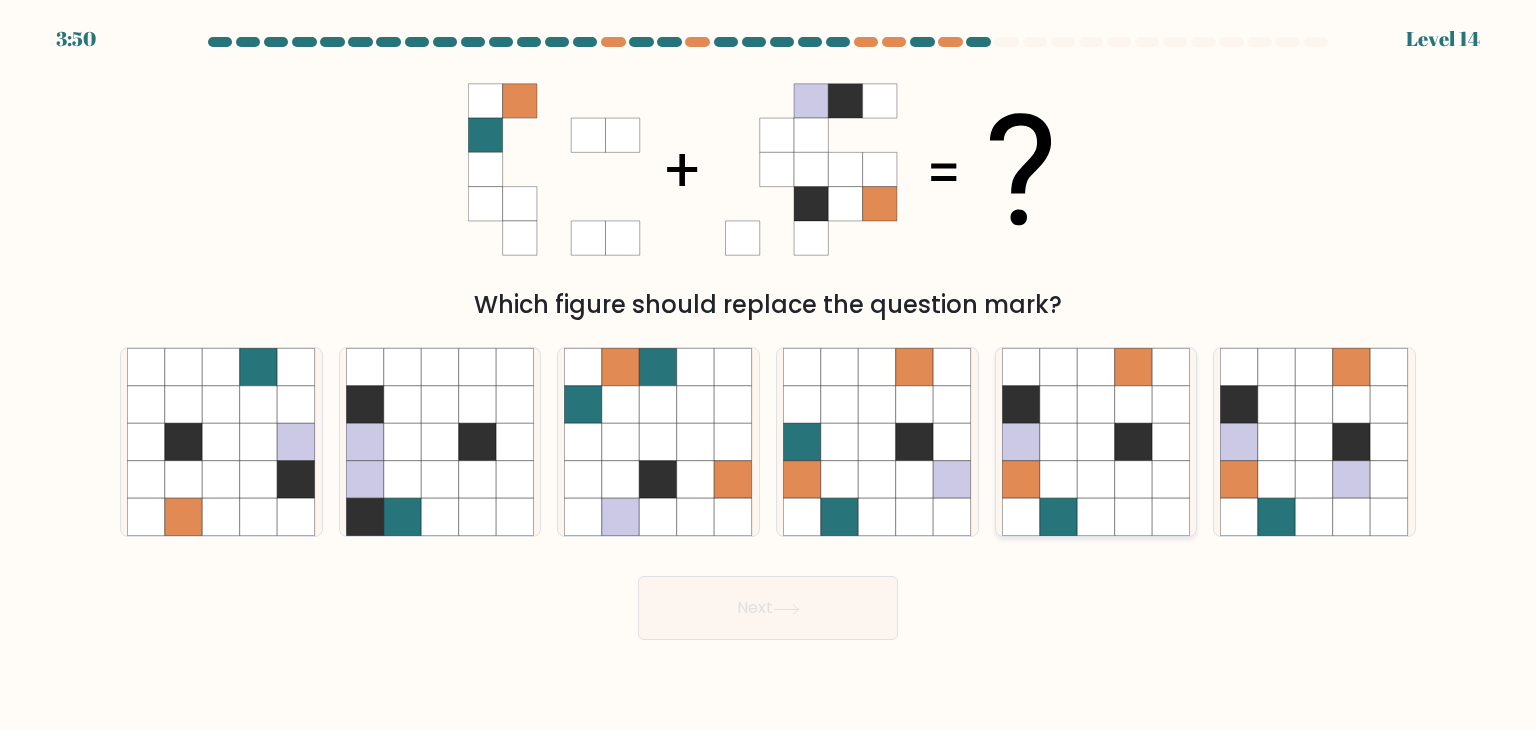 click 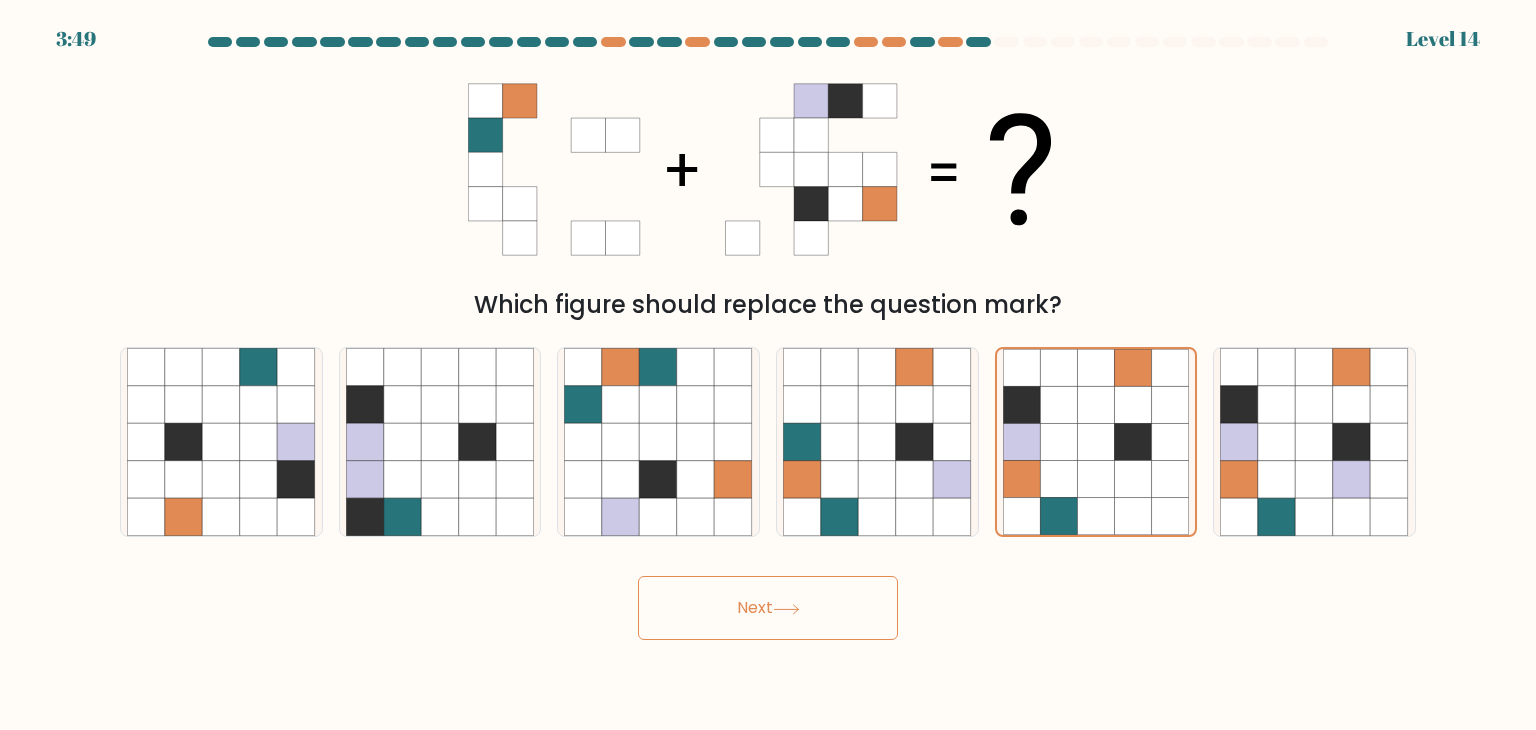 click 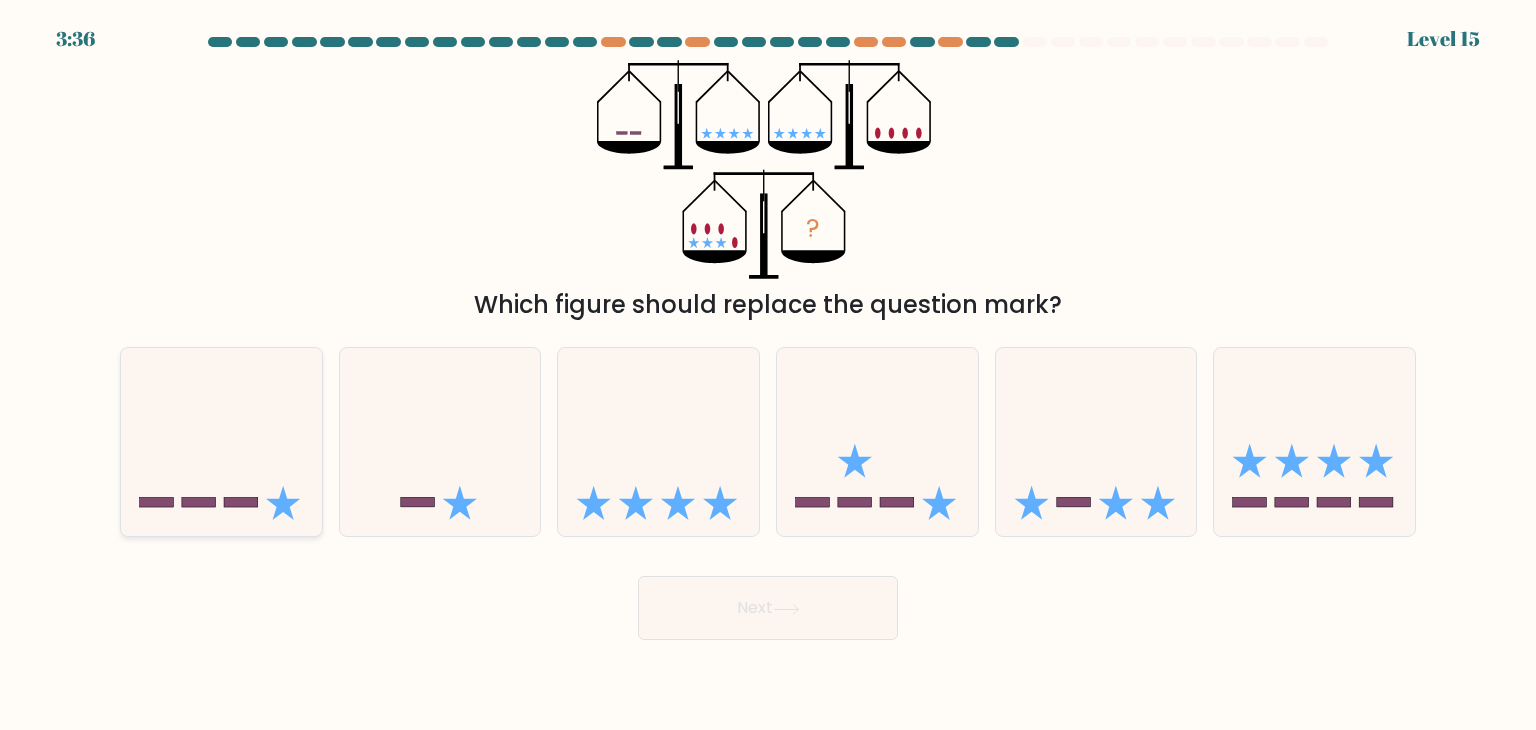 click 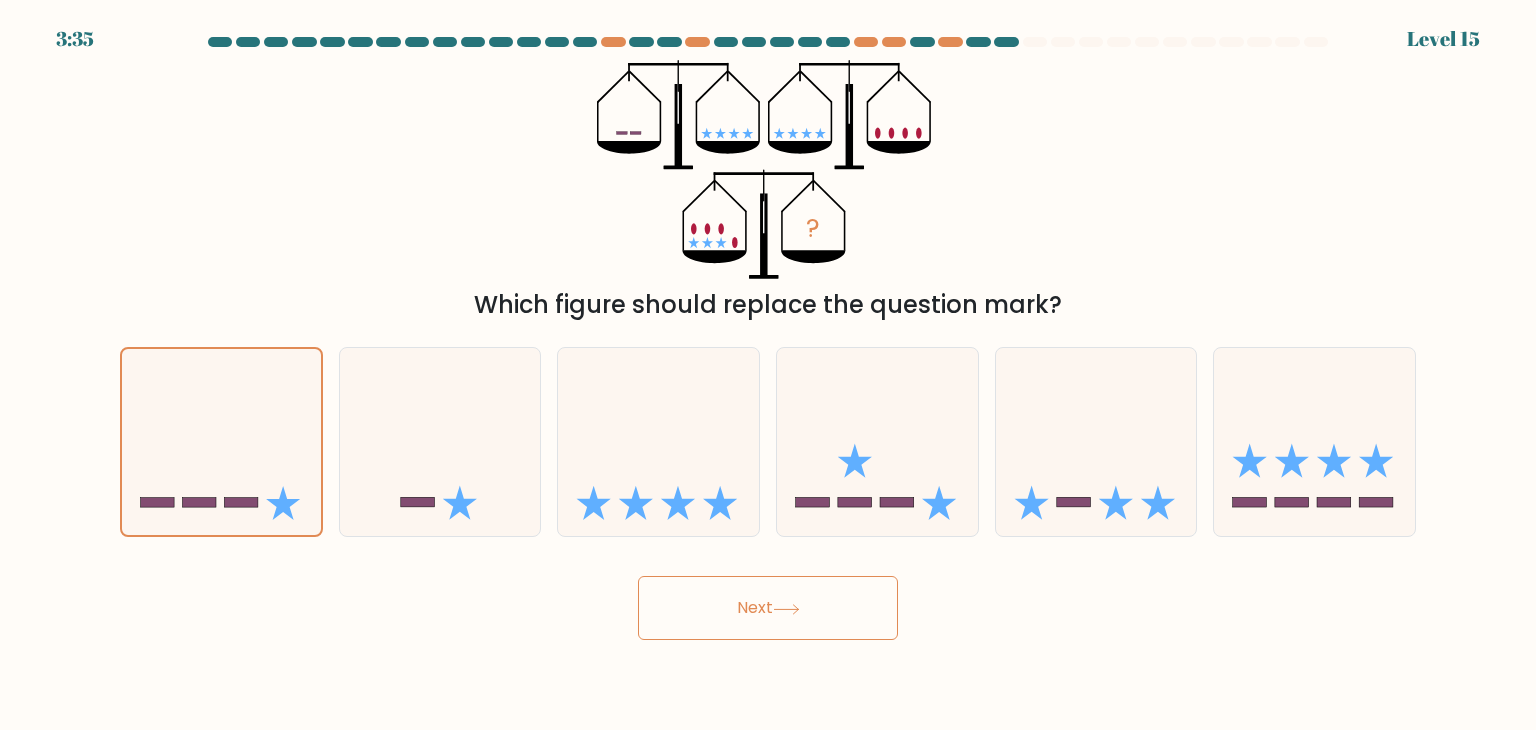 click 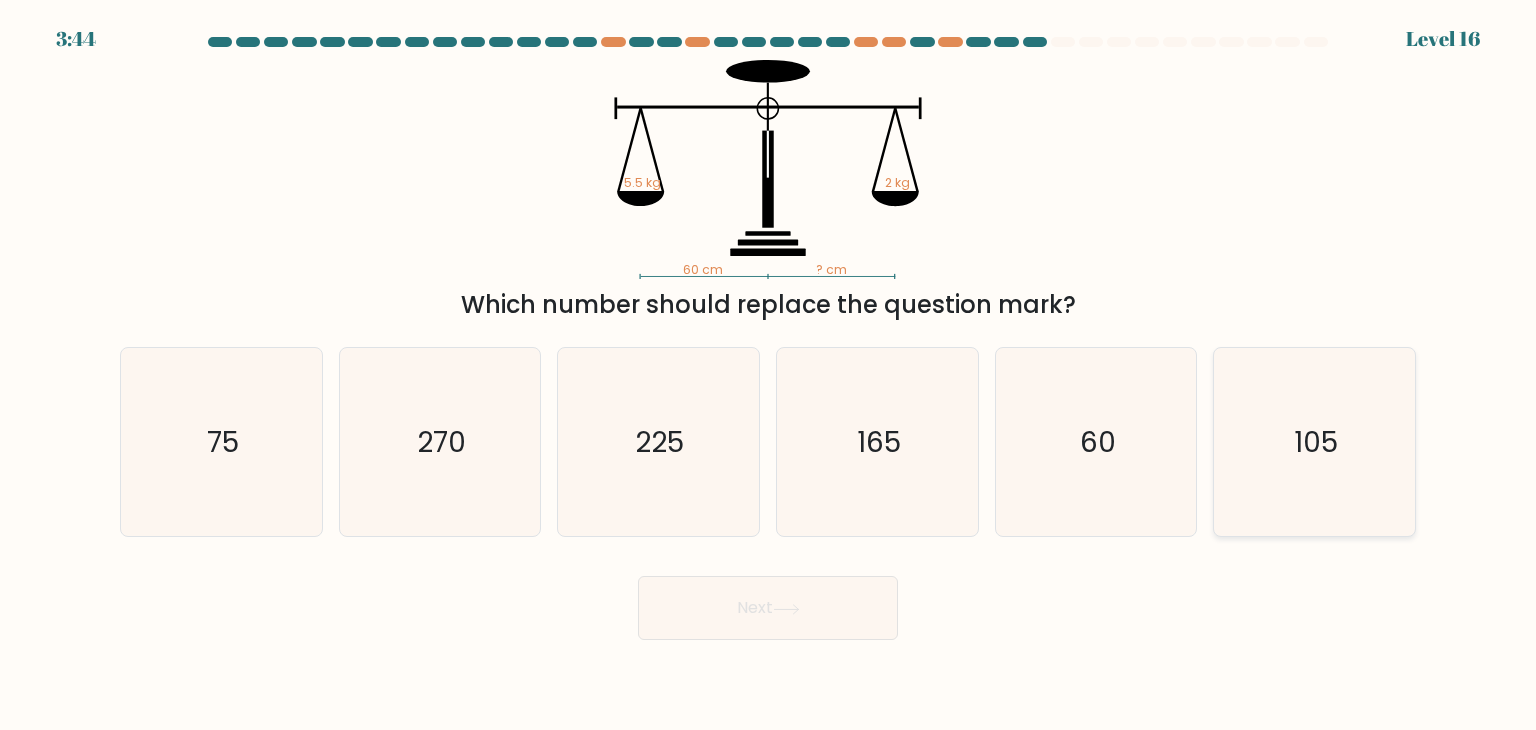 click on "105" 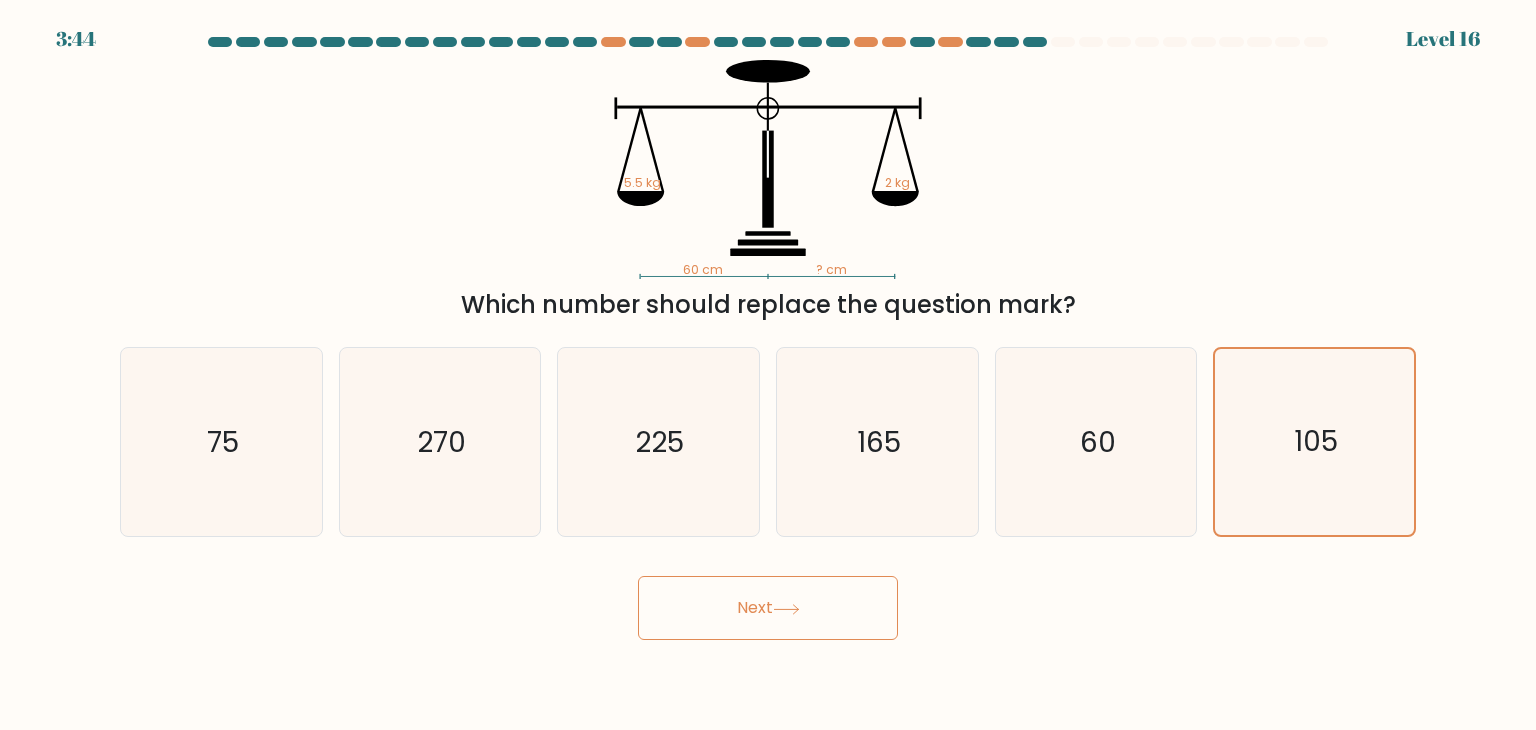 click on "Next" at bounding box center [768, 608] 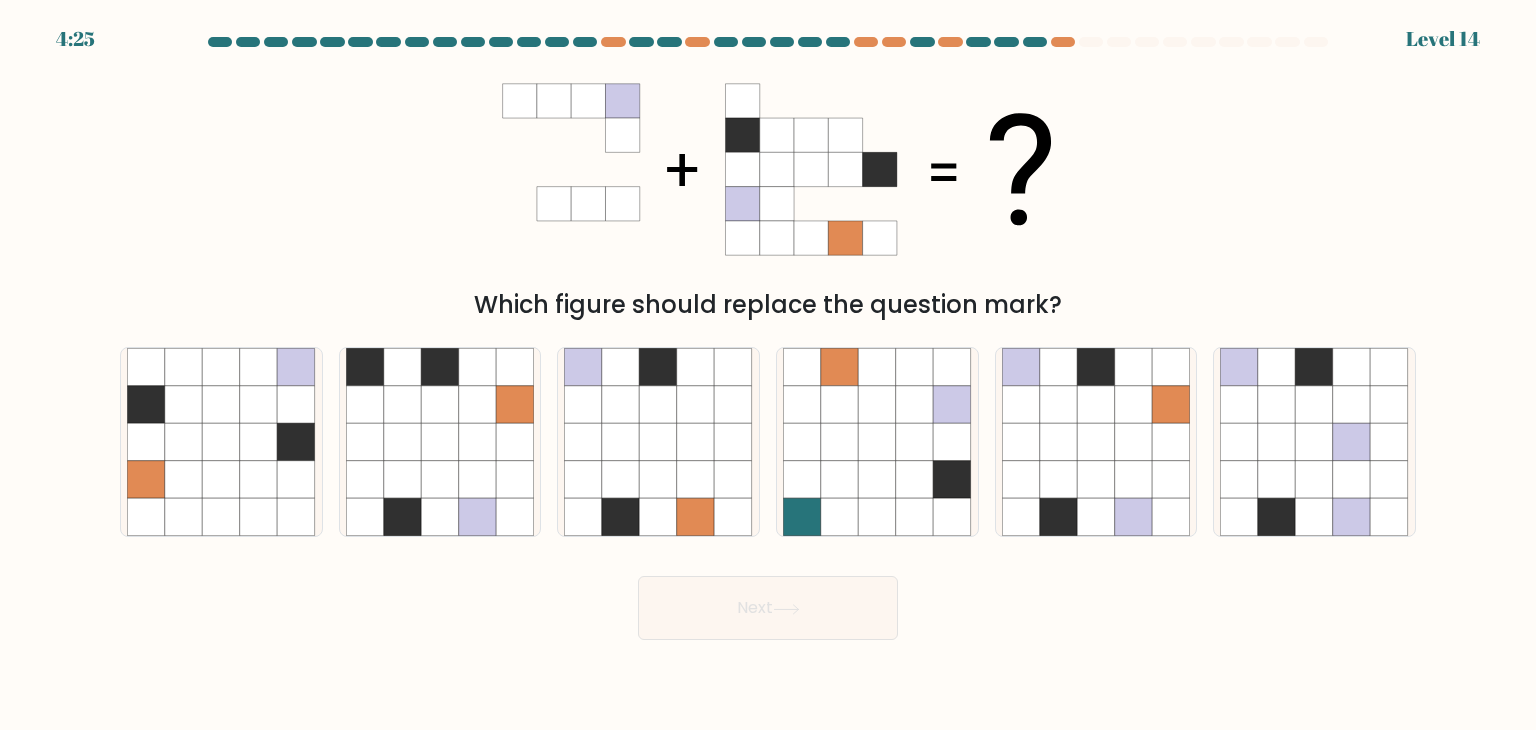 click on "Which figure should replace the question mark?" at bounding box center (768, 191) 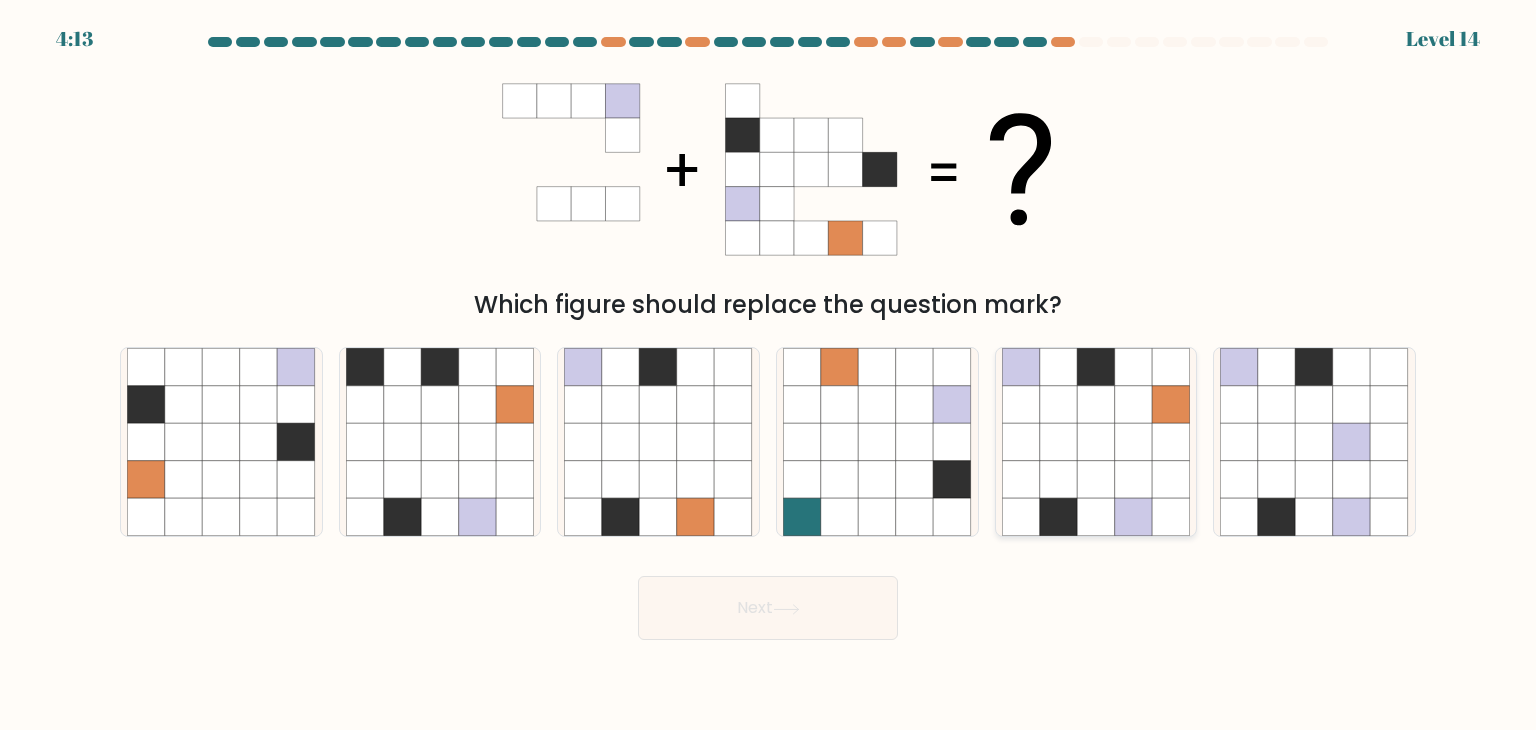 click 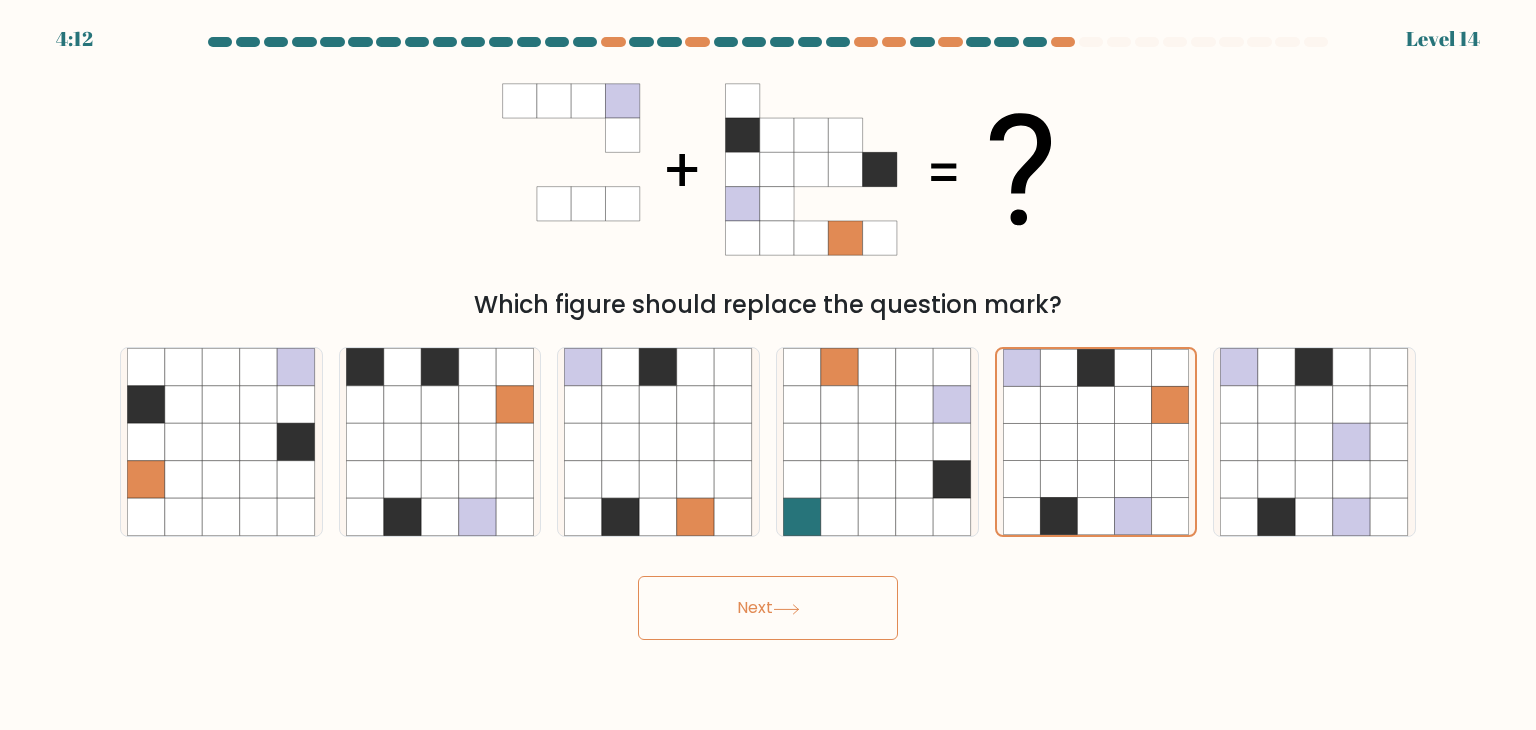 click on "Next" at bounding box center [768, 608] 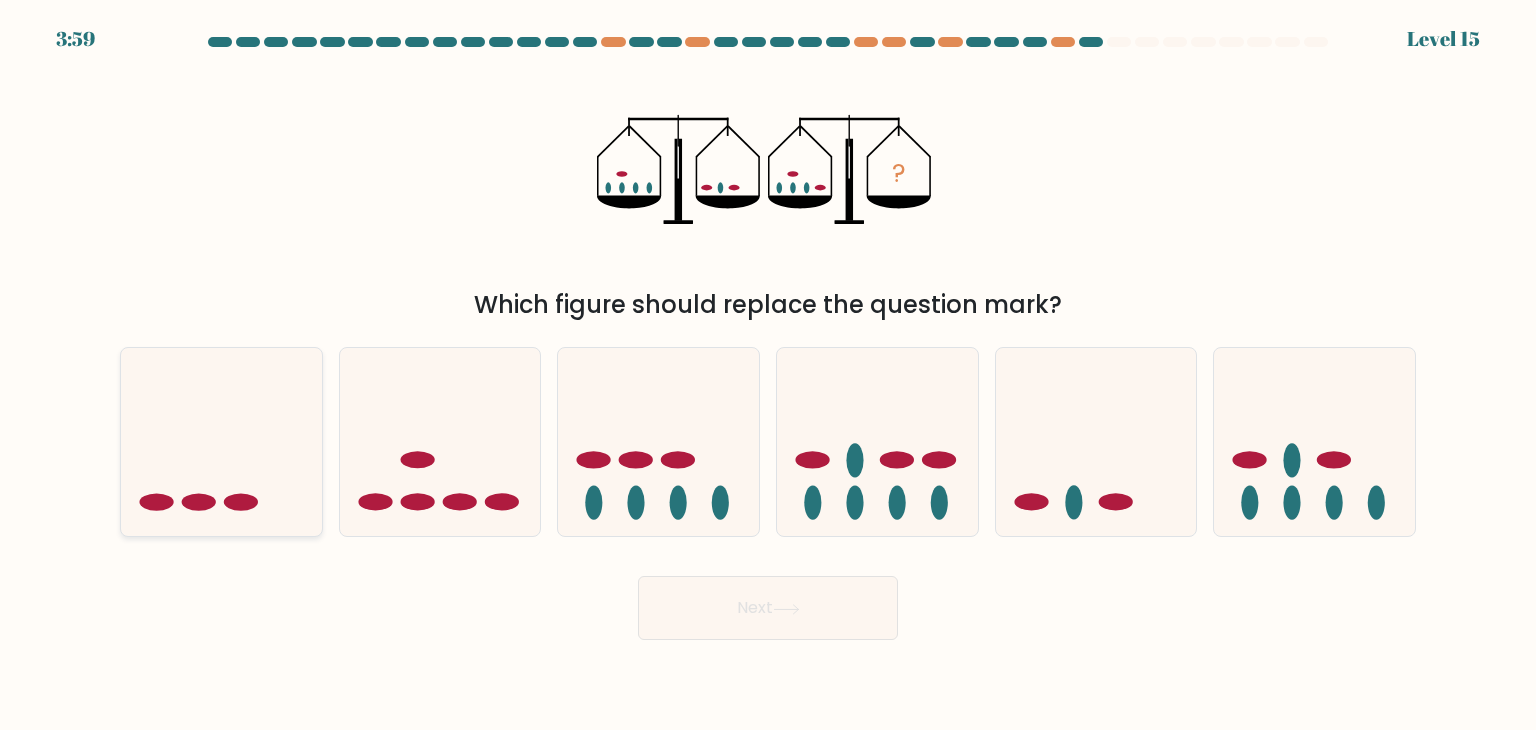 click 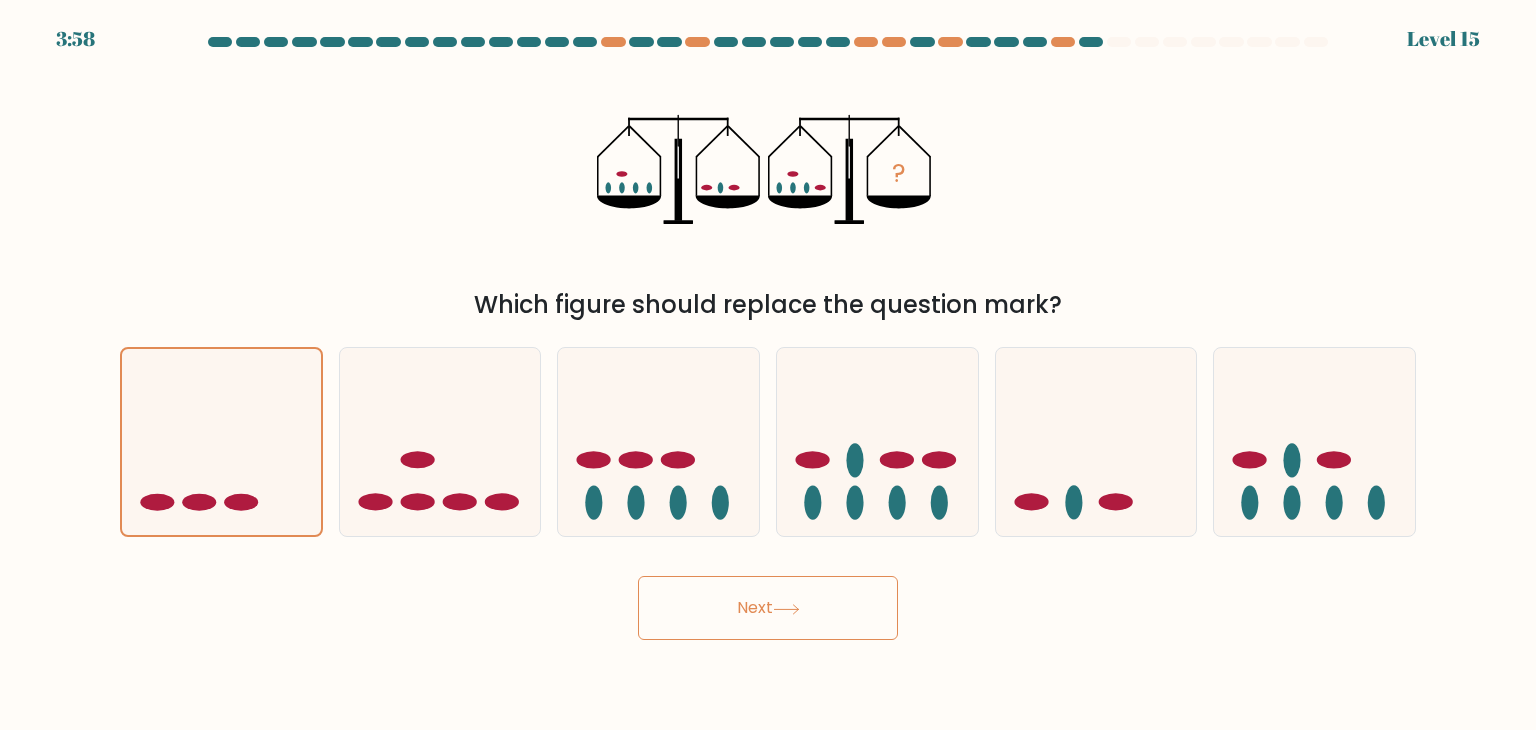 click on "Next" at bounding box center (768, 608) 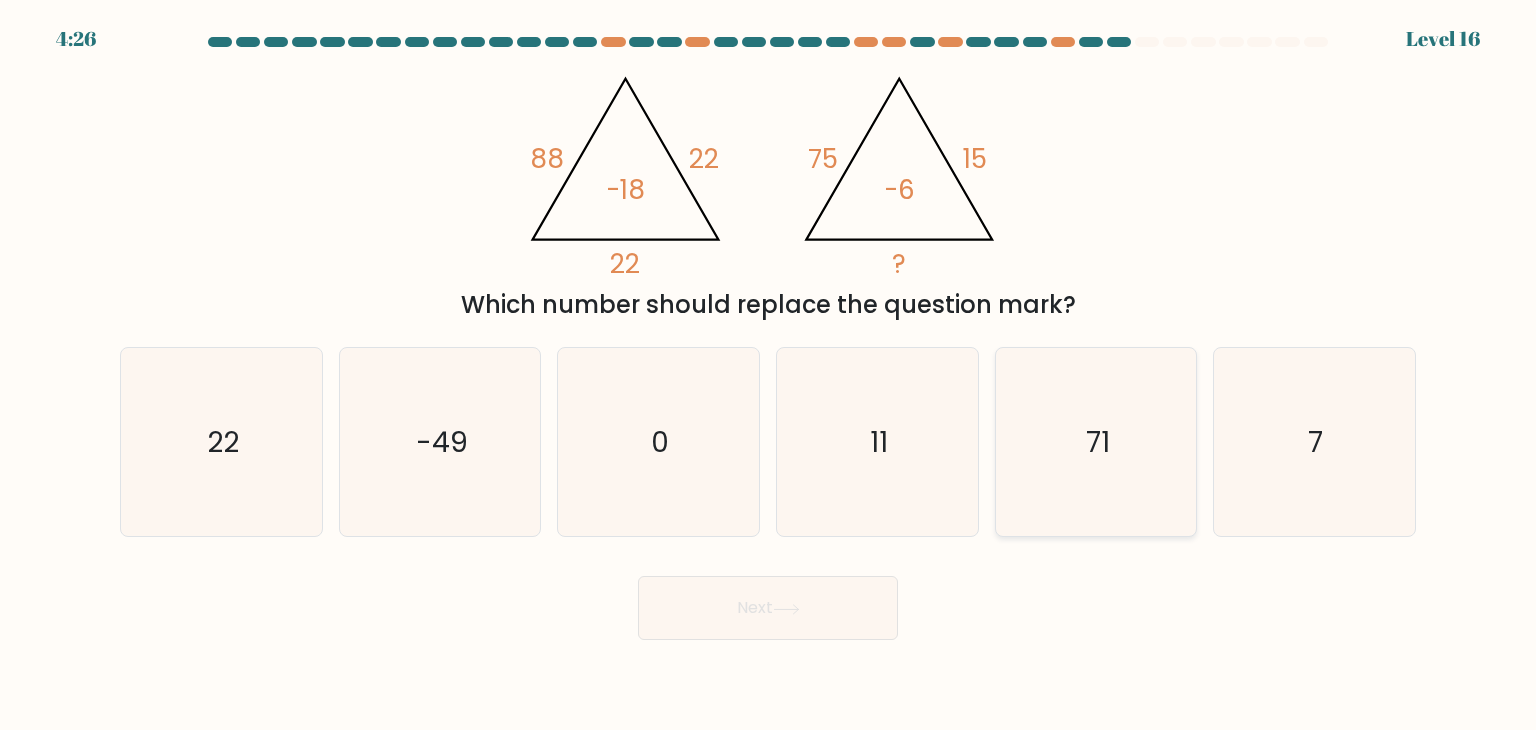 click on "71" 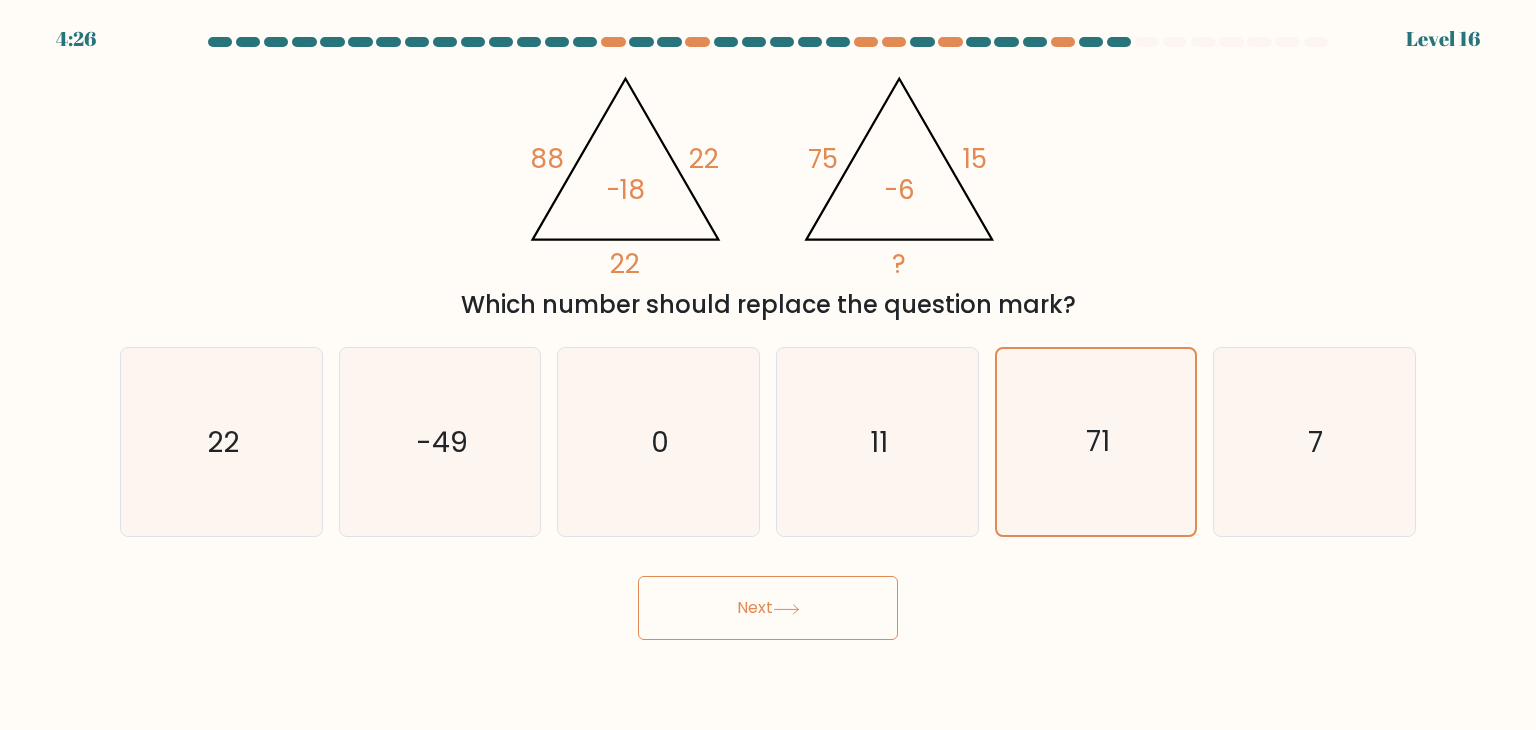 click on "Next" at bounding box center [768, 608] 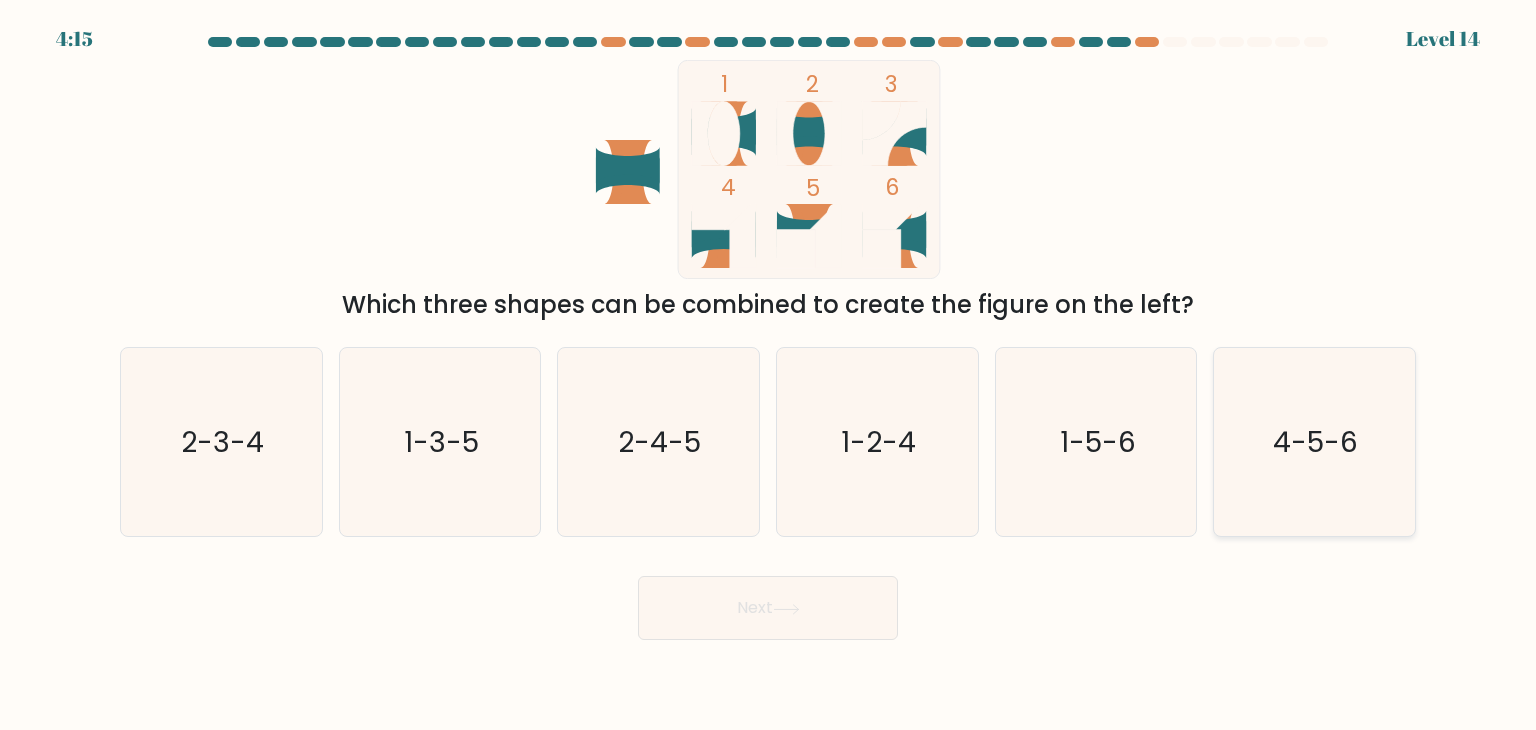 click on "4-5-6" 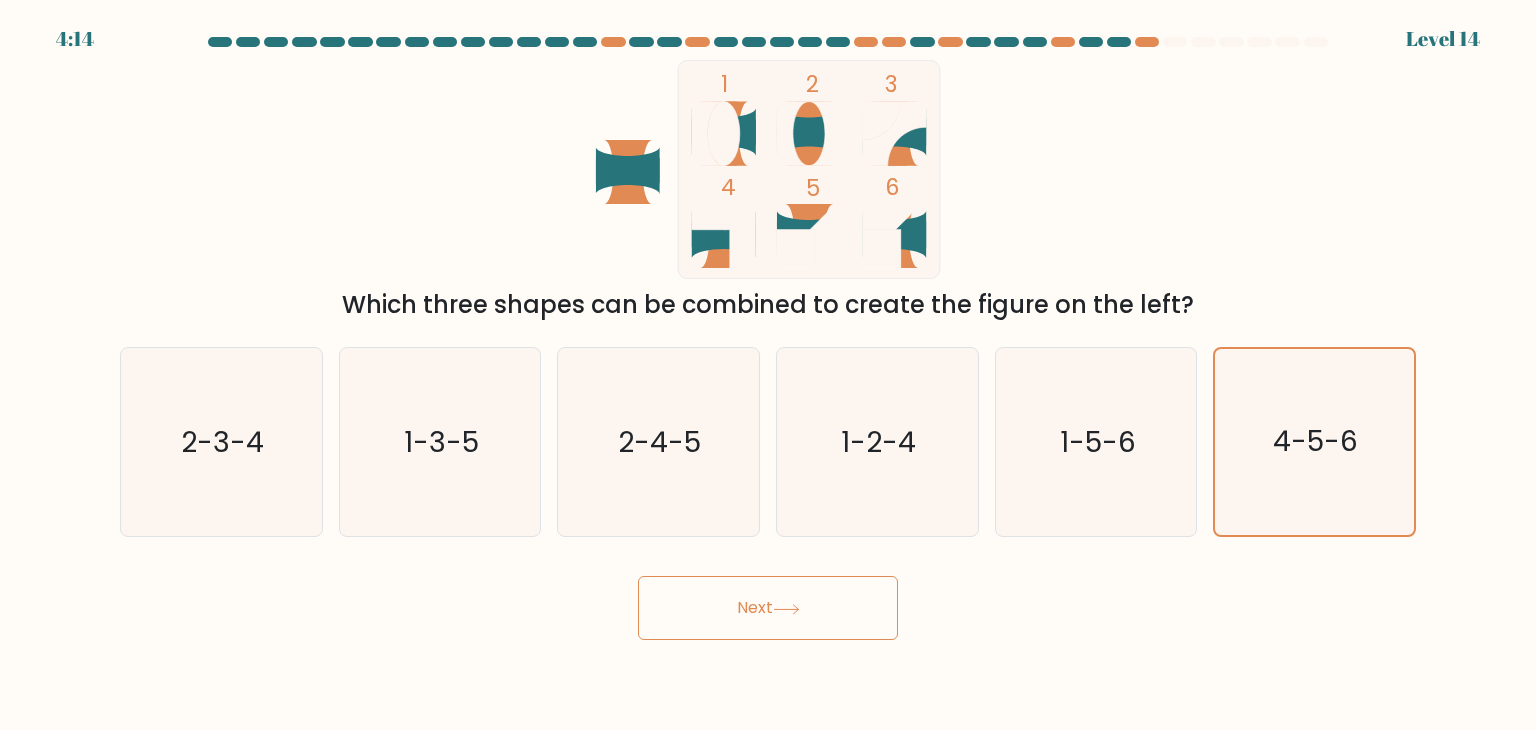 click on "Next" at bounding box center [768, 608] 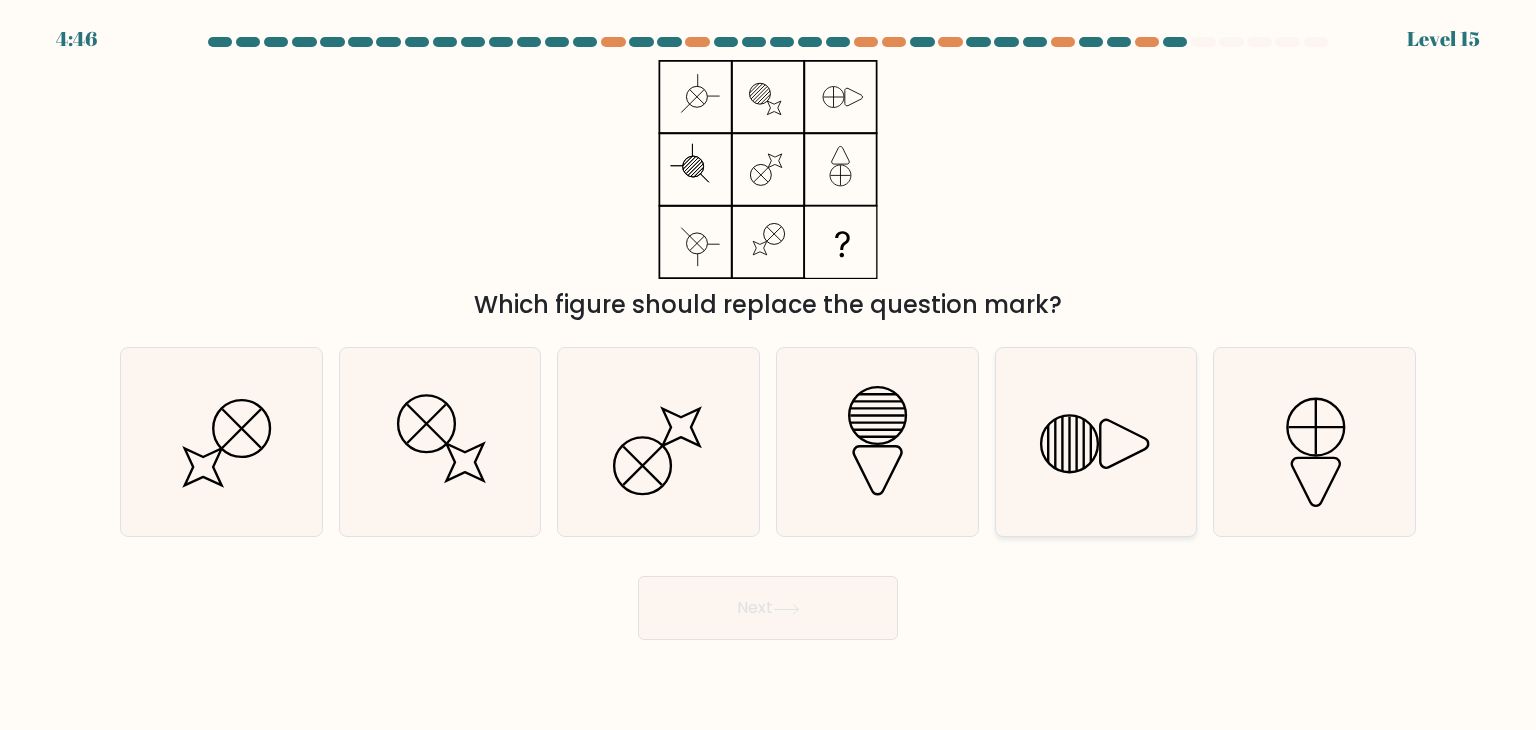 click 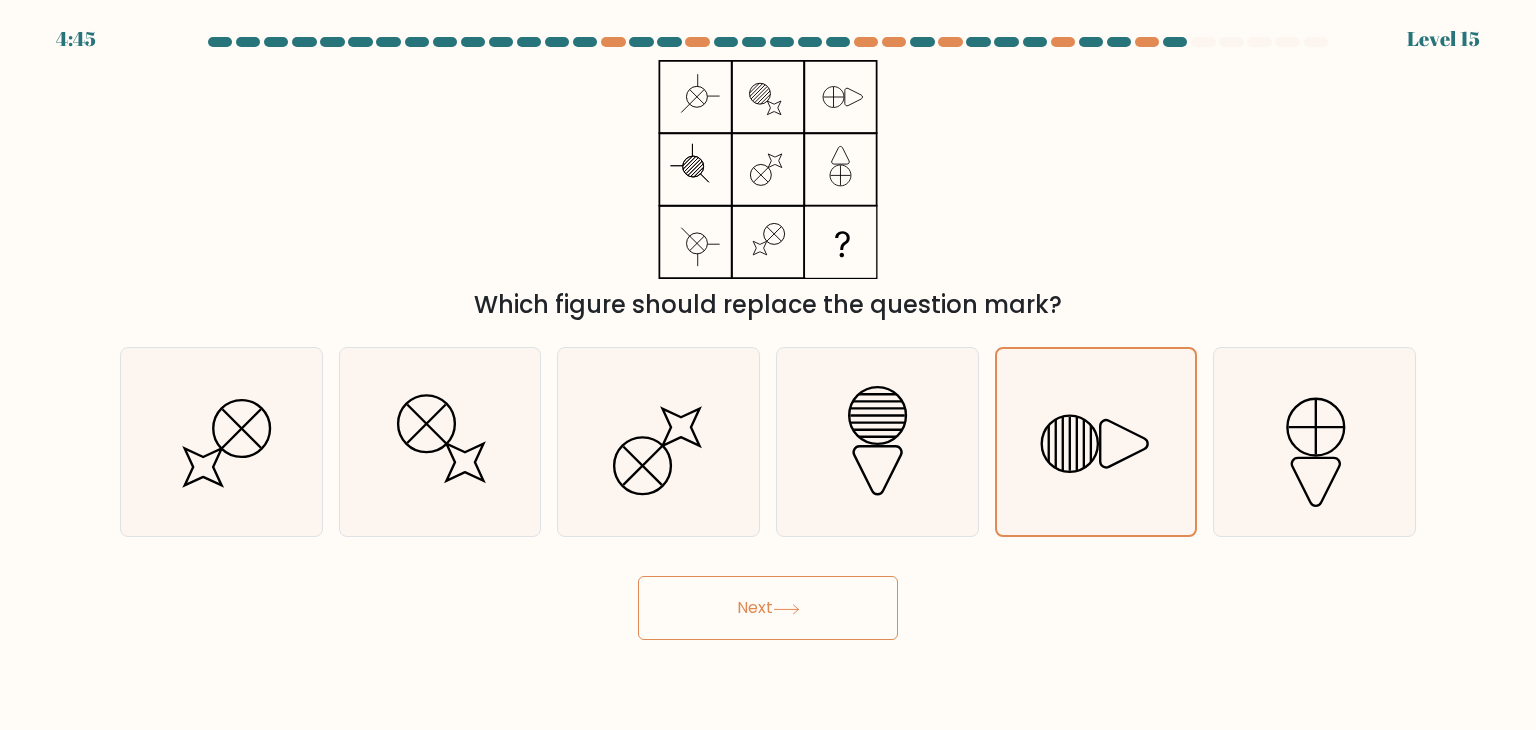click on "Next" at bounding box center (768, 608) 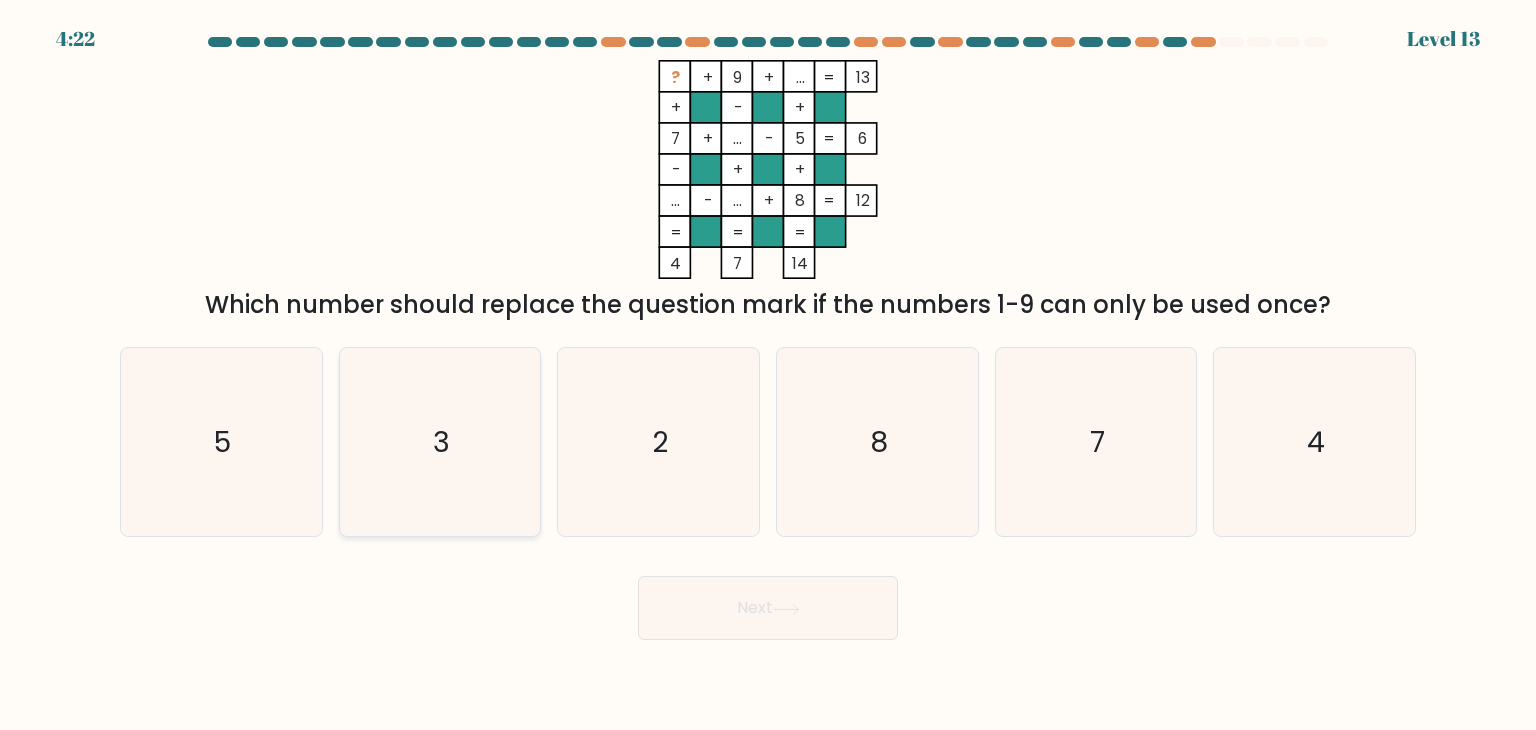 click on "3" 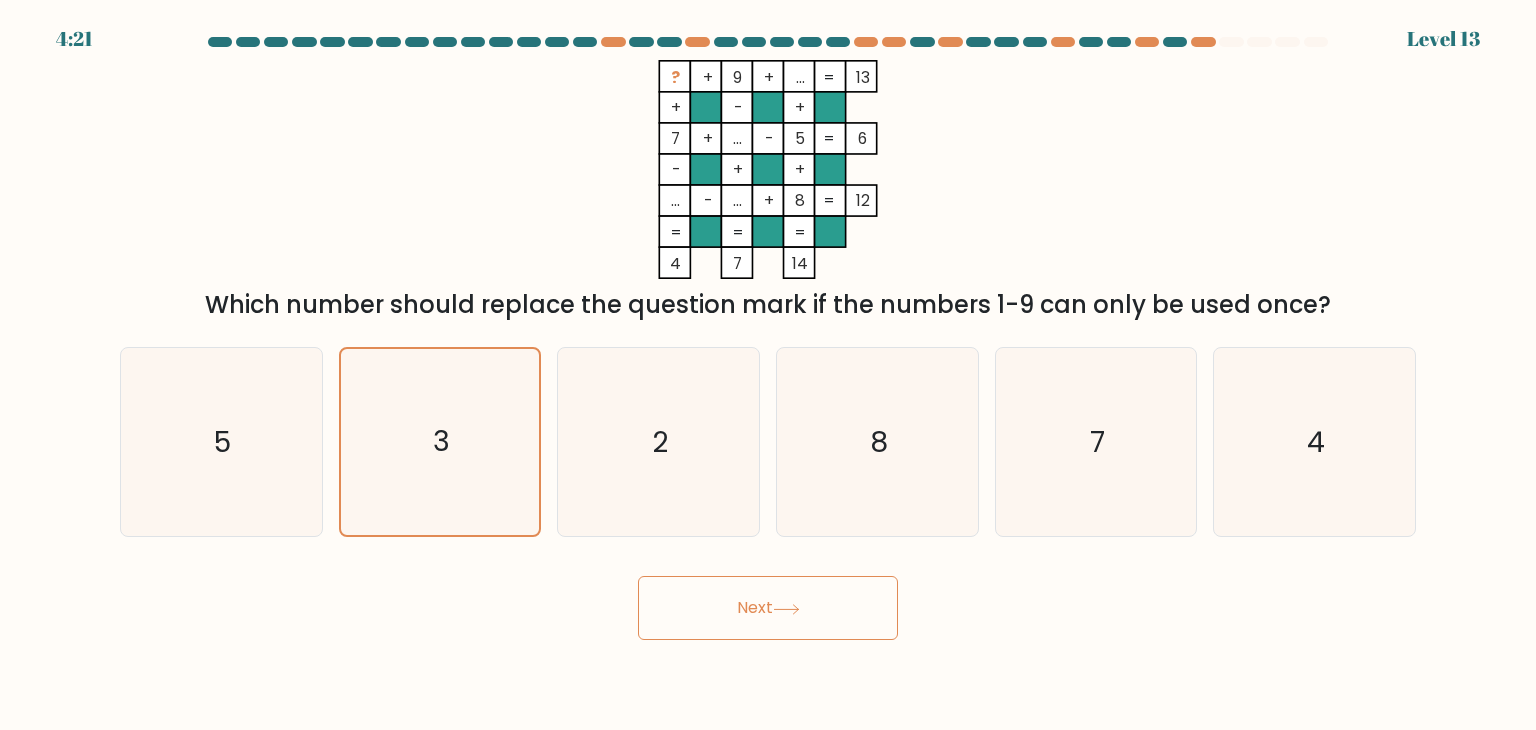 click on "Next" at bounding box center [768, 608] 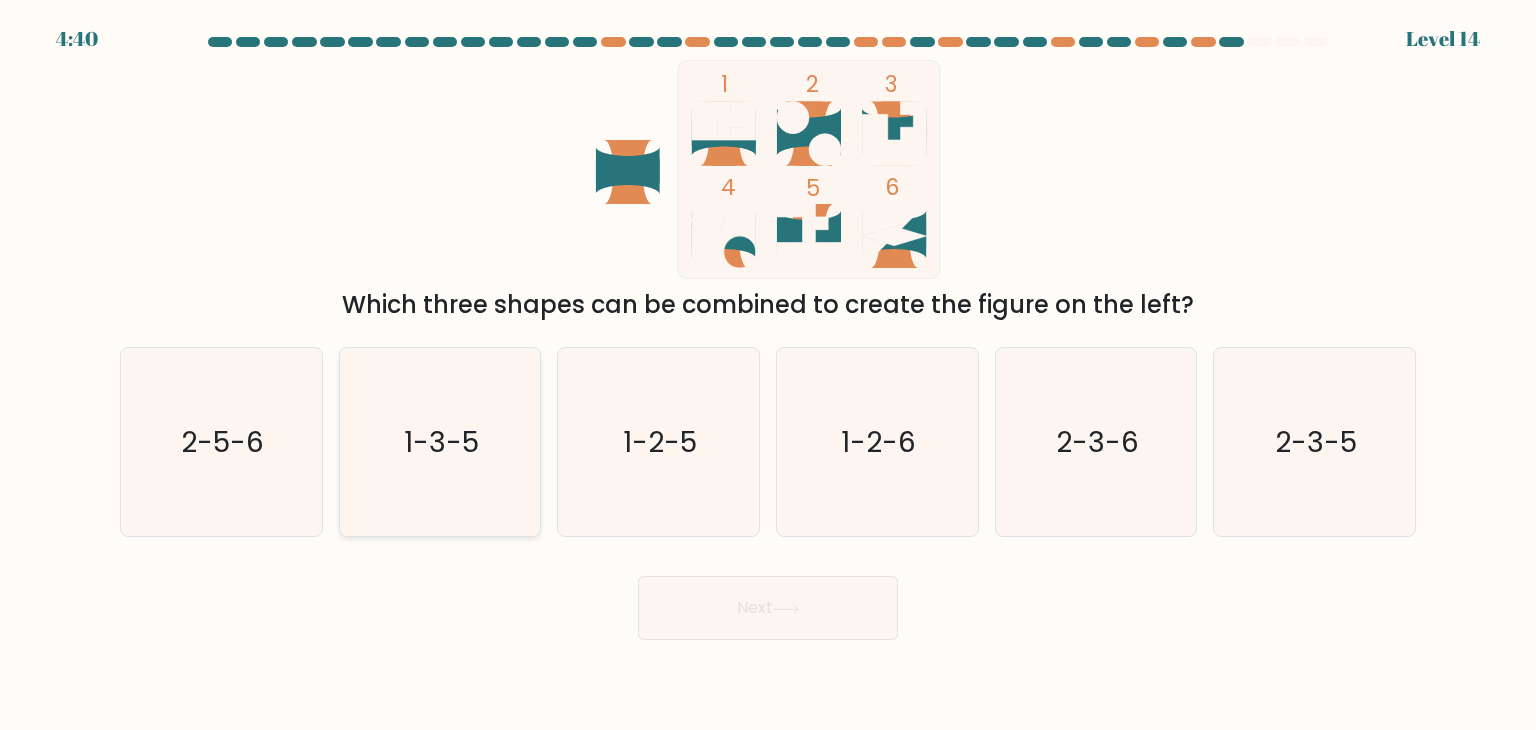 click on "1-3-5" 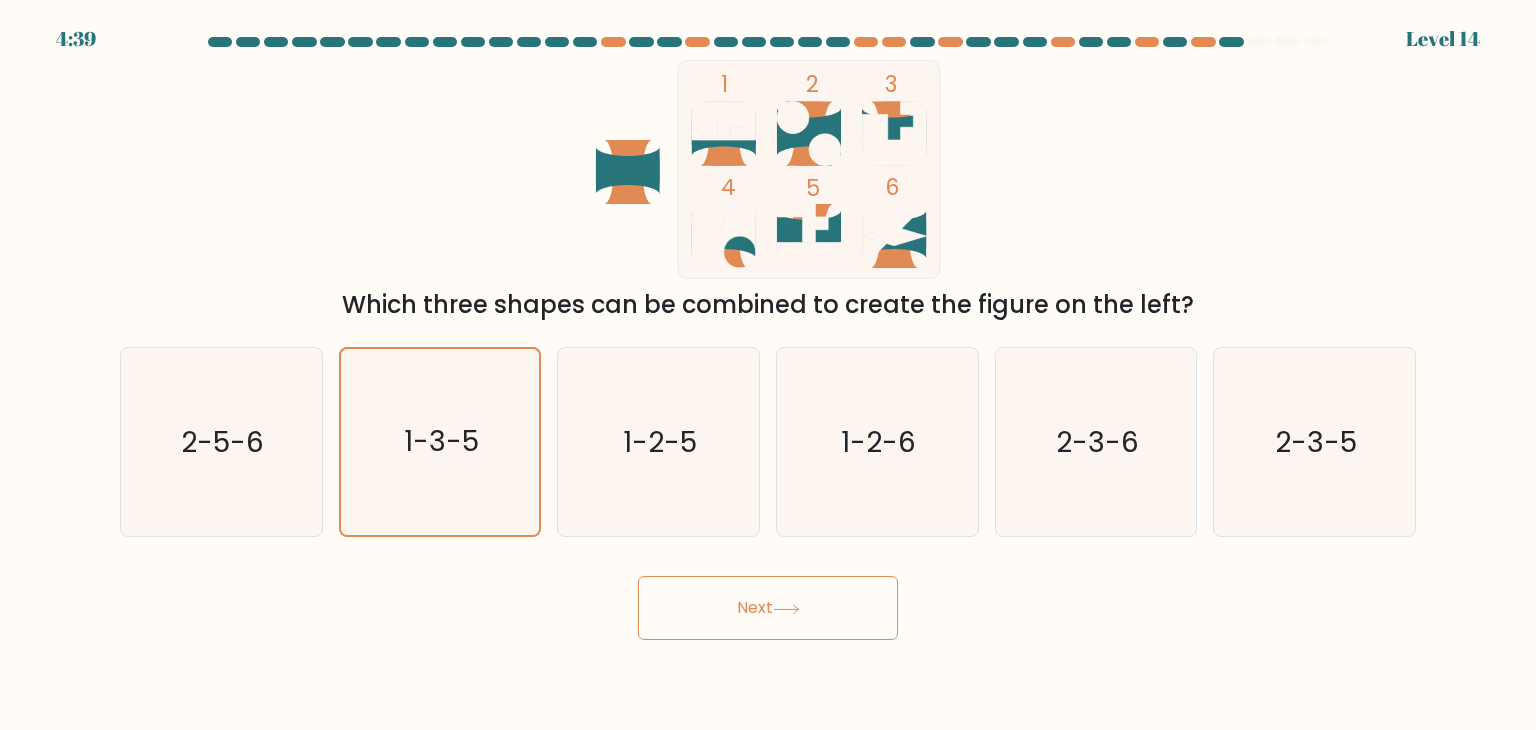 click on "Next" at bounding box center [768, 608] 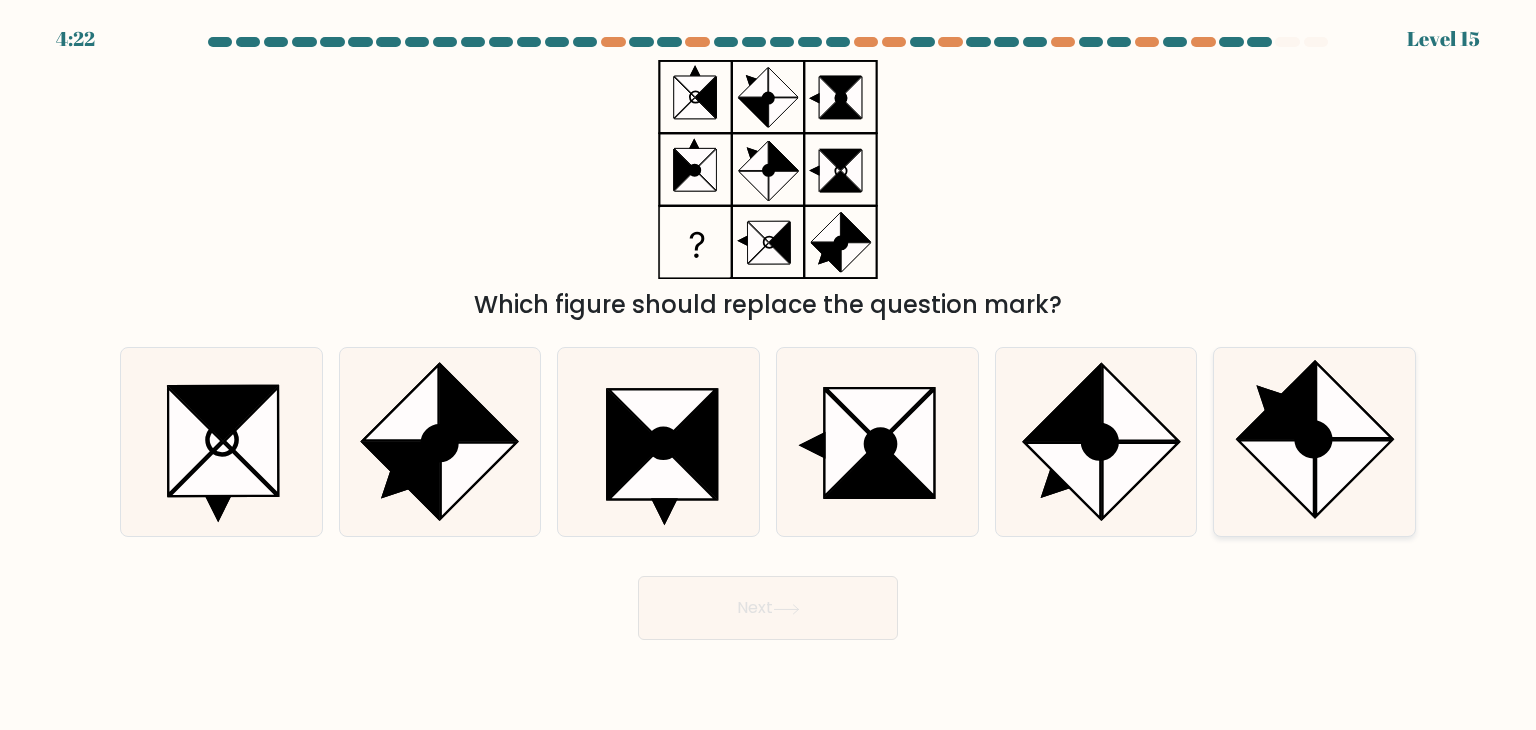 click 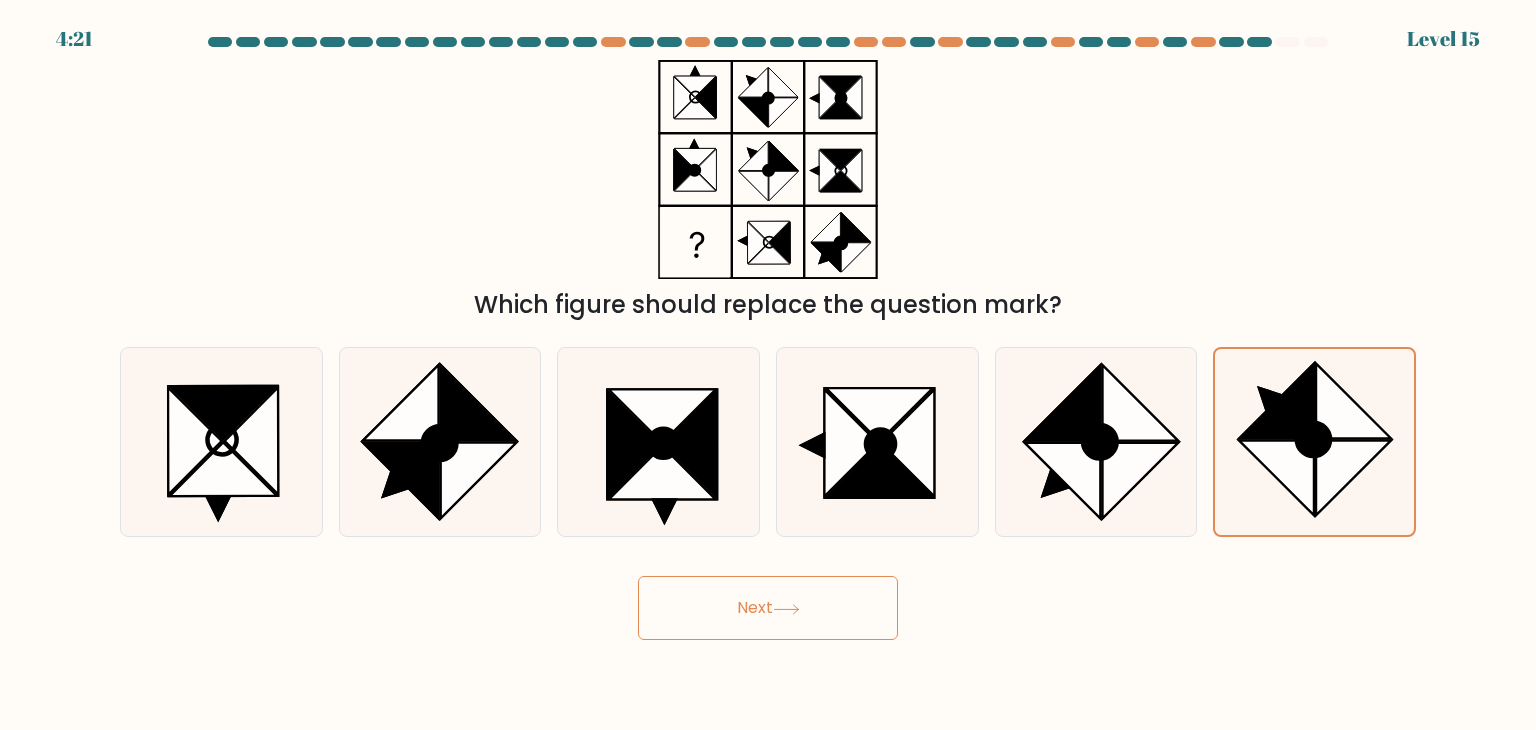 click on "Next" at bounding box center (768, 608) 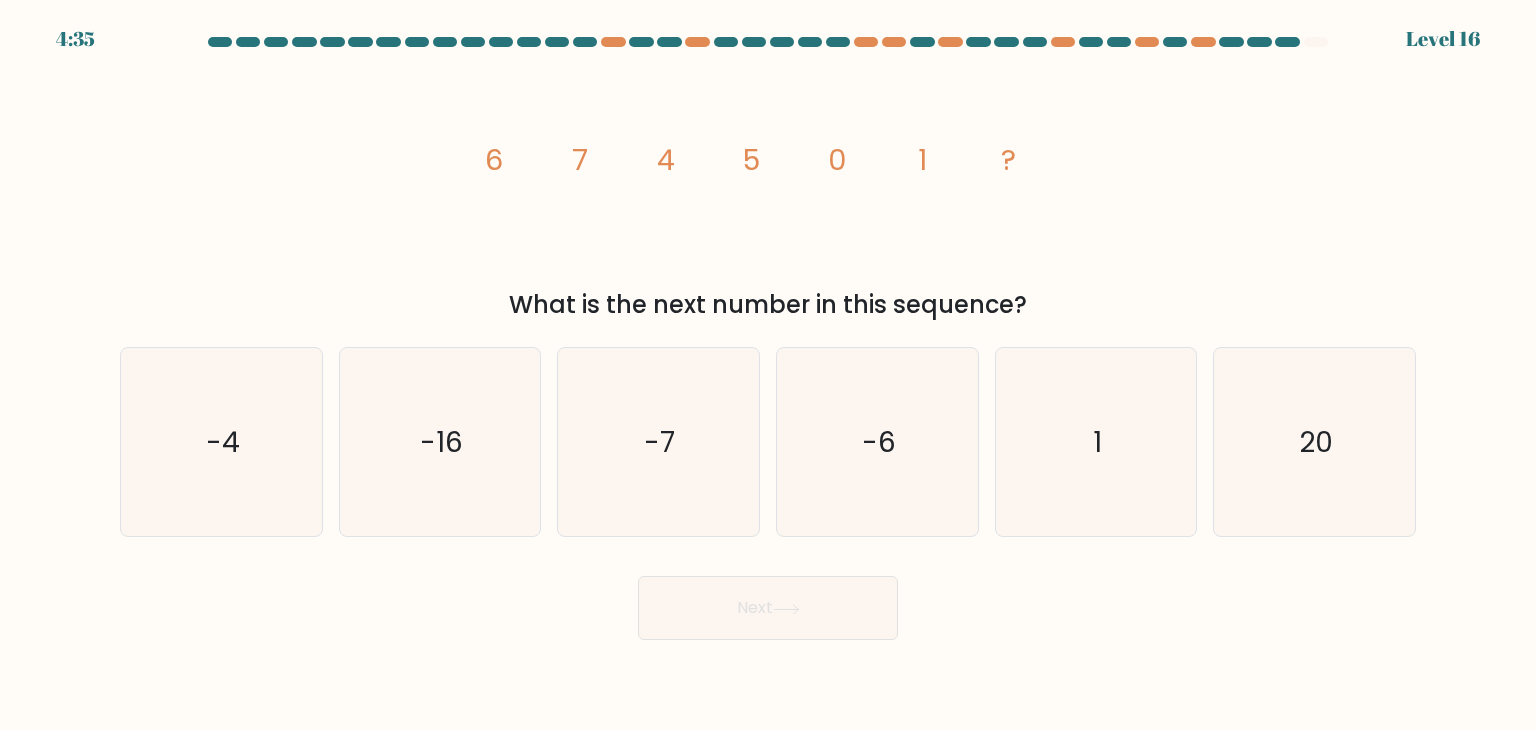 drag, startPoint x: 712, startPoint y: 483, endPoint x: 785, endPoint y: 557, distance: 103.947105 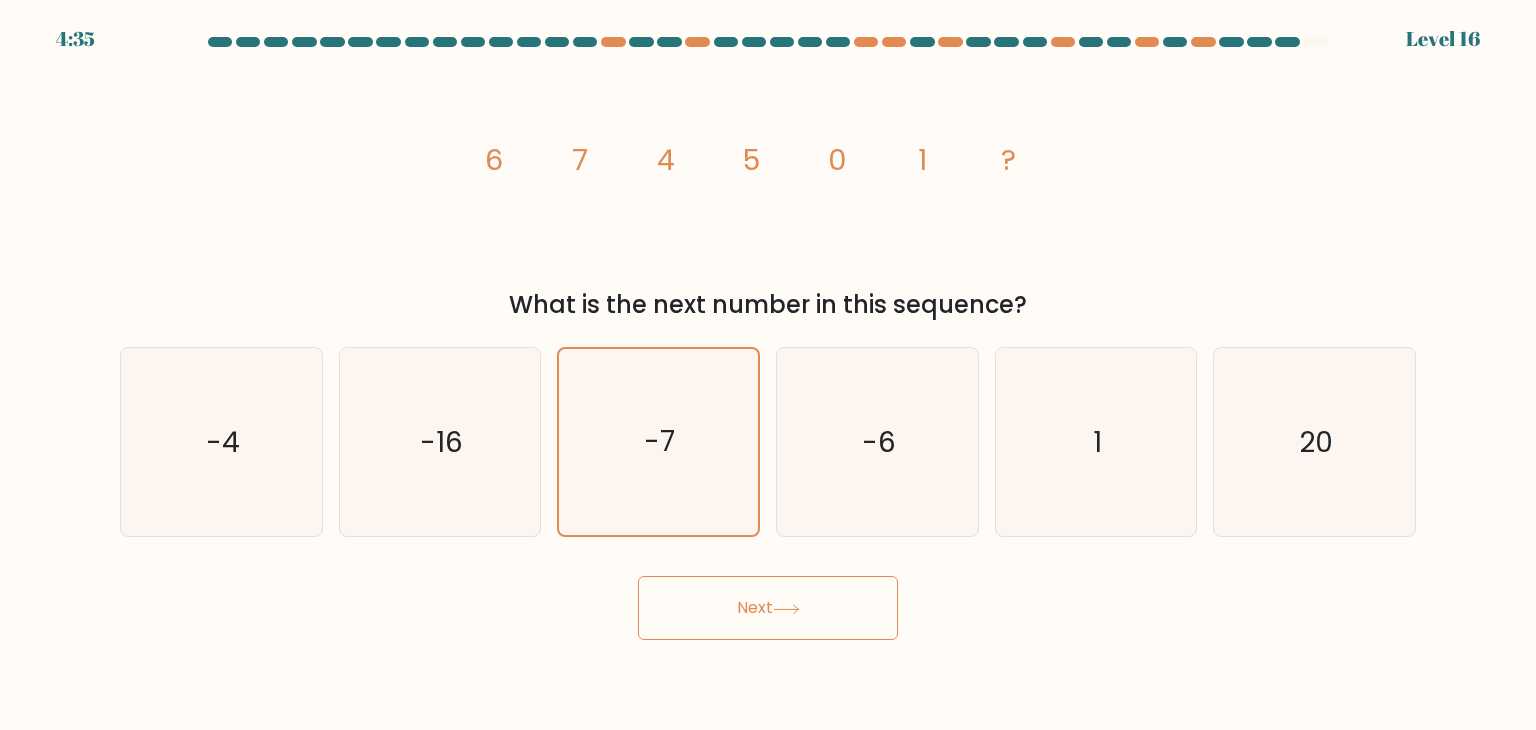 click on "Next" at bounding box center (768, 608) 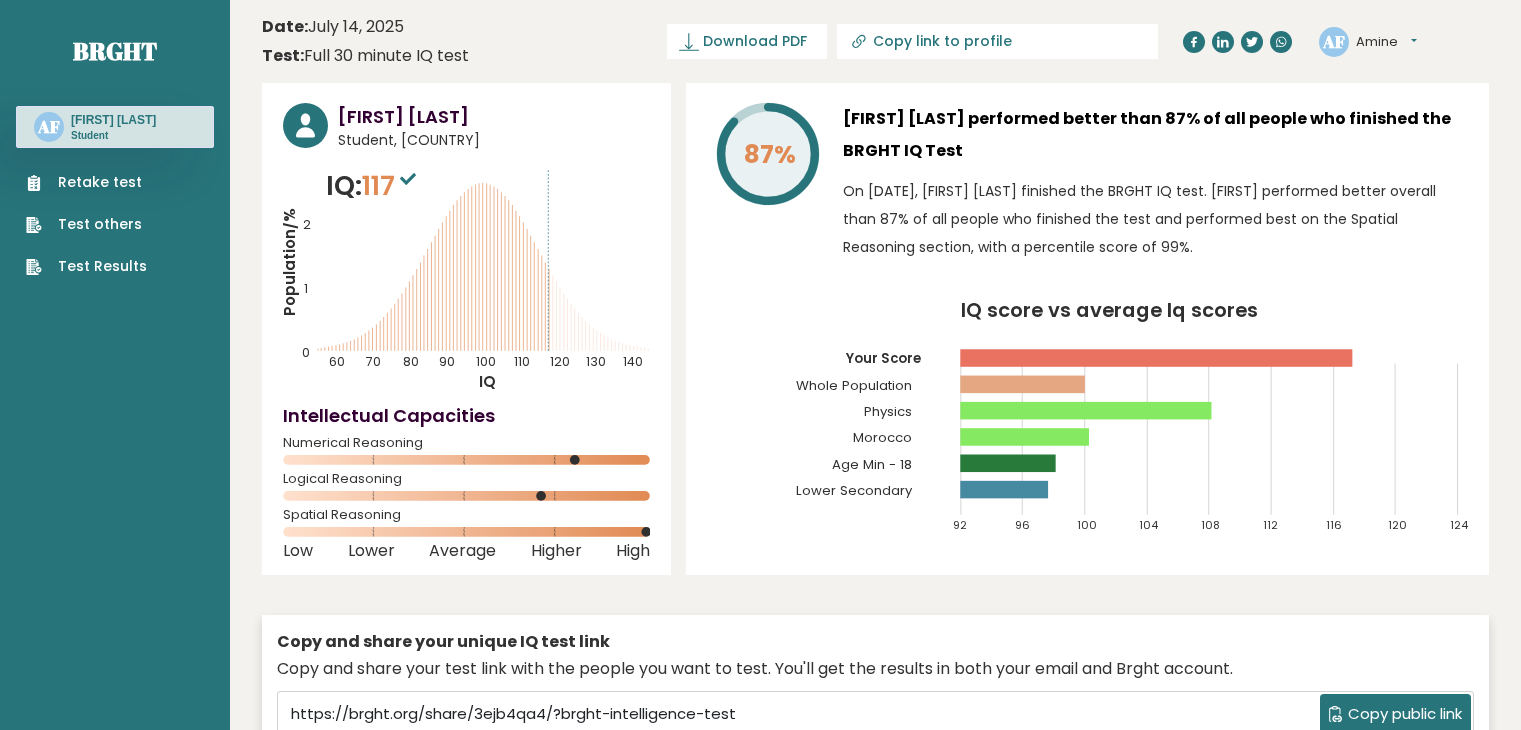 scroll, scrollTop: 0, scrollLeft: 0, axis: both 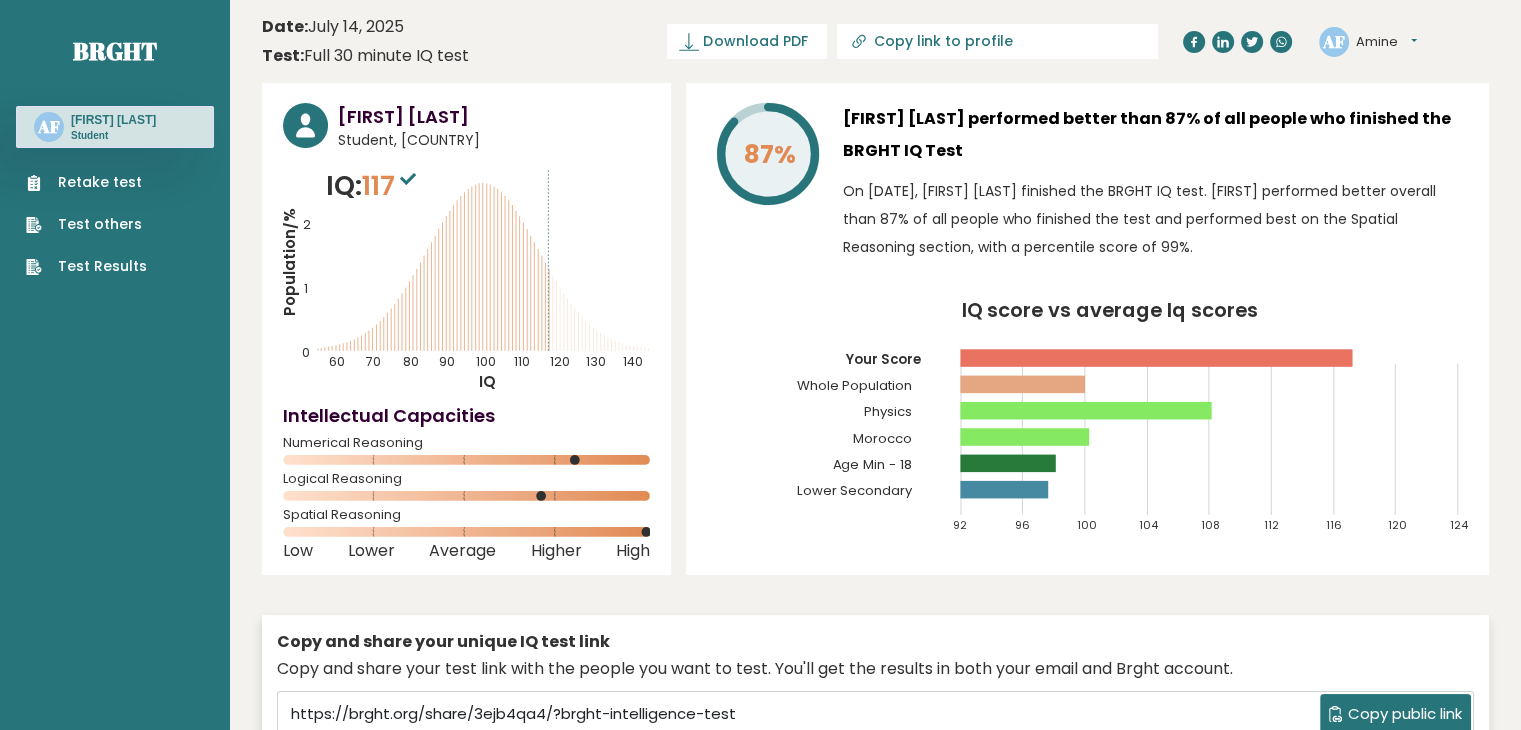click at bounding box center [408, 178] 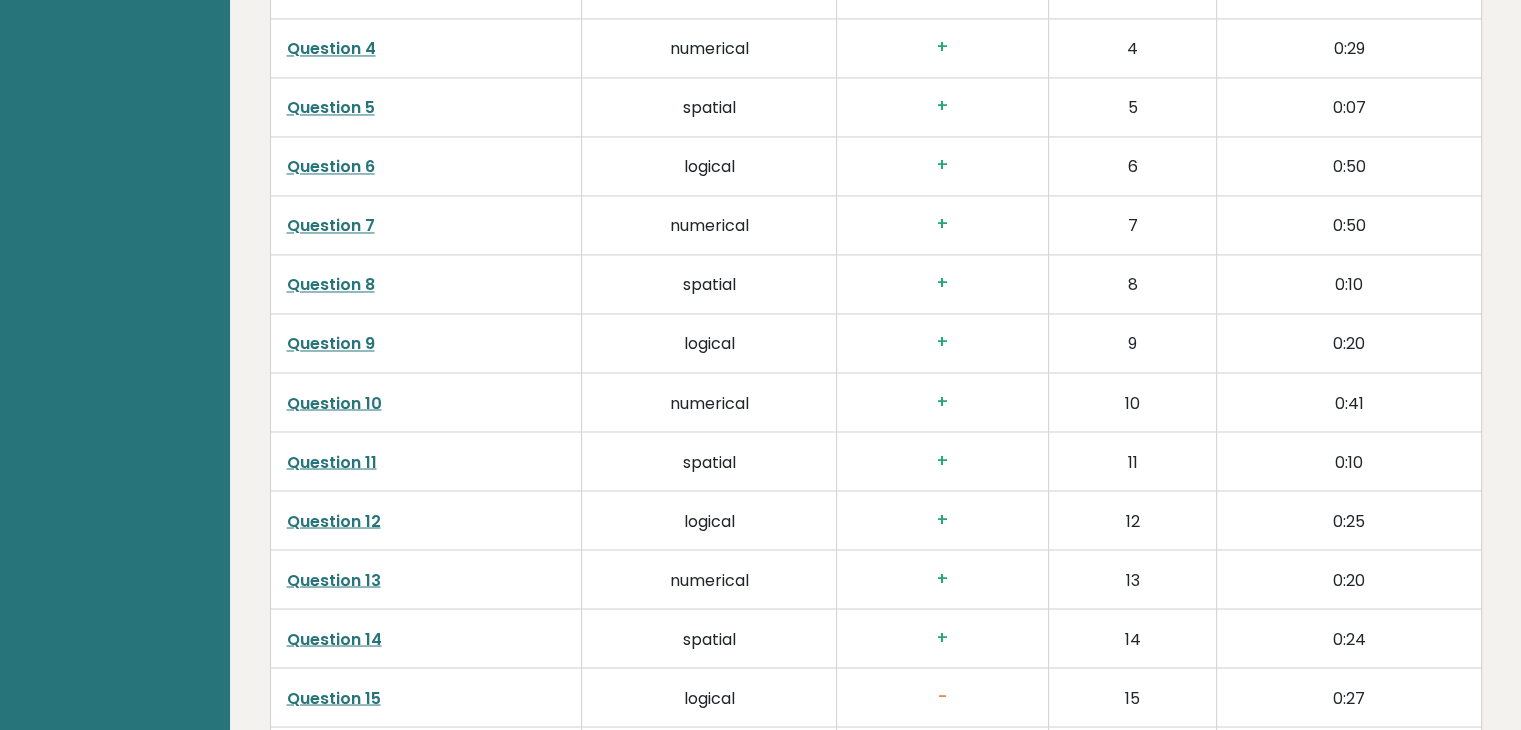 scroll, scrollTop: 3500, scrollLeft: 0, axis: vertical 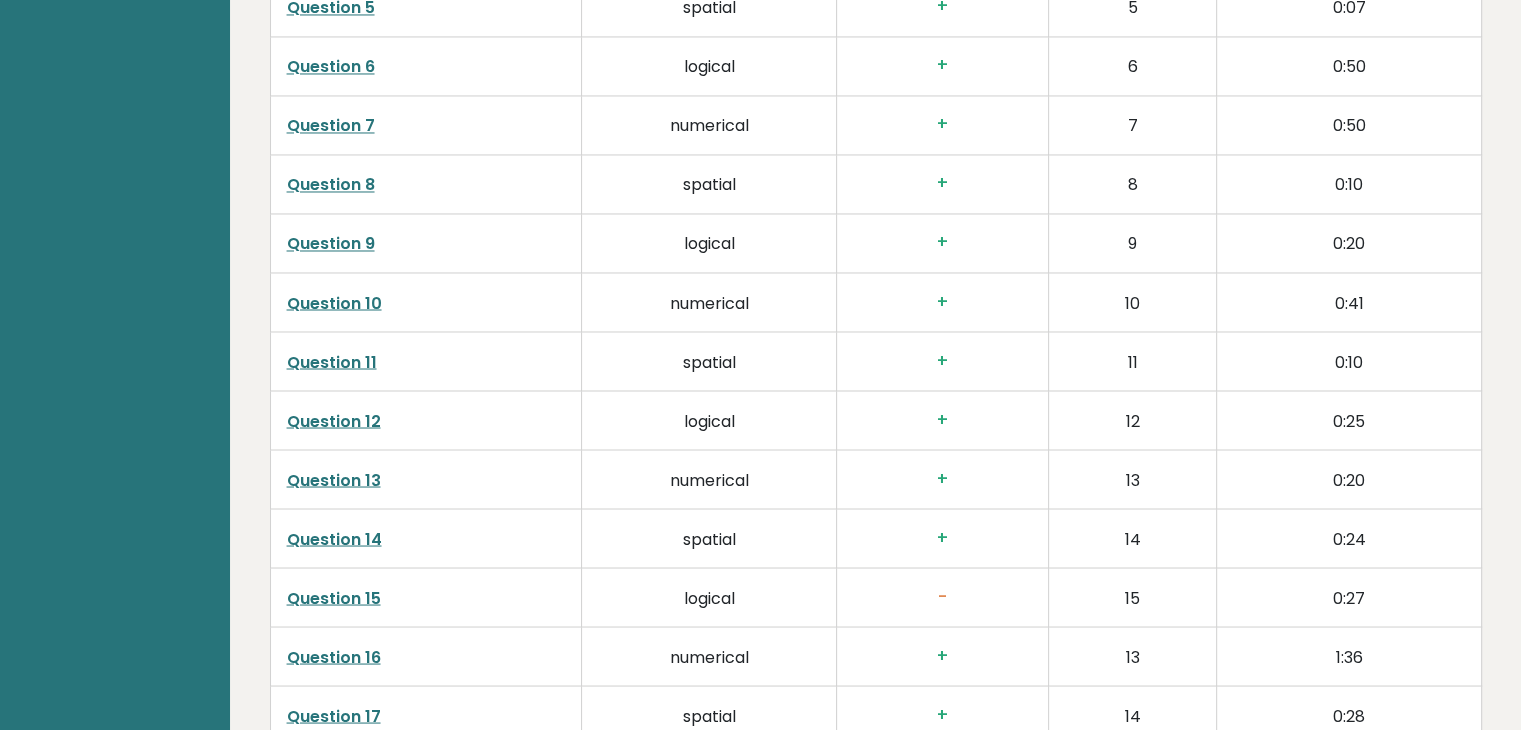 click on "logical" at bounding box center [709, 596] 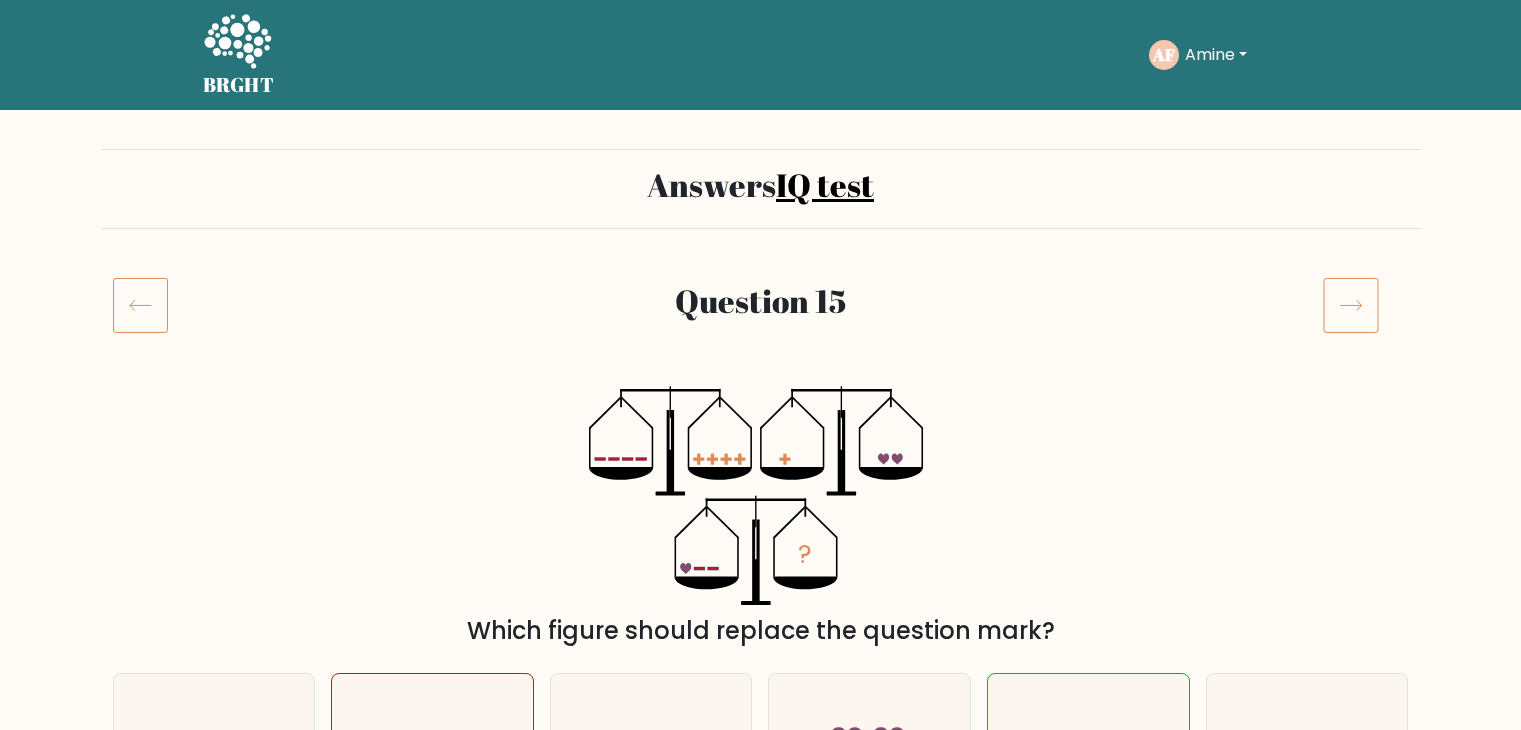 scroll, scrollTop: 300, scrollLeft: 0, axis: vertical 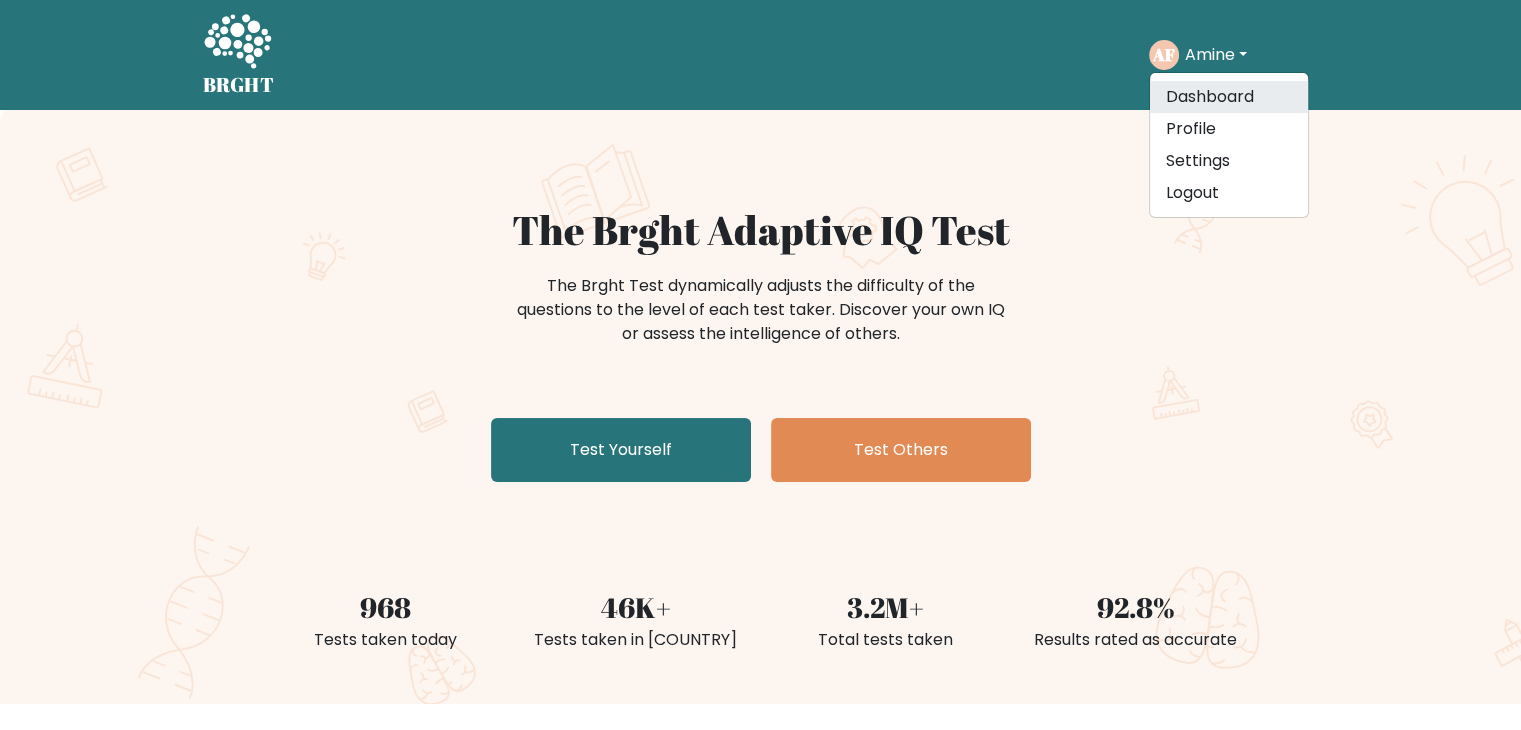 click on "Dashboard" at bounding box center [1229, 97] 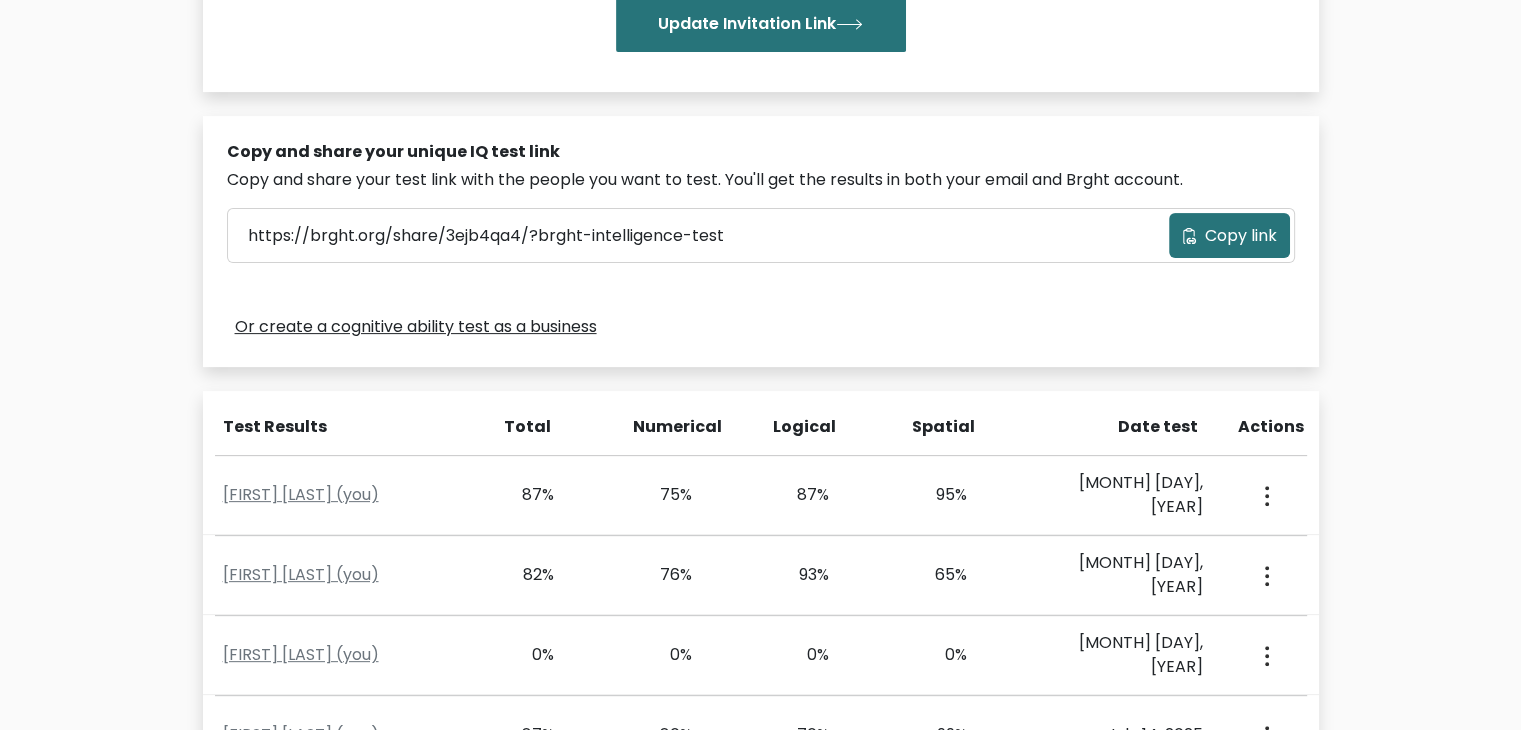 scroll, scrollTop: 600, scrollLeft: 0, axis: vertical 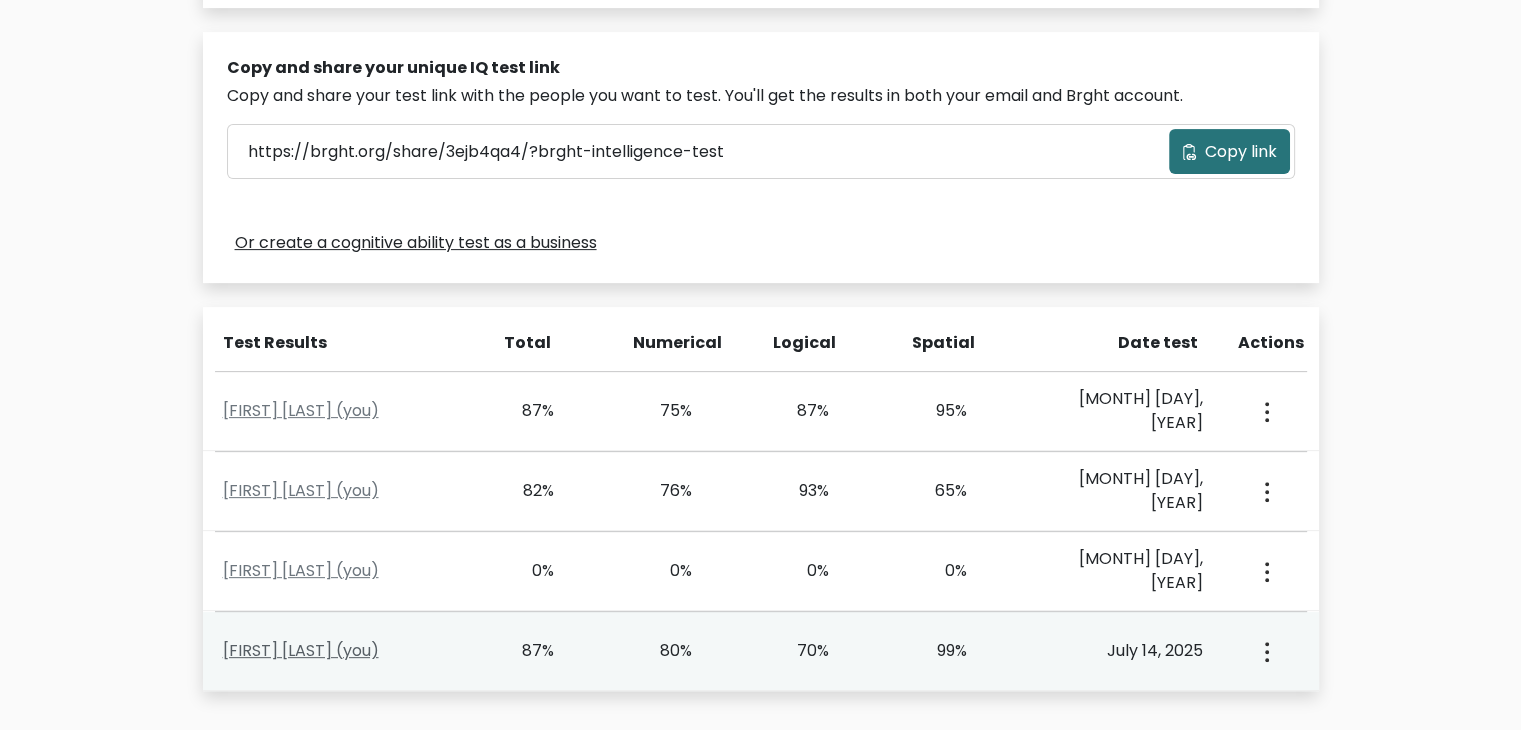 click on "[FIRST] [LAST] (you)" at bounding box center (301, 650) 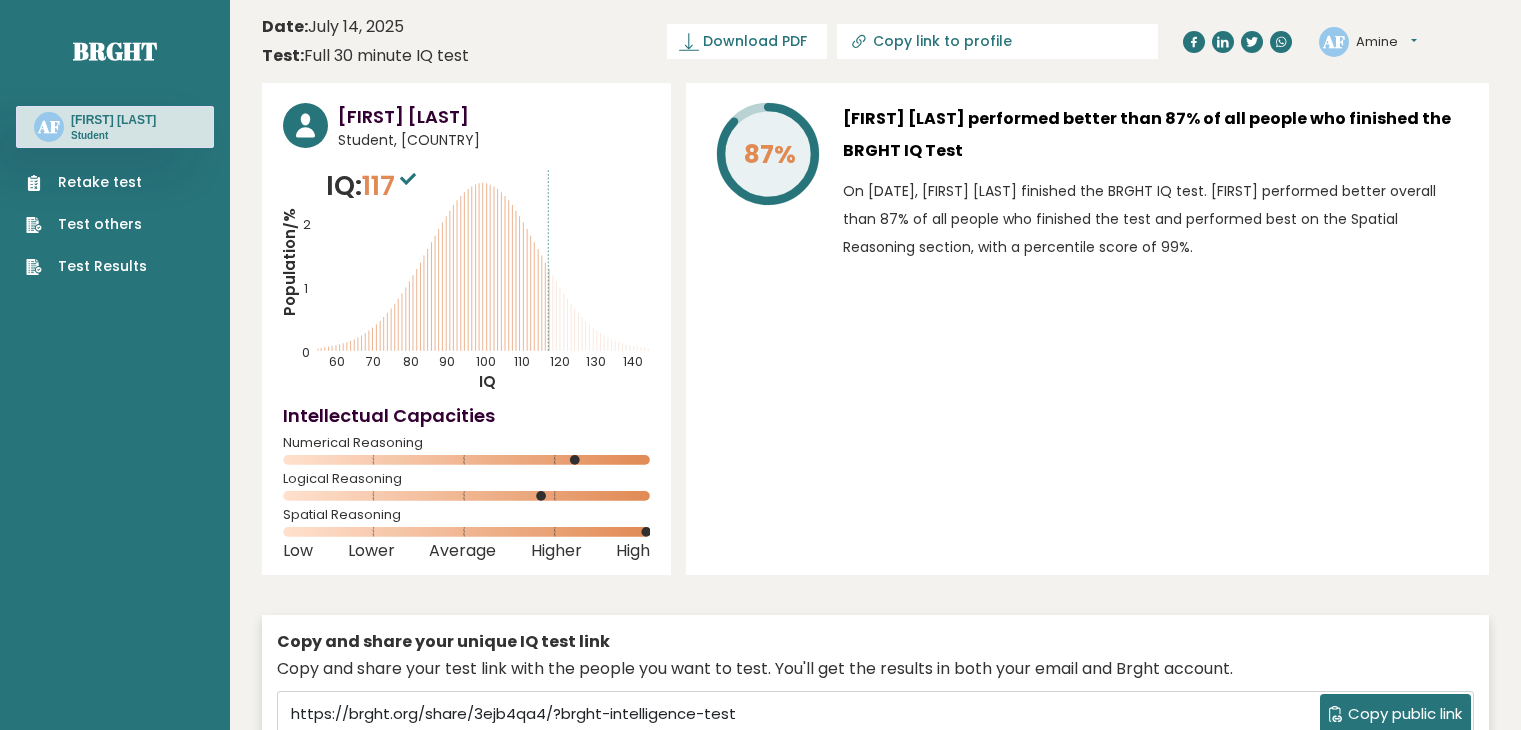 scroll, scrollTop: 0, scrollLeft: 0, axis: both 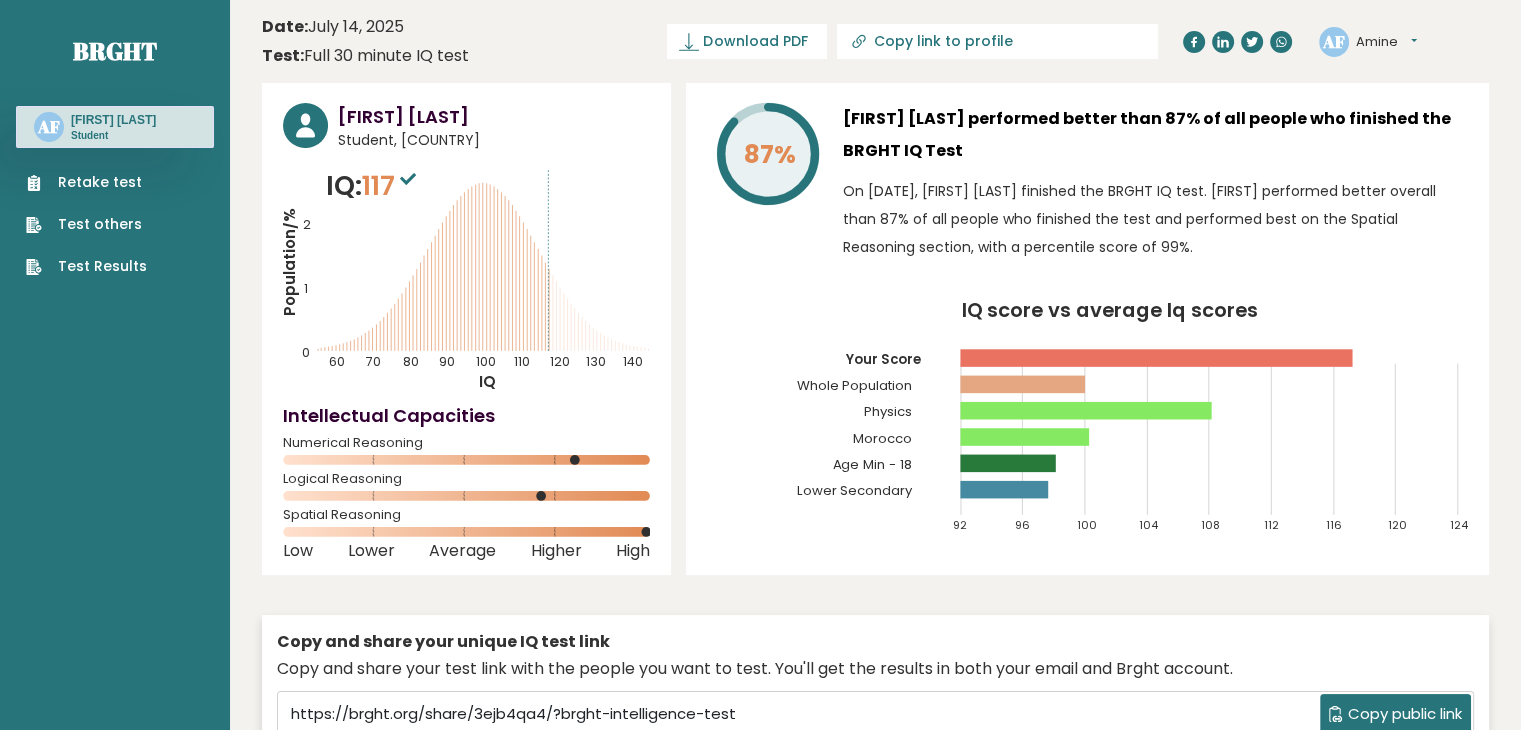 click at bounding box center (408, 178) 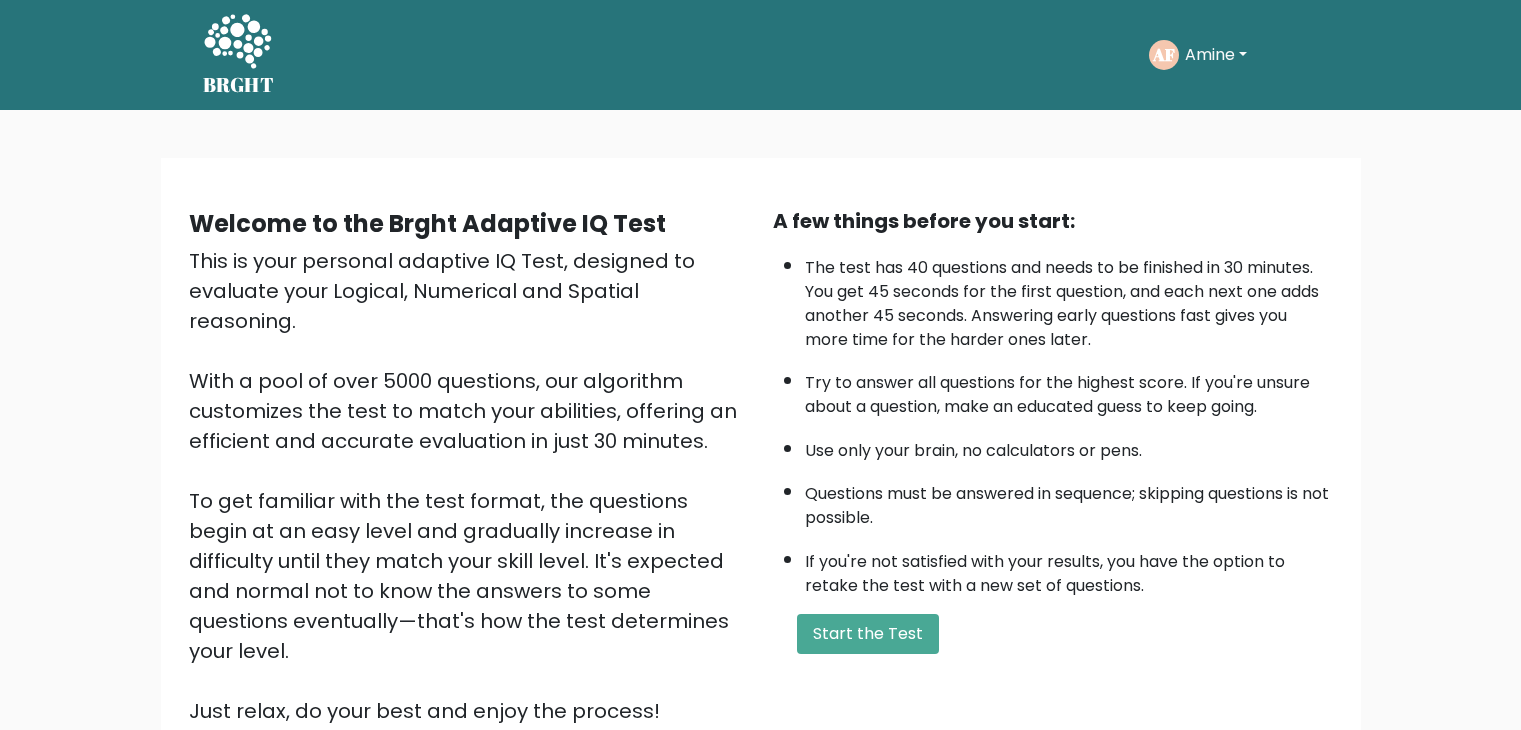 scroll, scrollTop: 0, scrollLeft: 0, axis: both 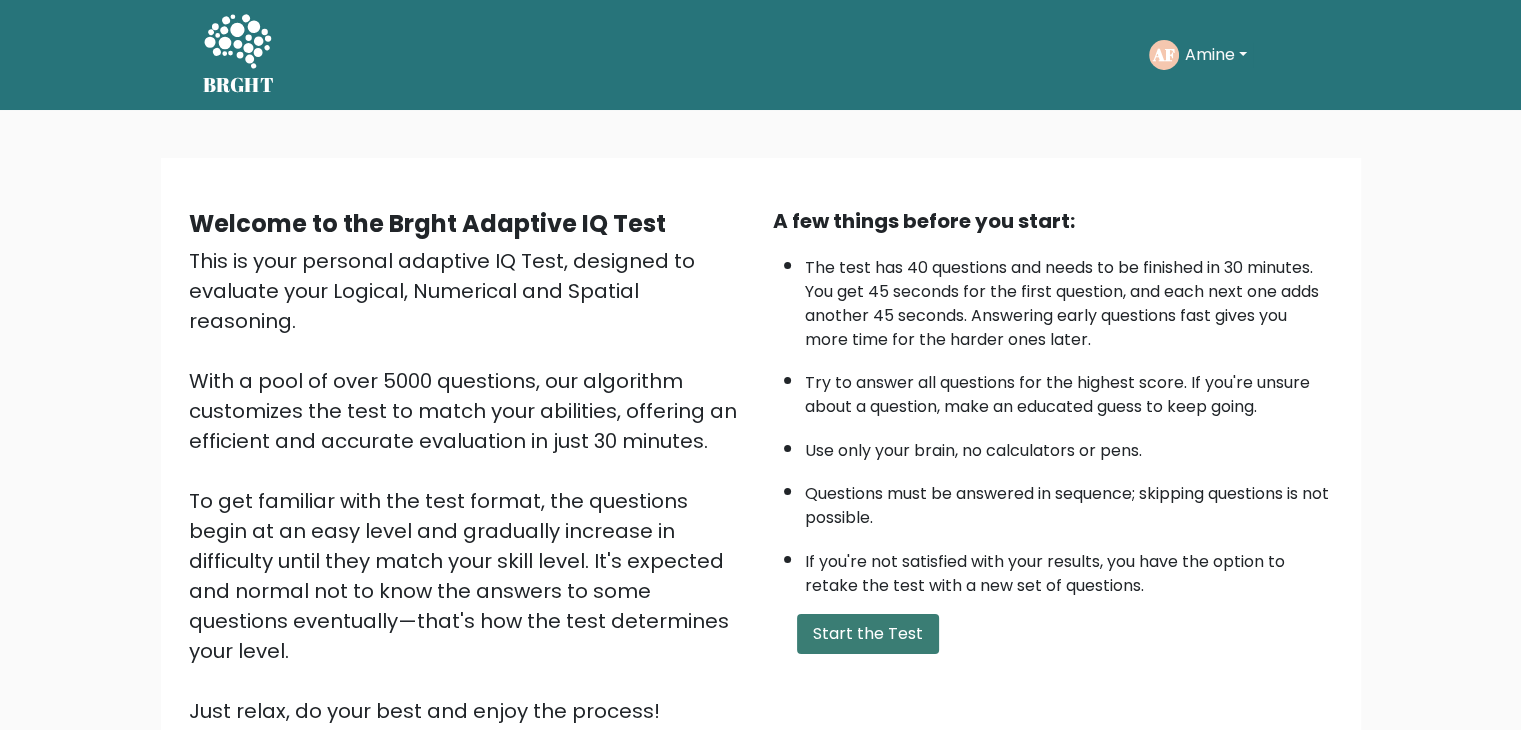 click on "Start the Test" at bounding box center (868, 634) 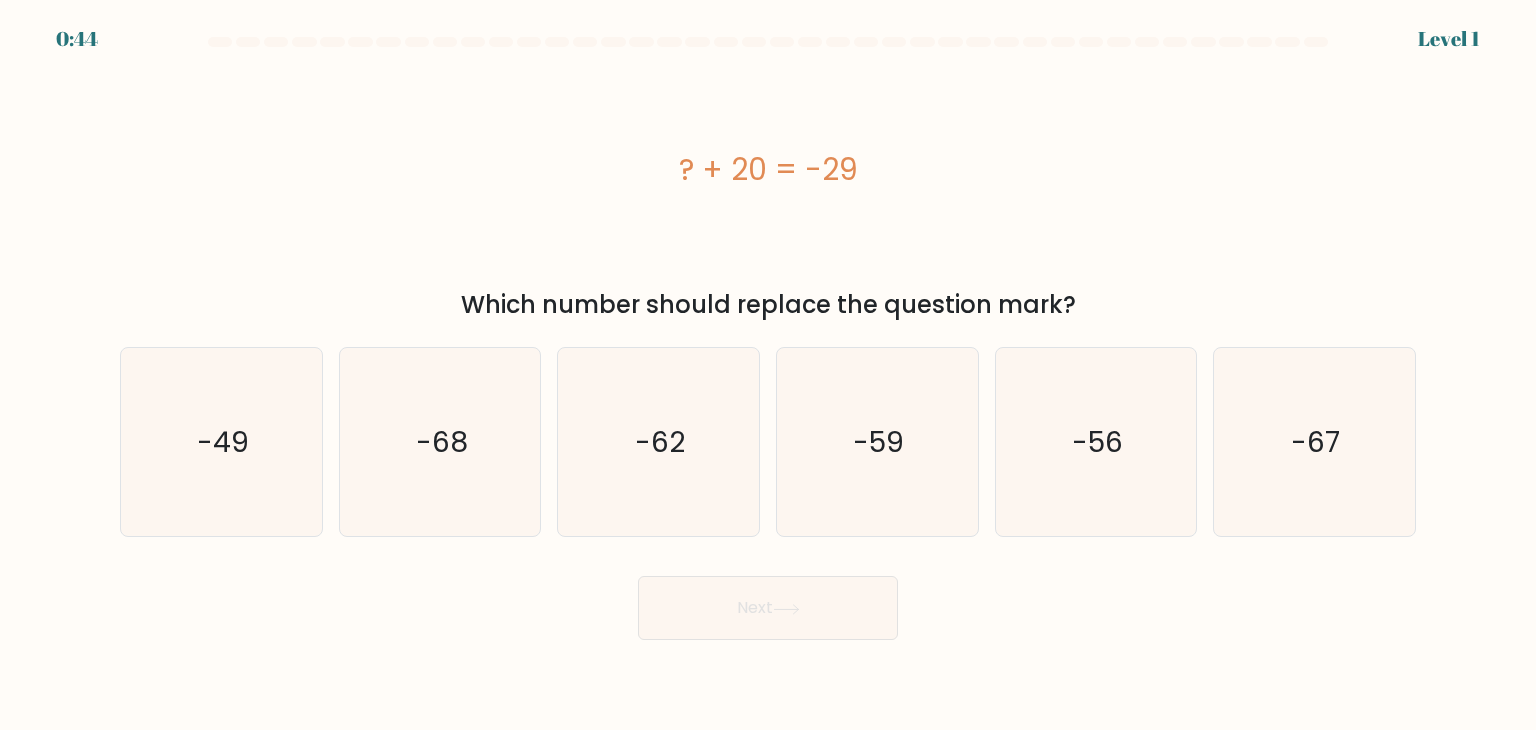 scroll, scrollTop: 0, scrollLeft: 0, axis: both 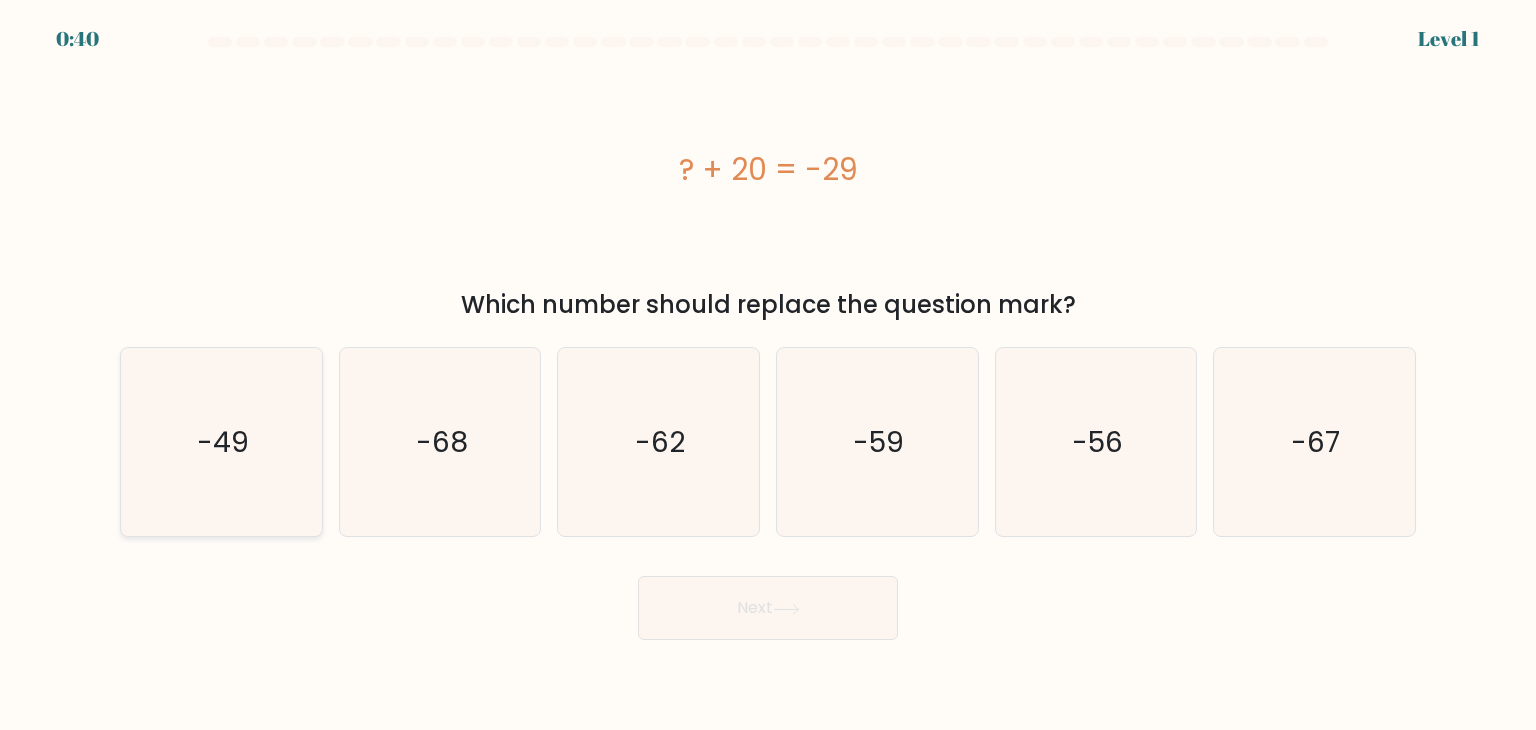 click on "-49" 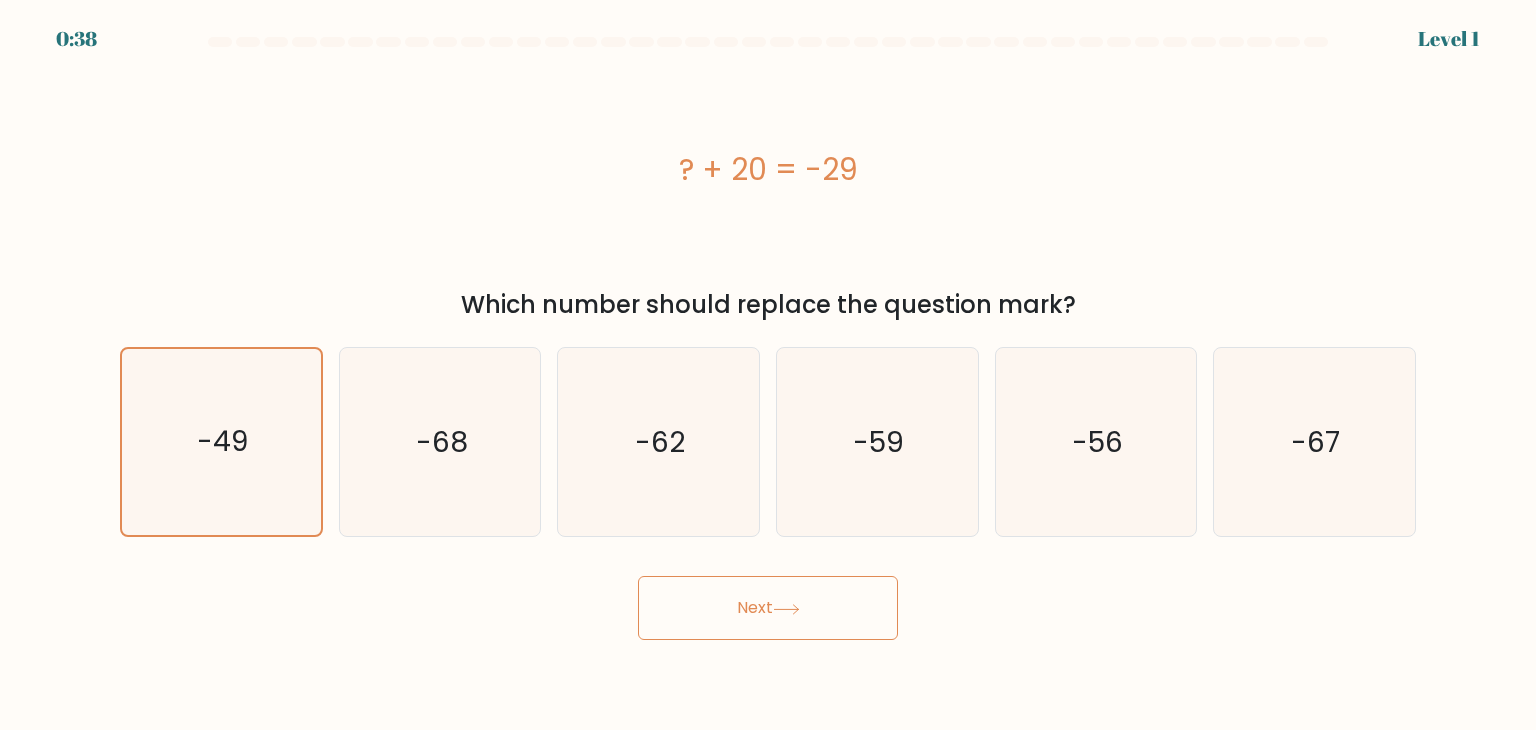 click 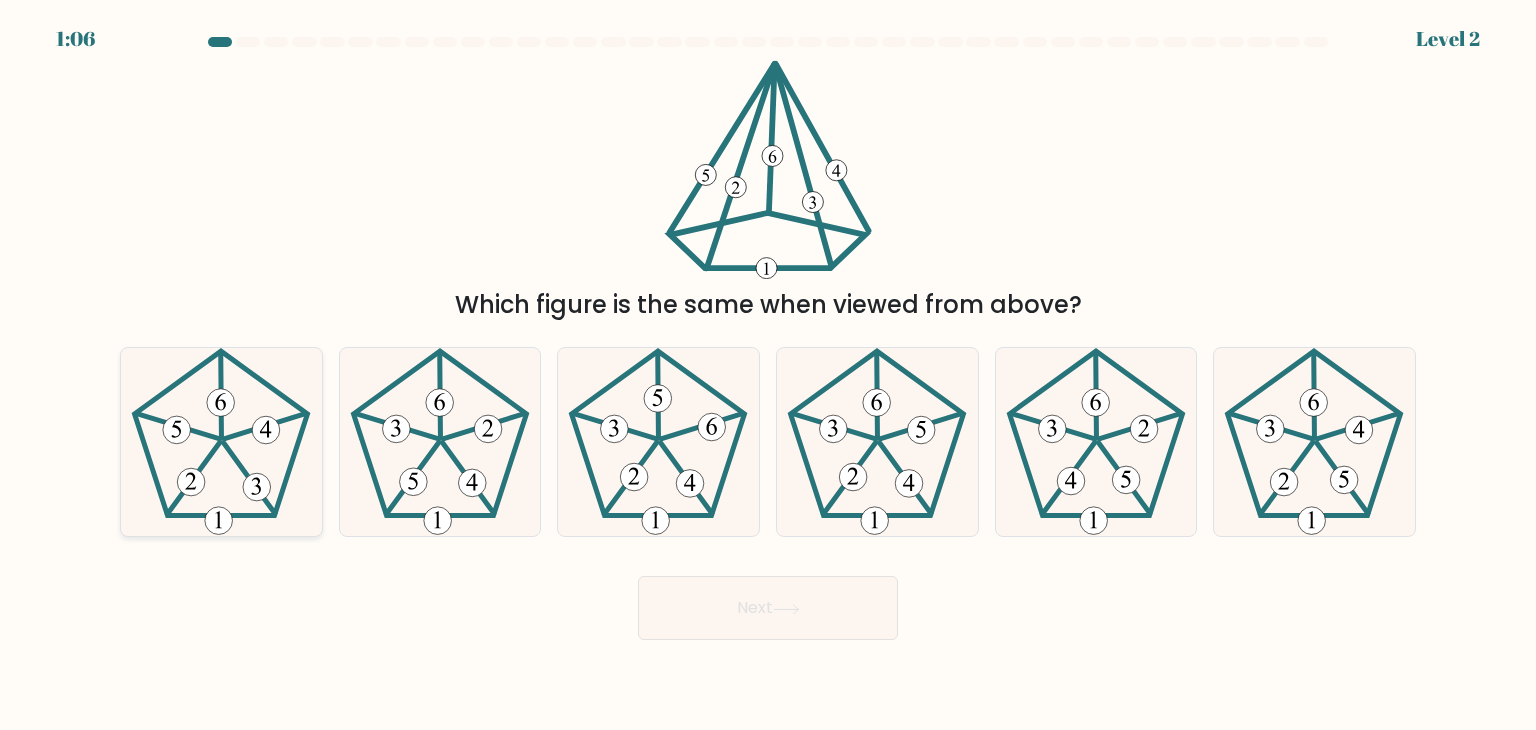 click 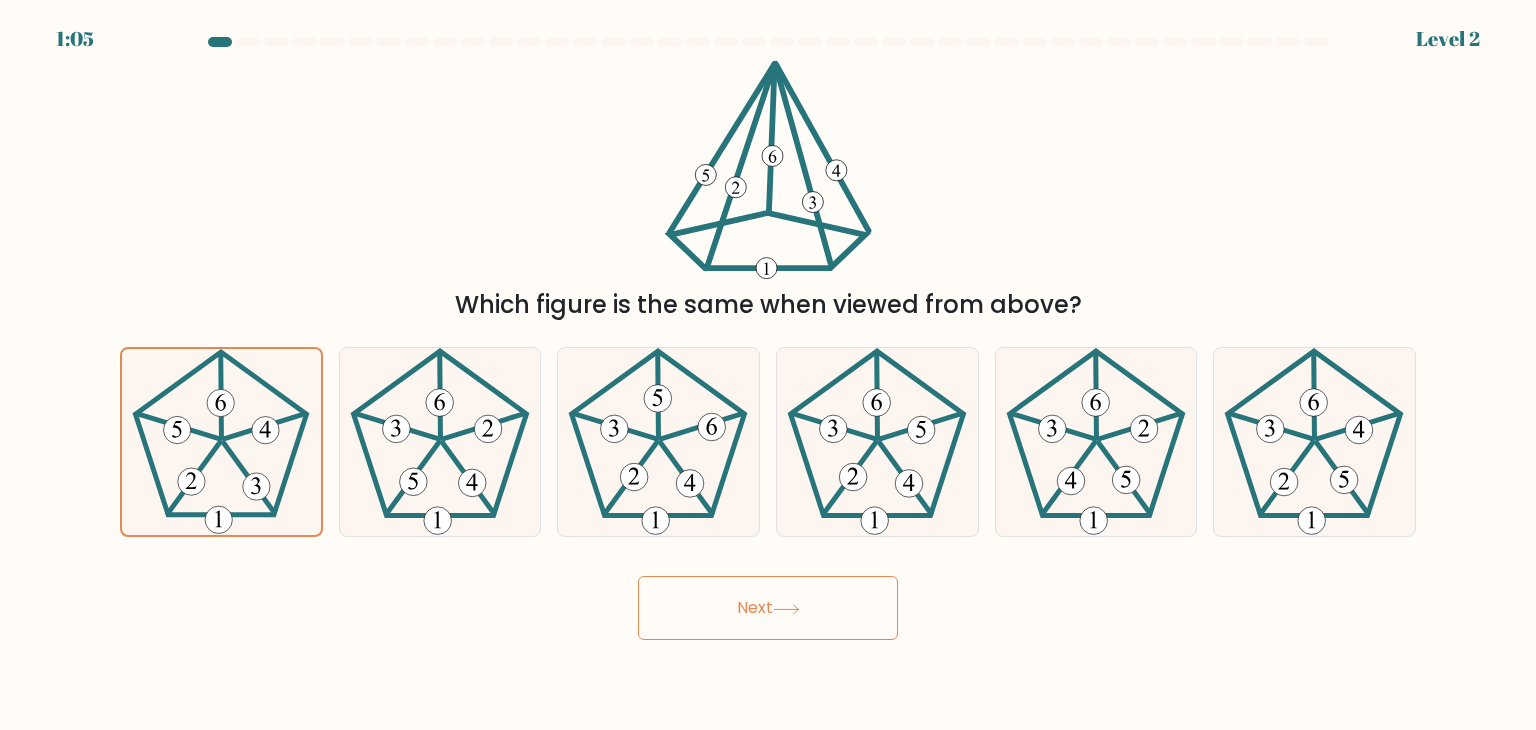 click on "Next" at bounding box center (768, 608) 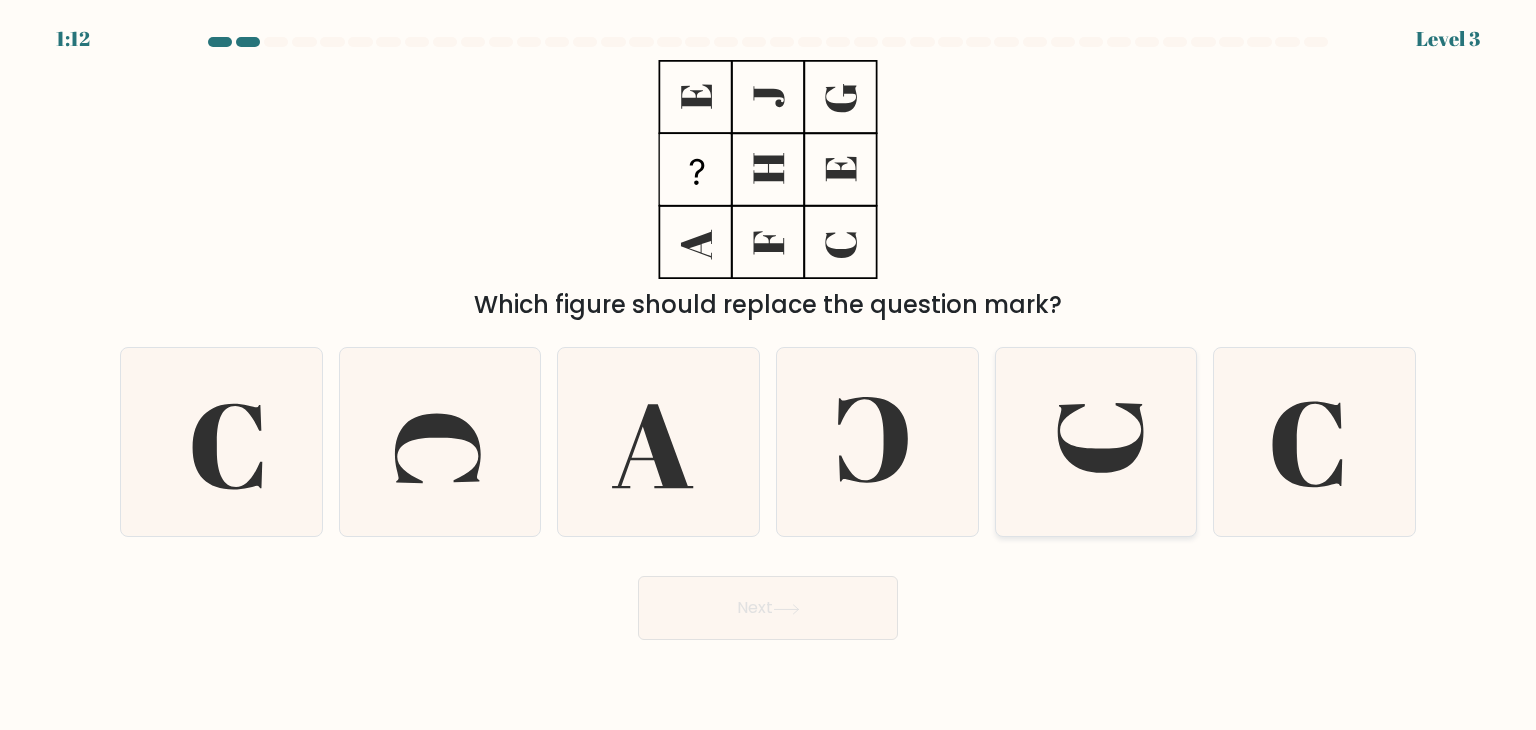 click 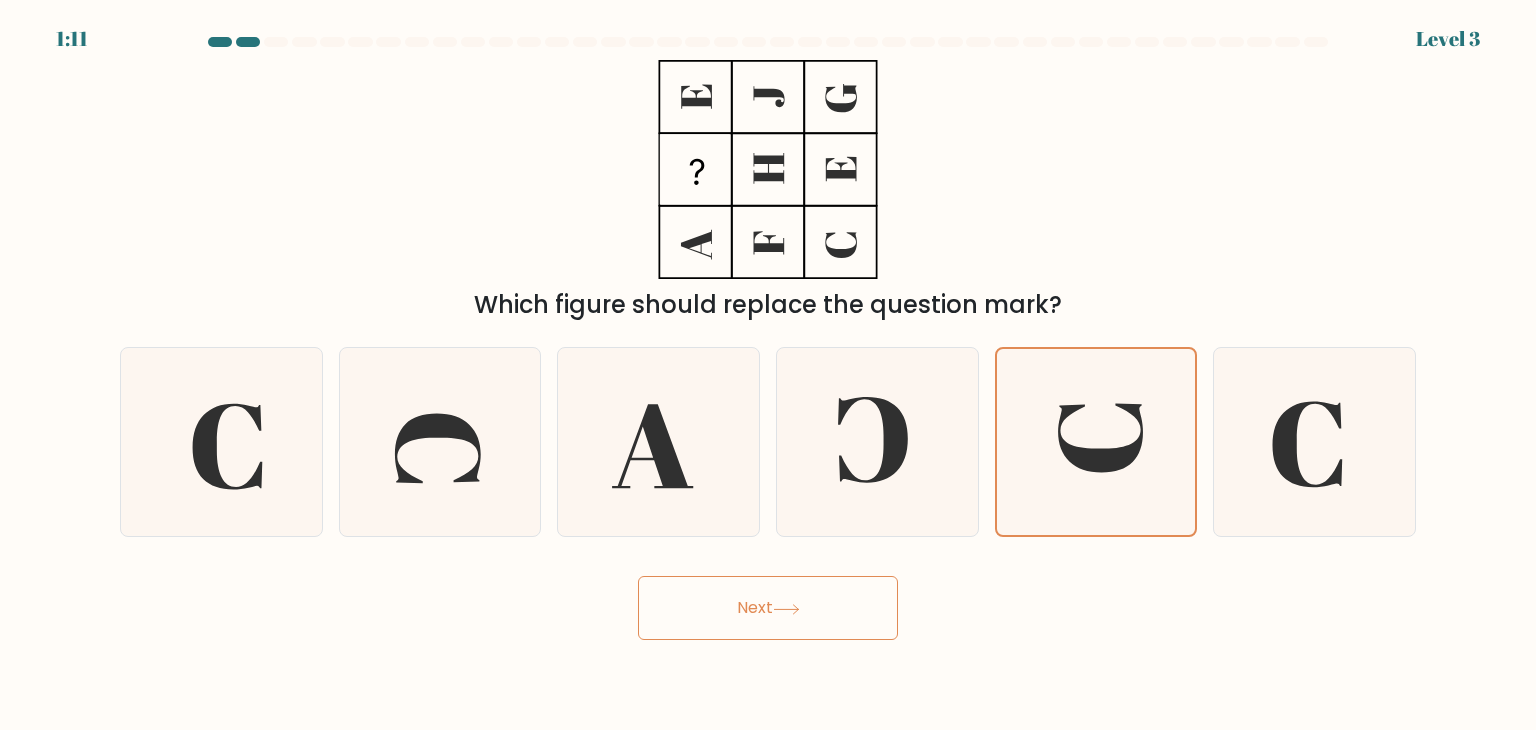 click on "Next" at bounding box center (768, 608) 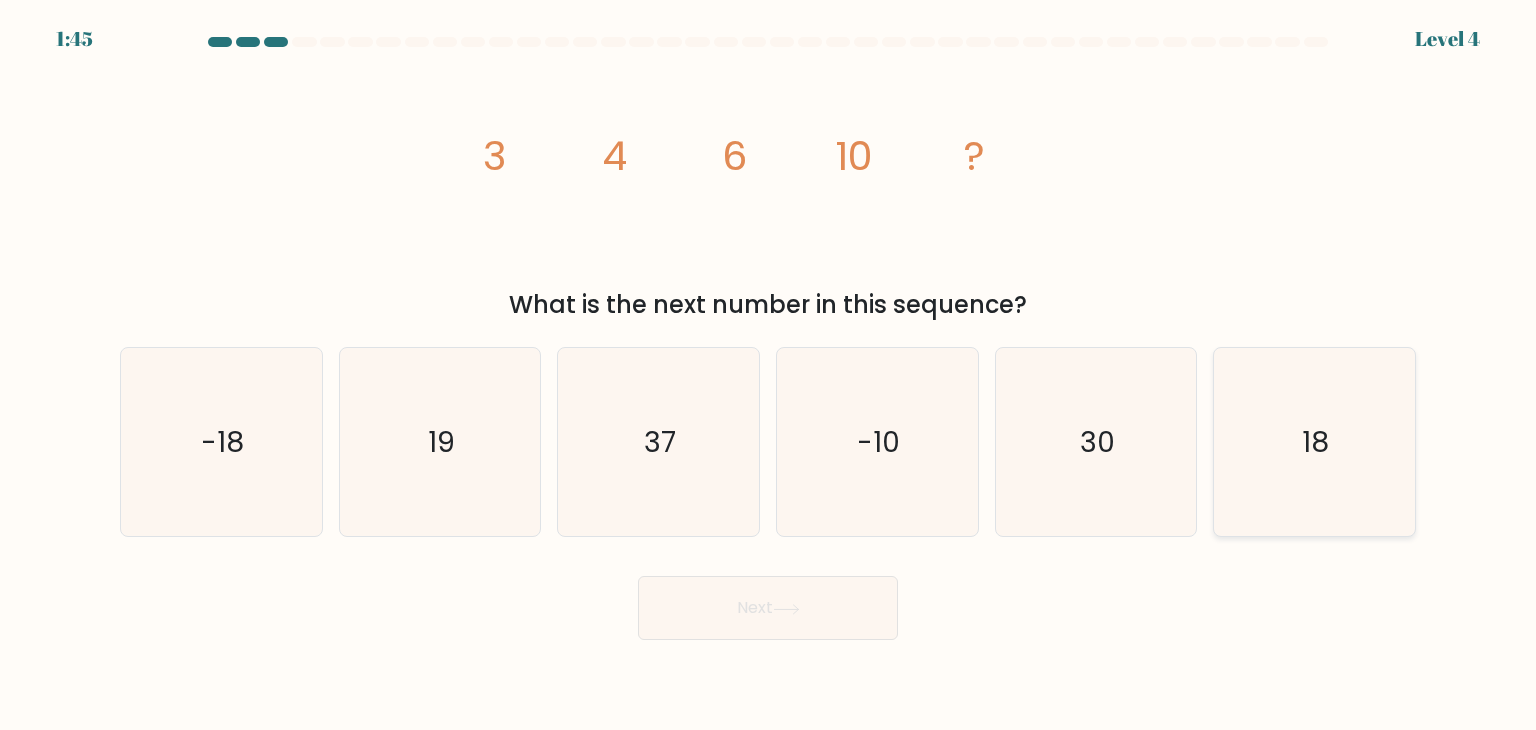 click on "18" 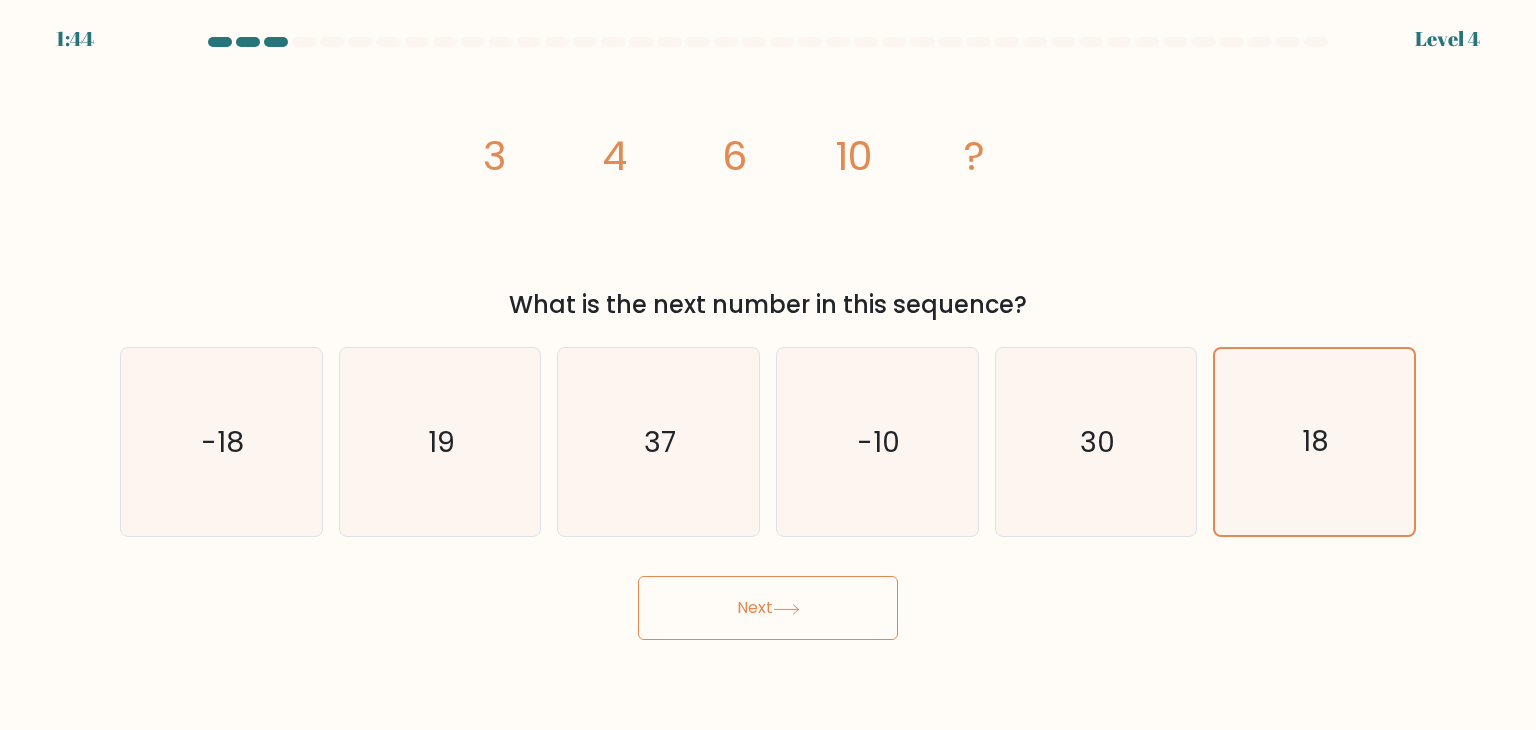 click 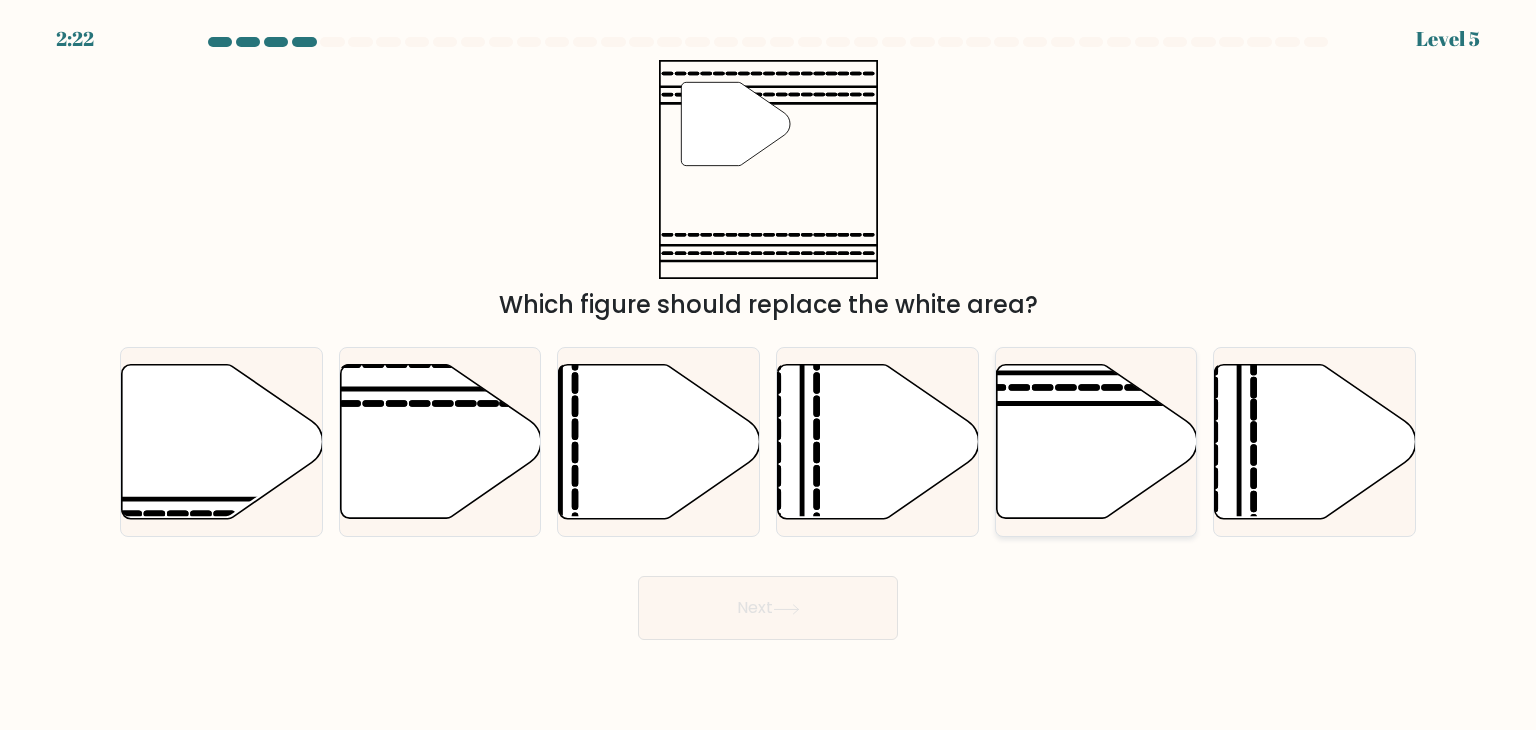 click 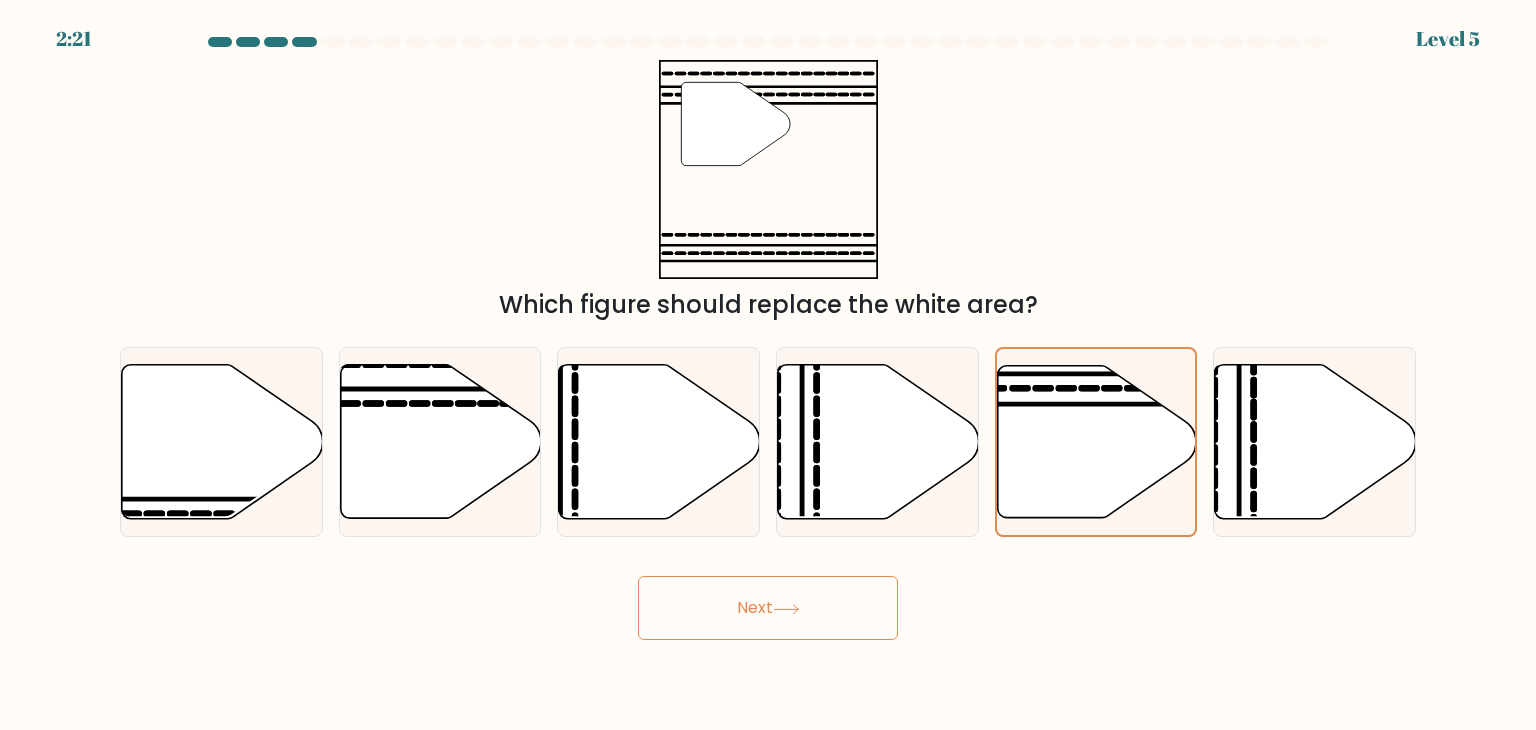 click on "Next" at bounding box center [768, 608] 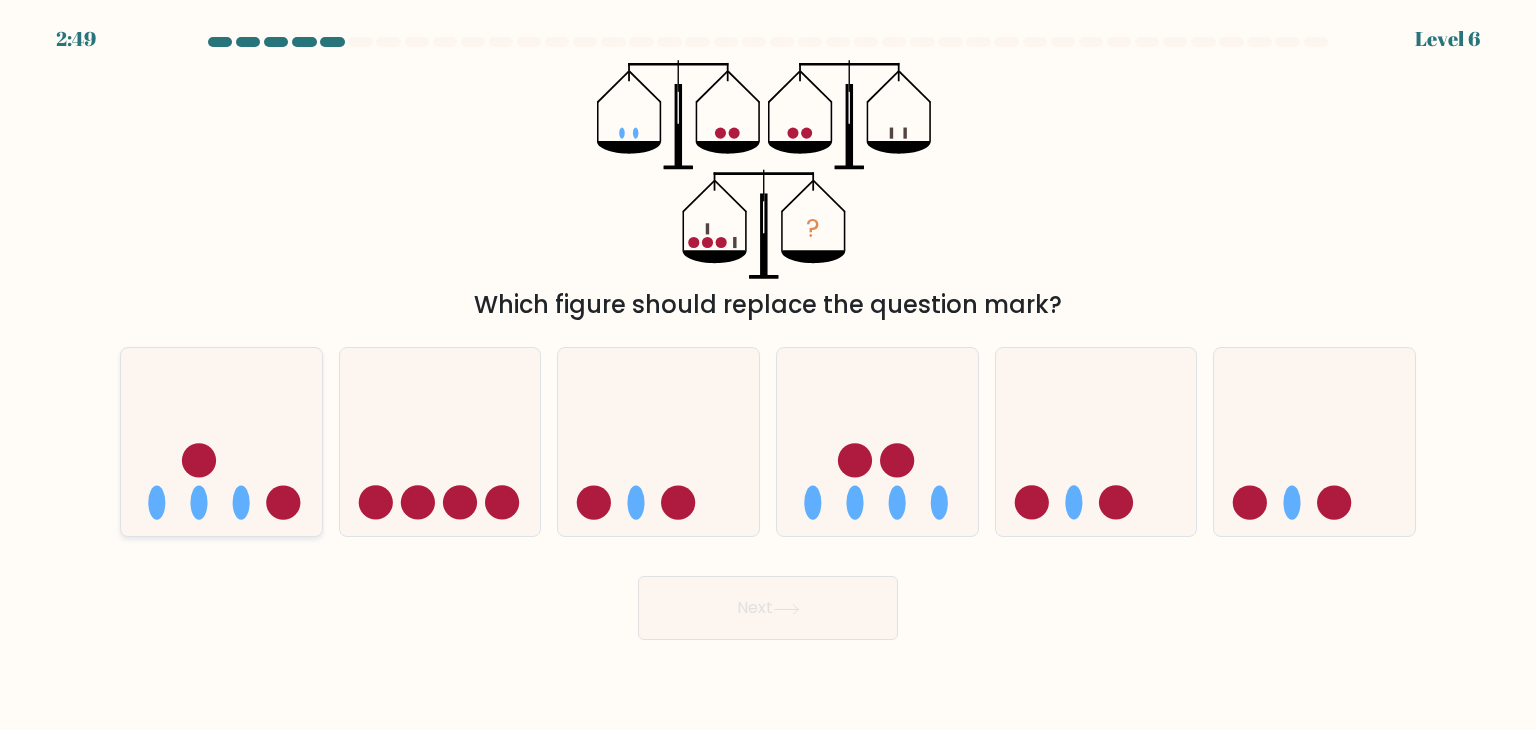click 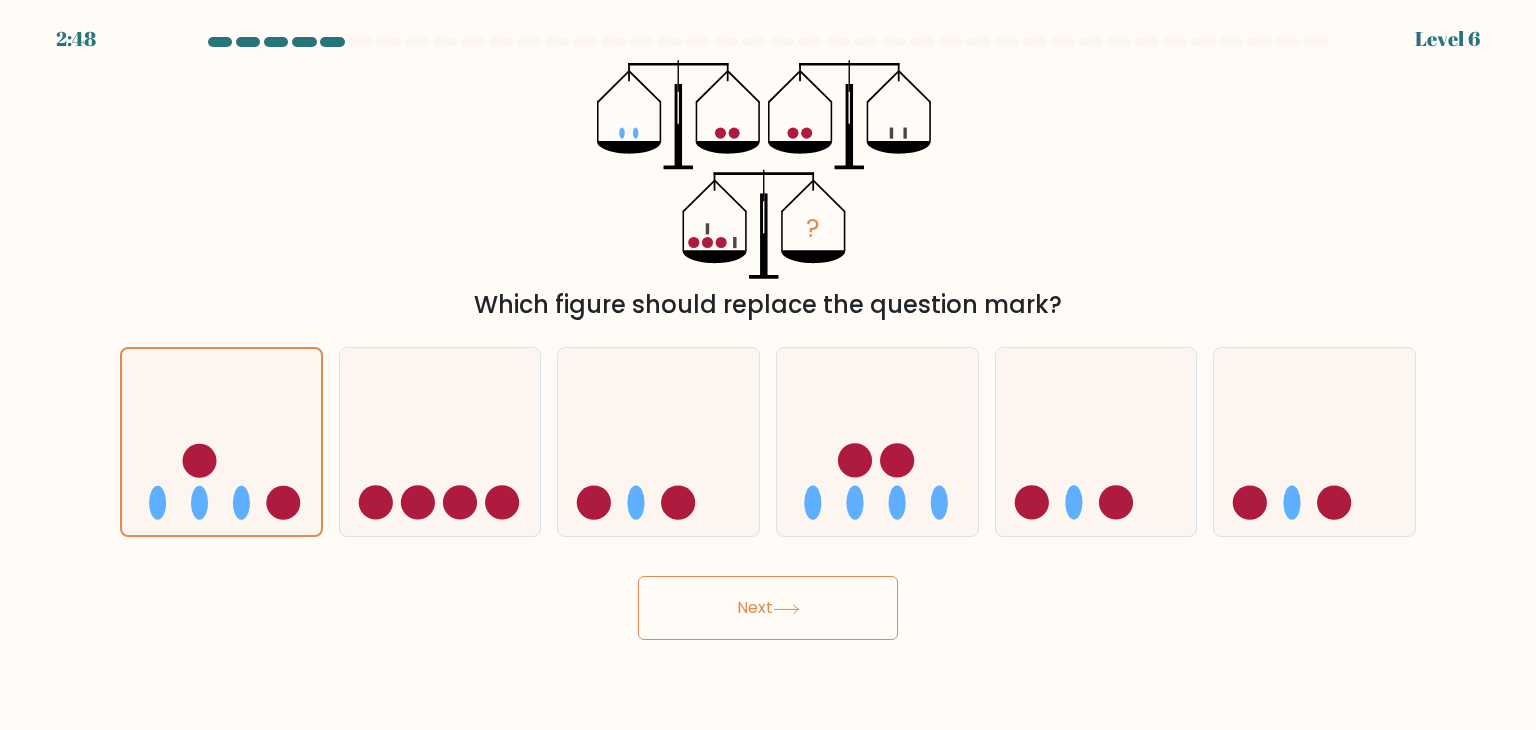 click 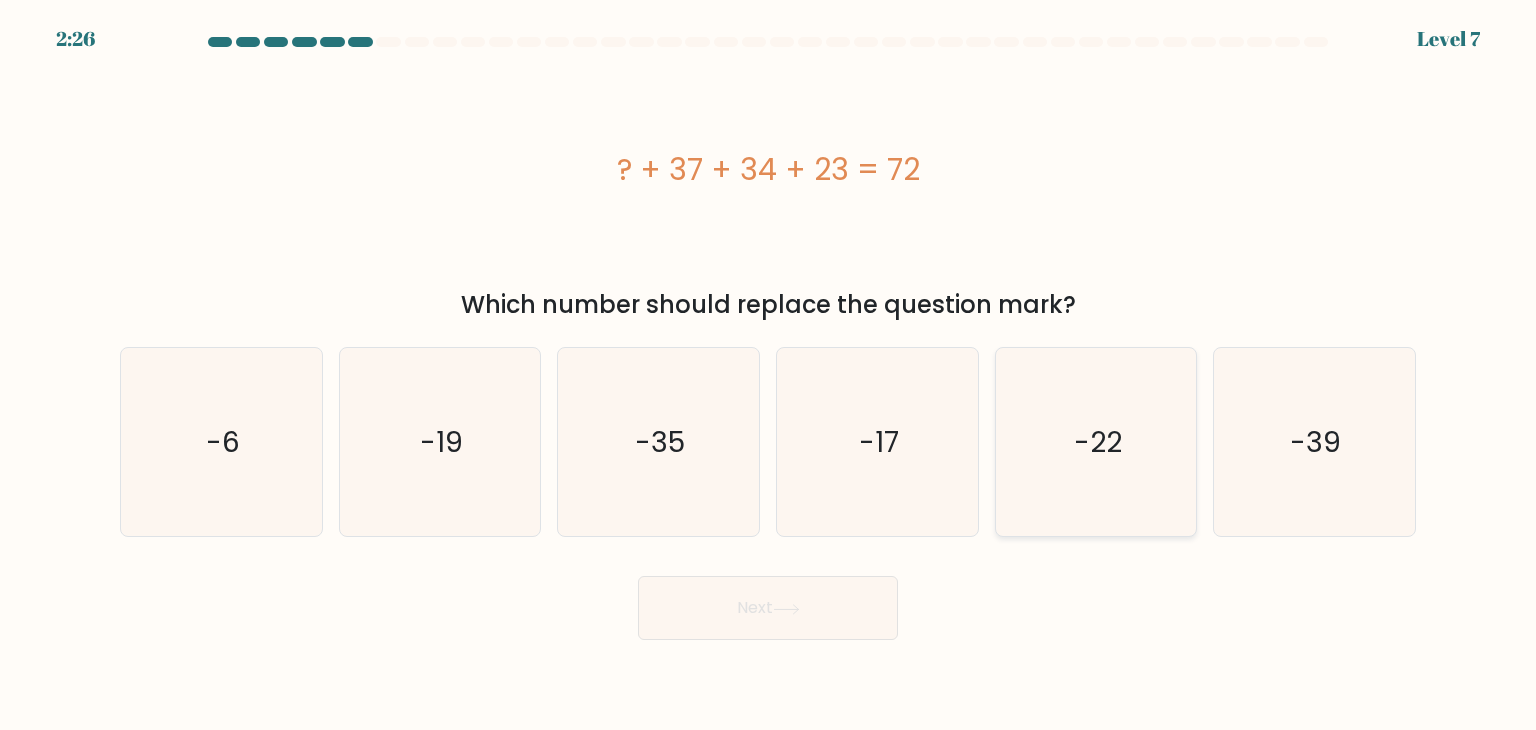 click on "-22" 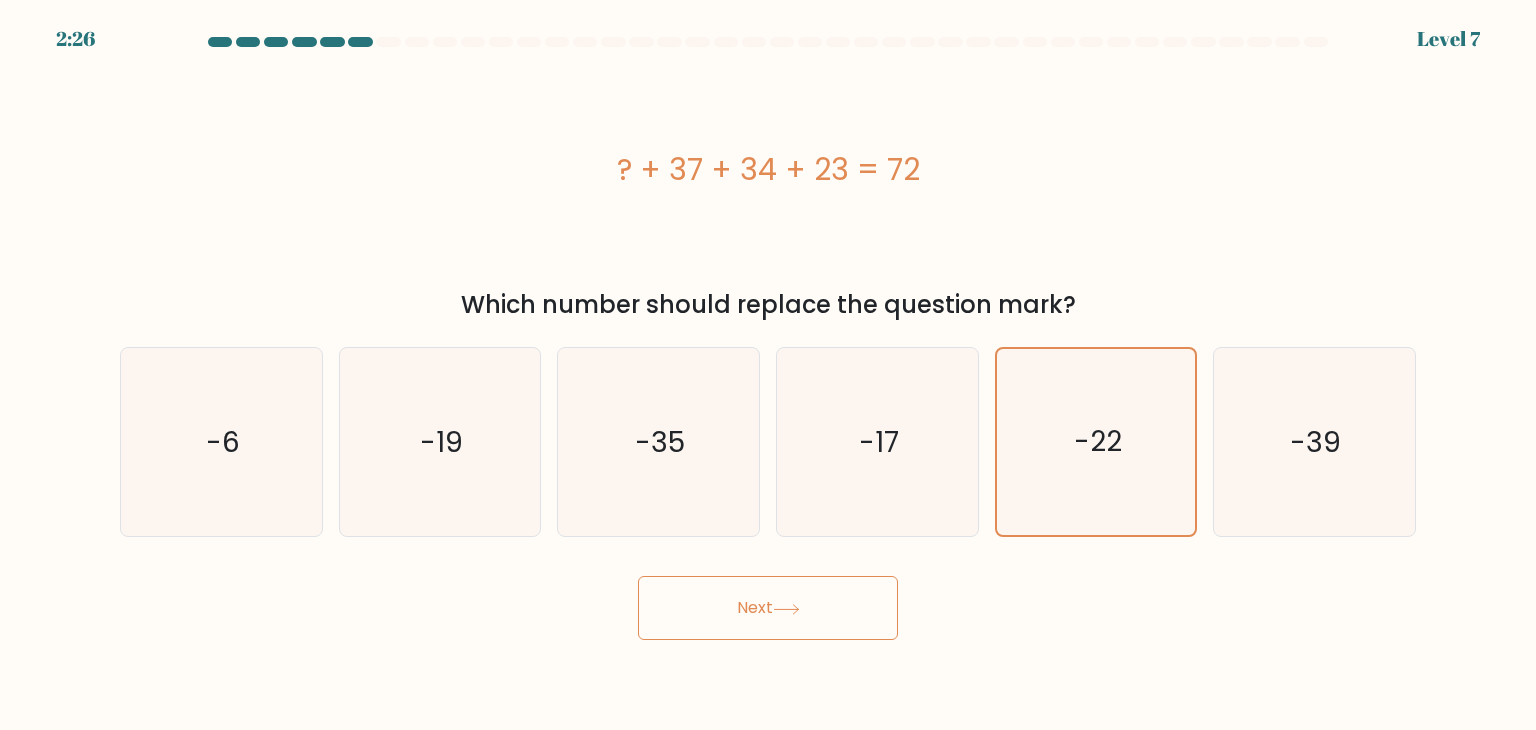 click on "Next" at bounding box center (768, 608) 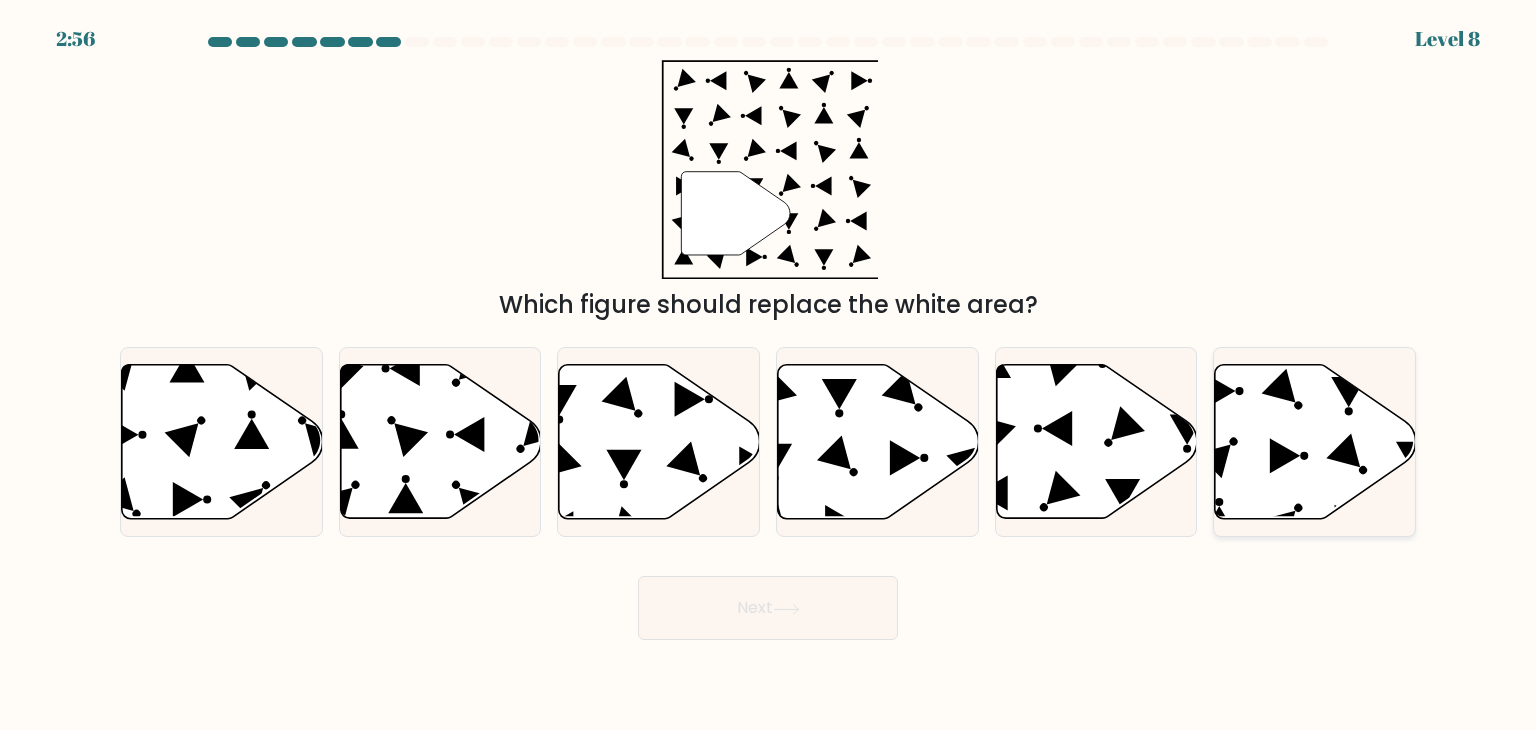 click 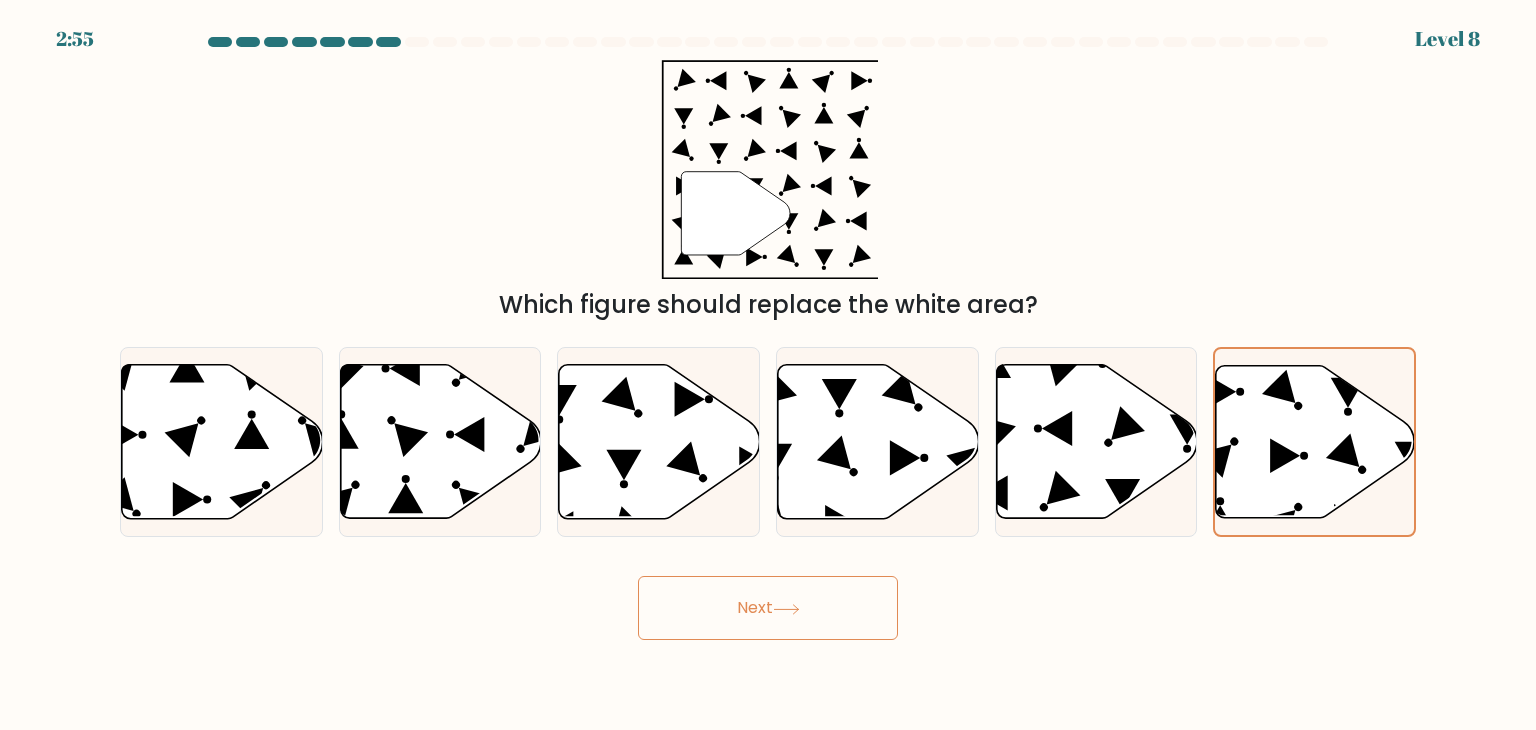 click on "Next" at bounding box center (768, 608) 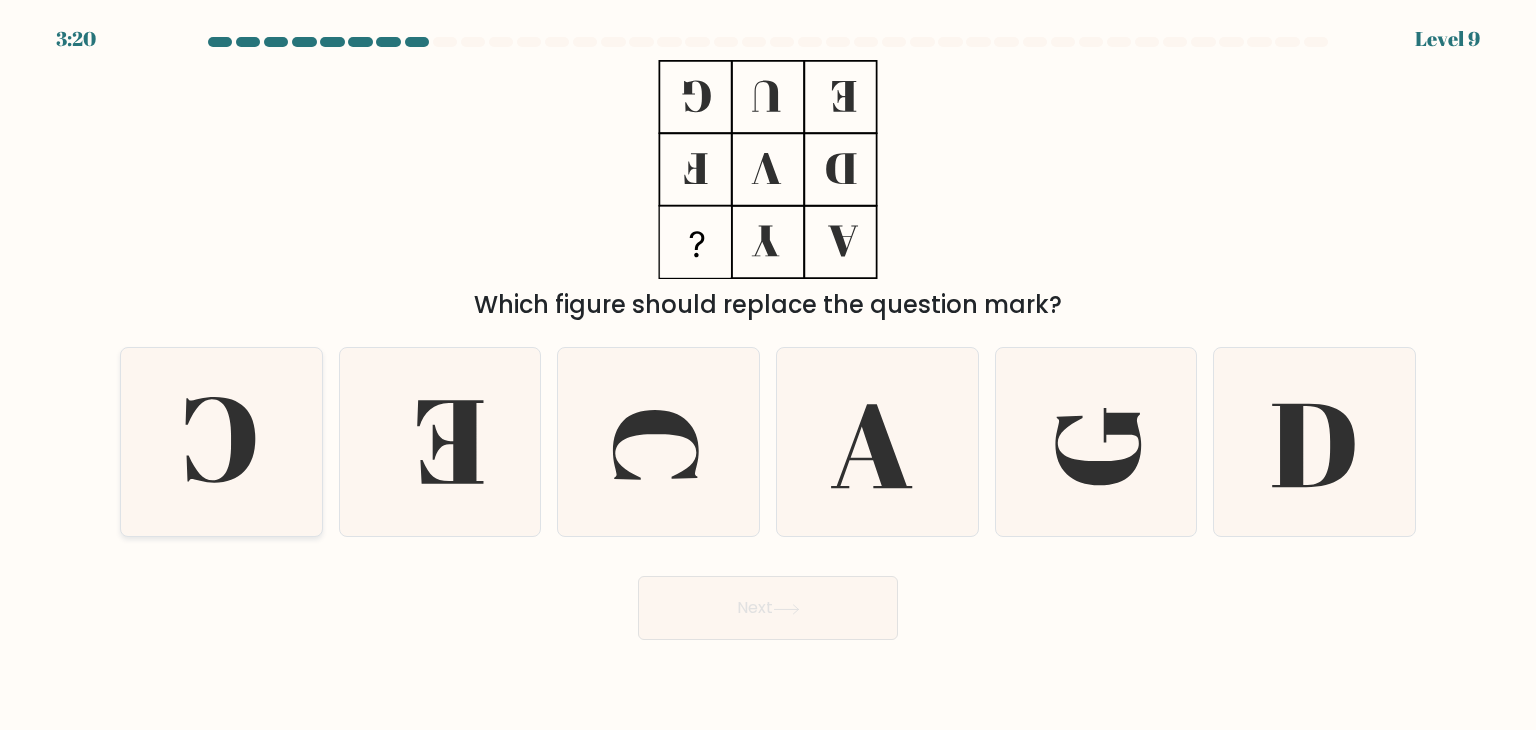 click 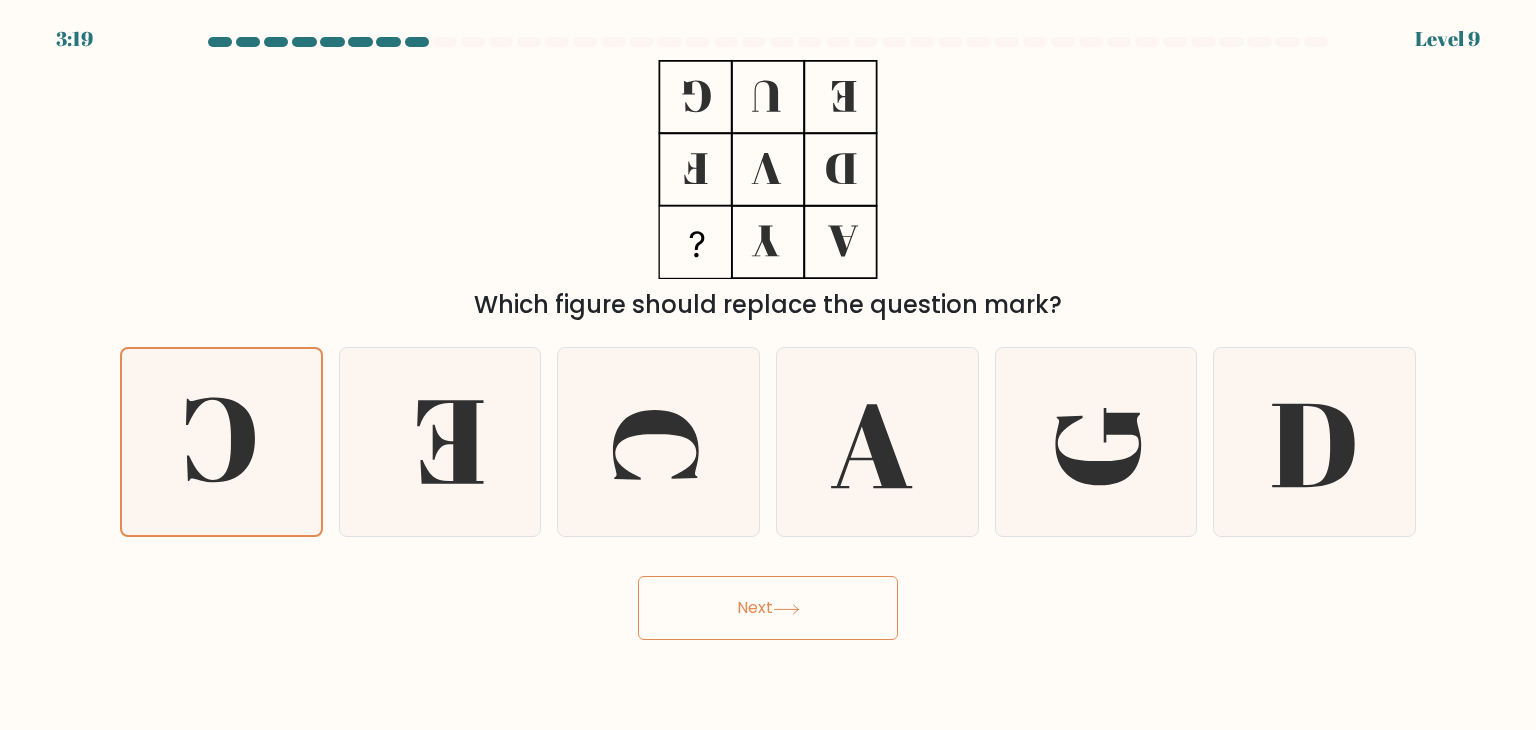 click on "Next" at bounding box center [768, 608] 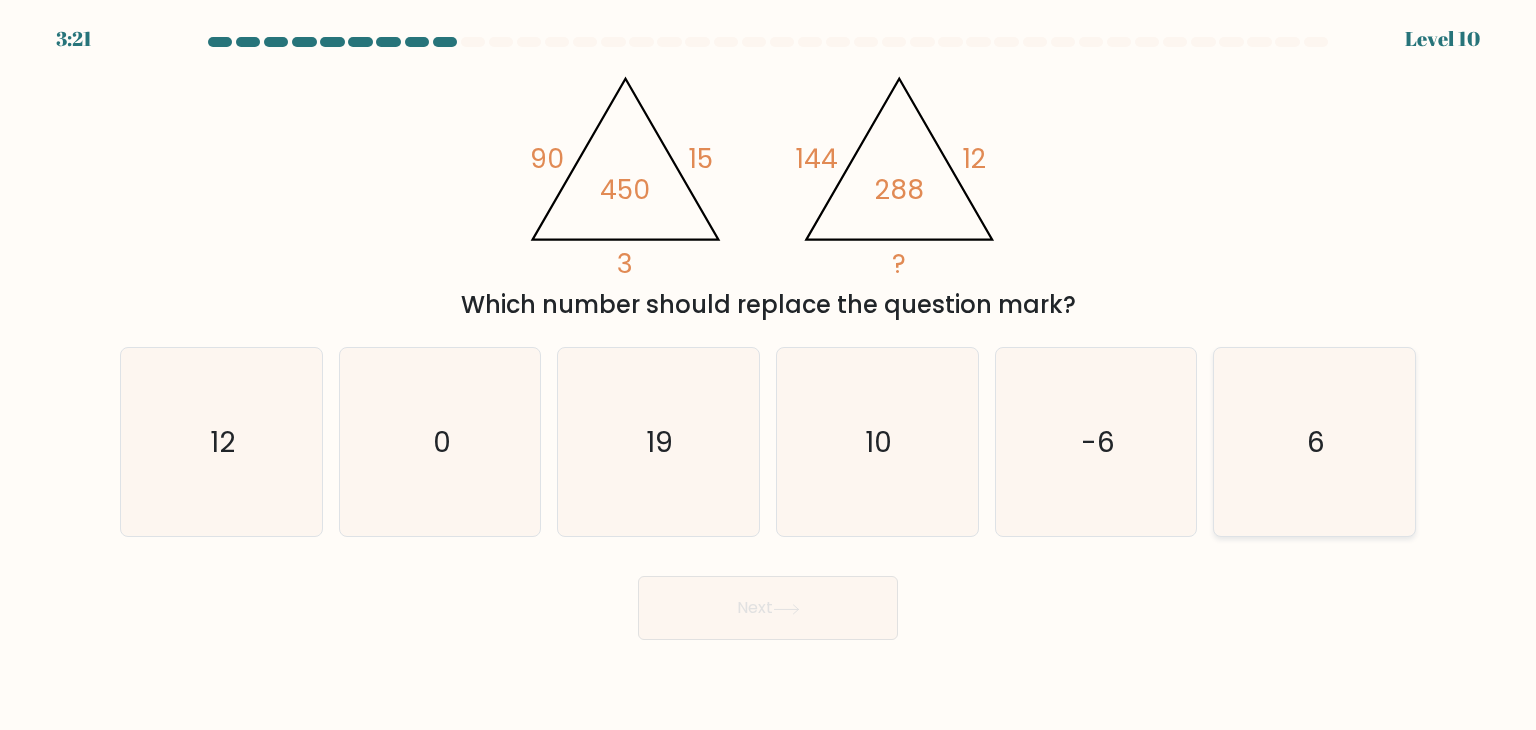 click on "6" 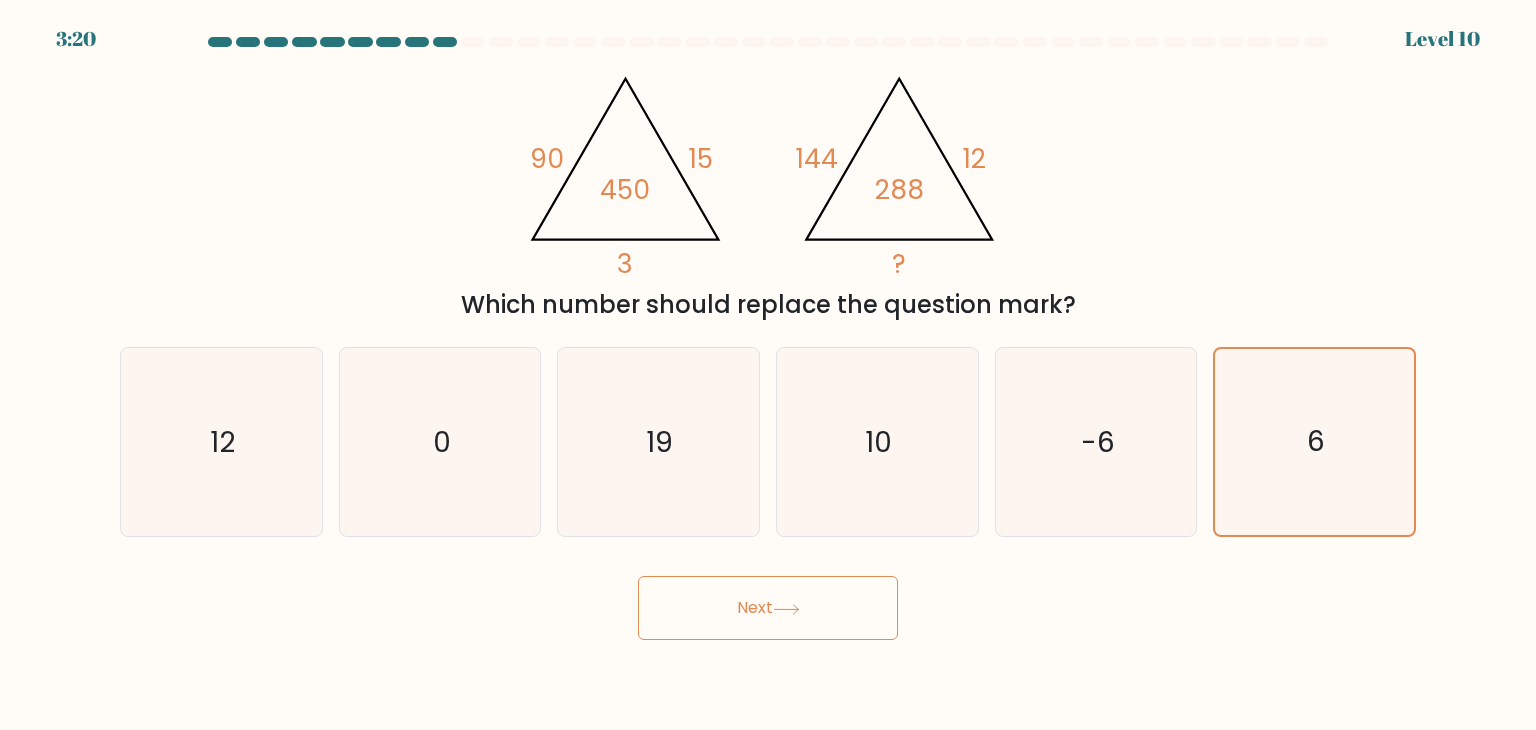 click 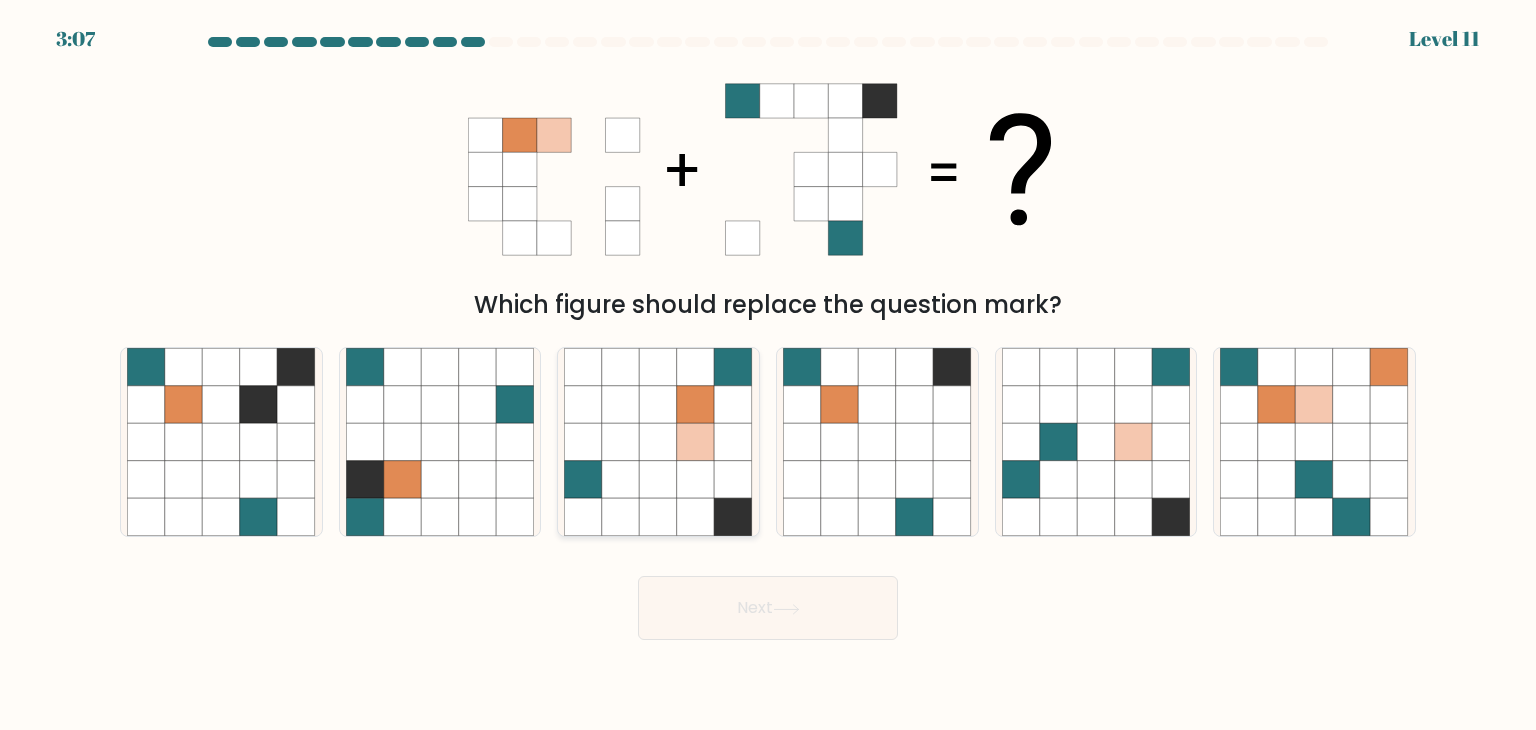 click 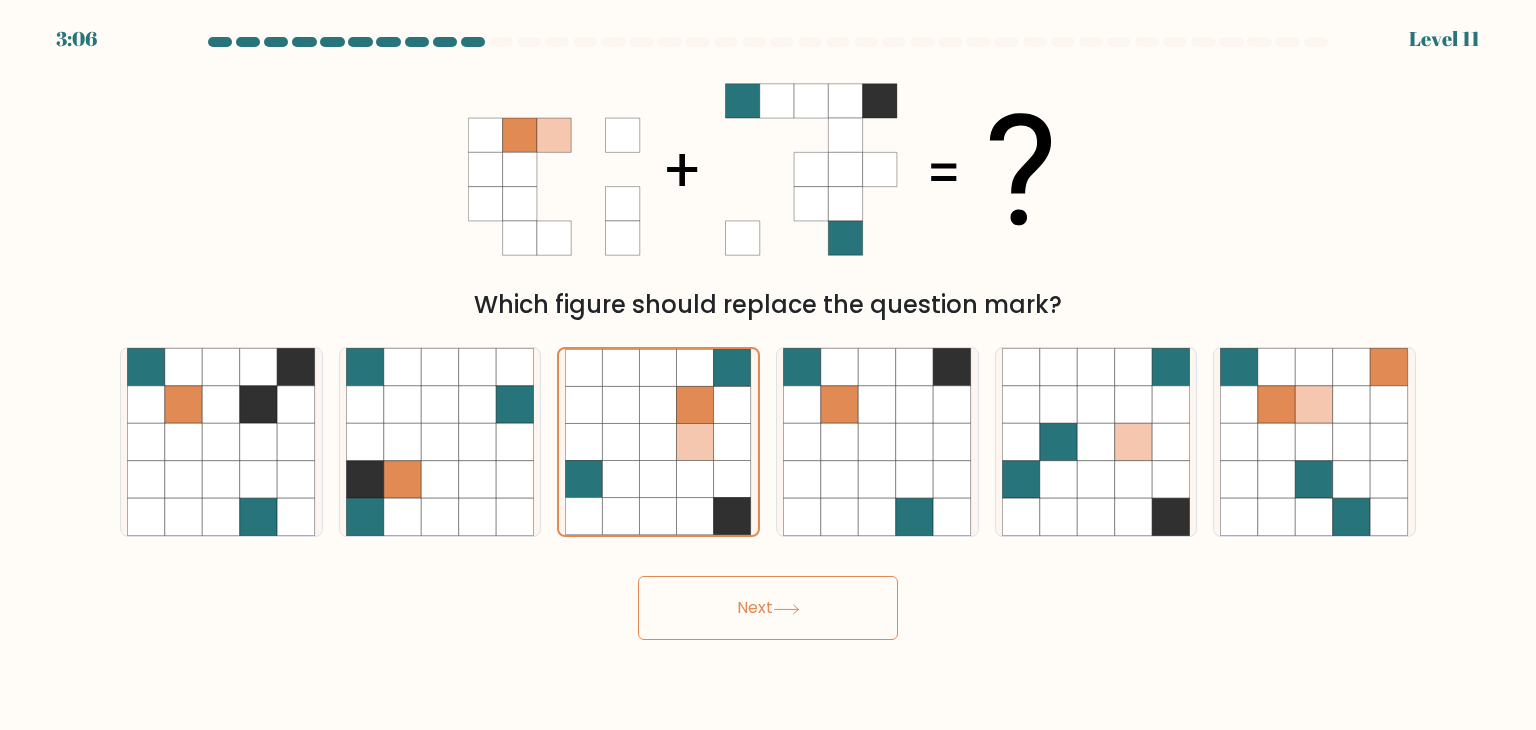 click on "Next" at bounding box center (768, 608) 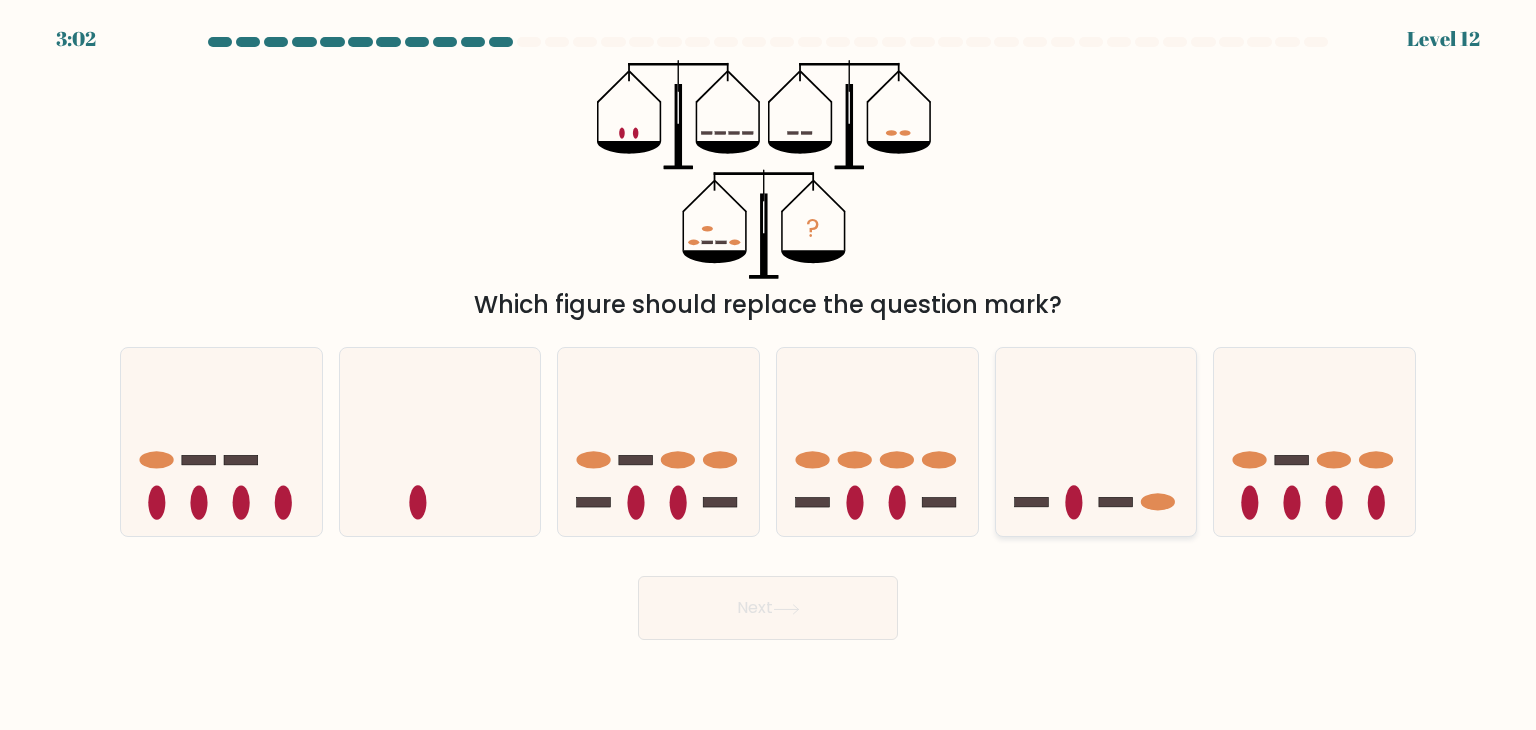 click 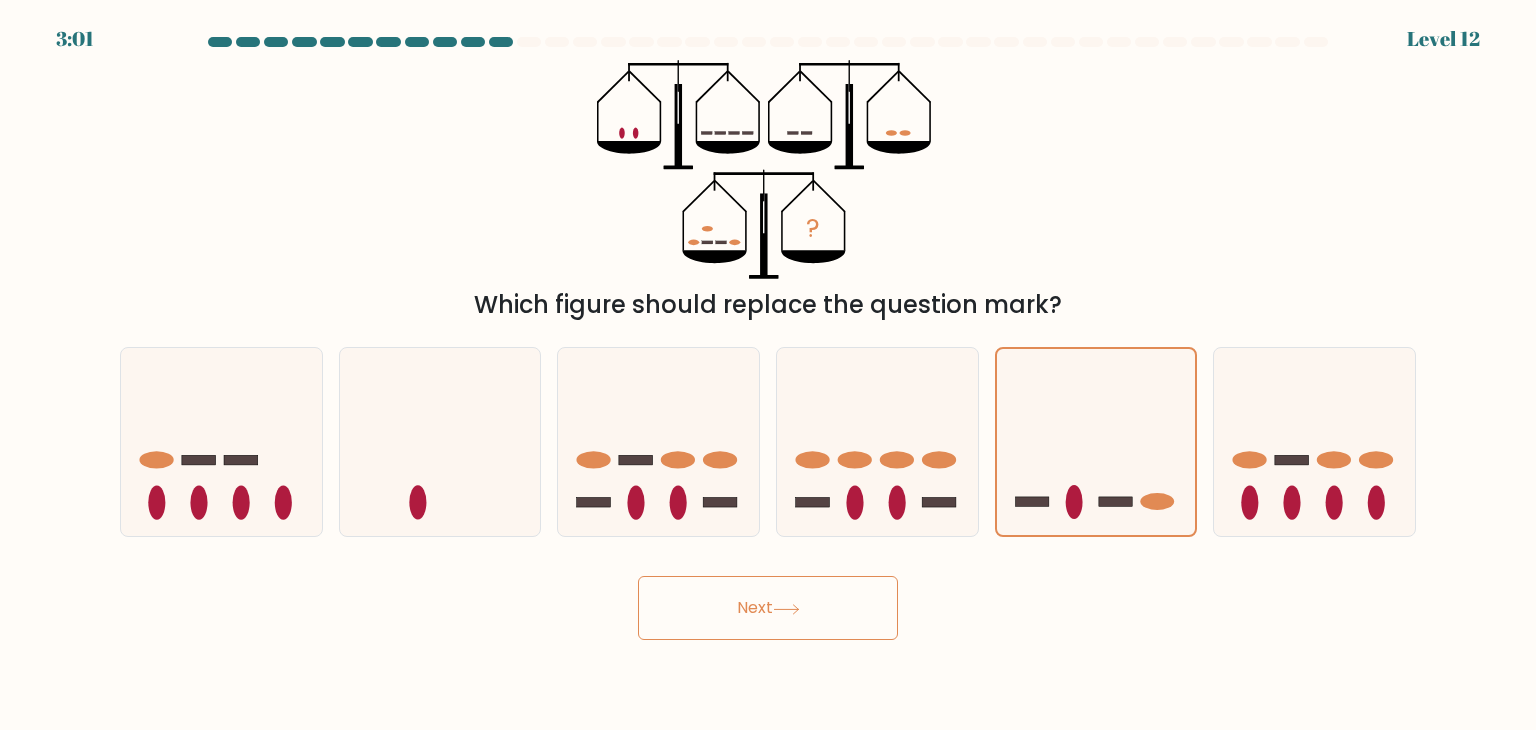 click on "Next" at bounding box center (768, 608) 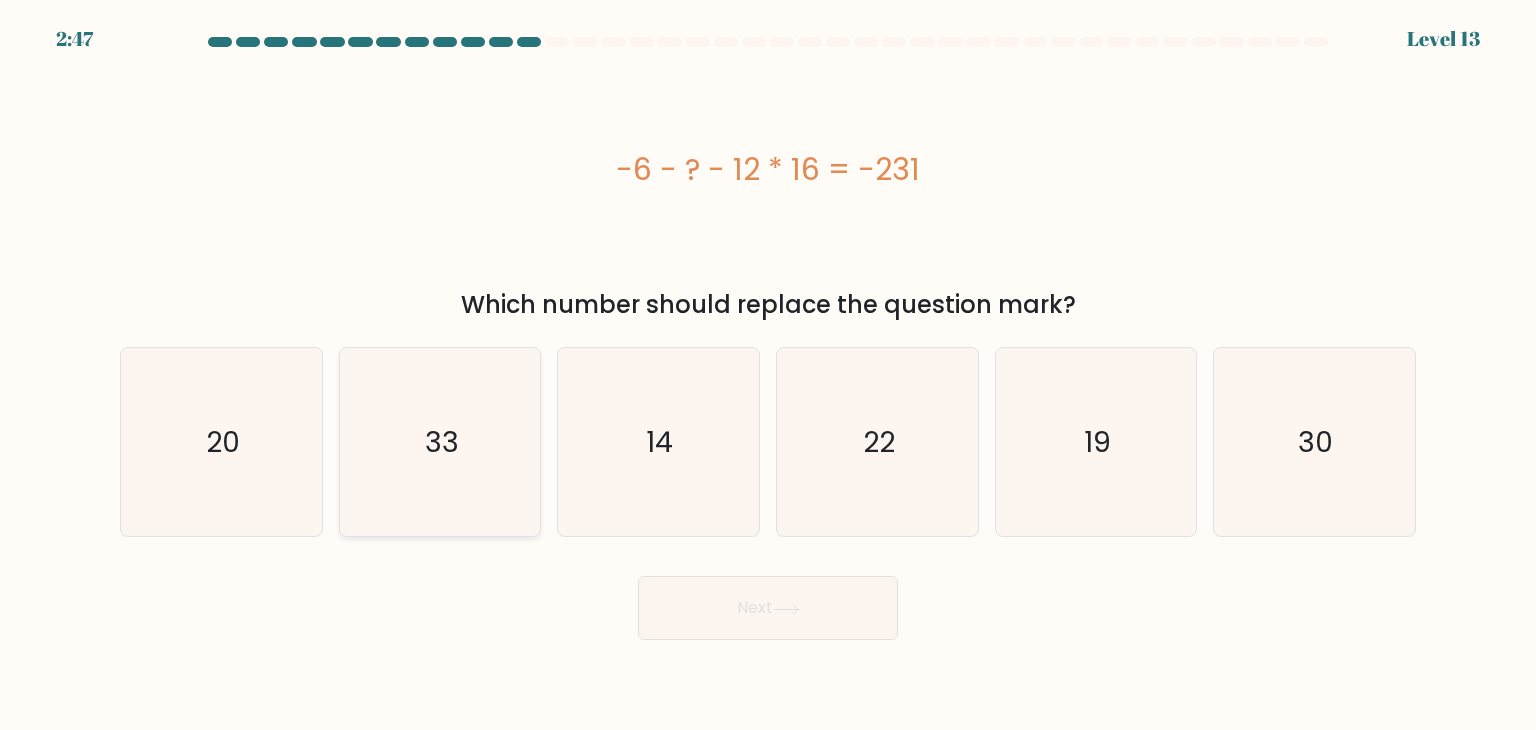 click on "33" 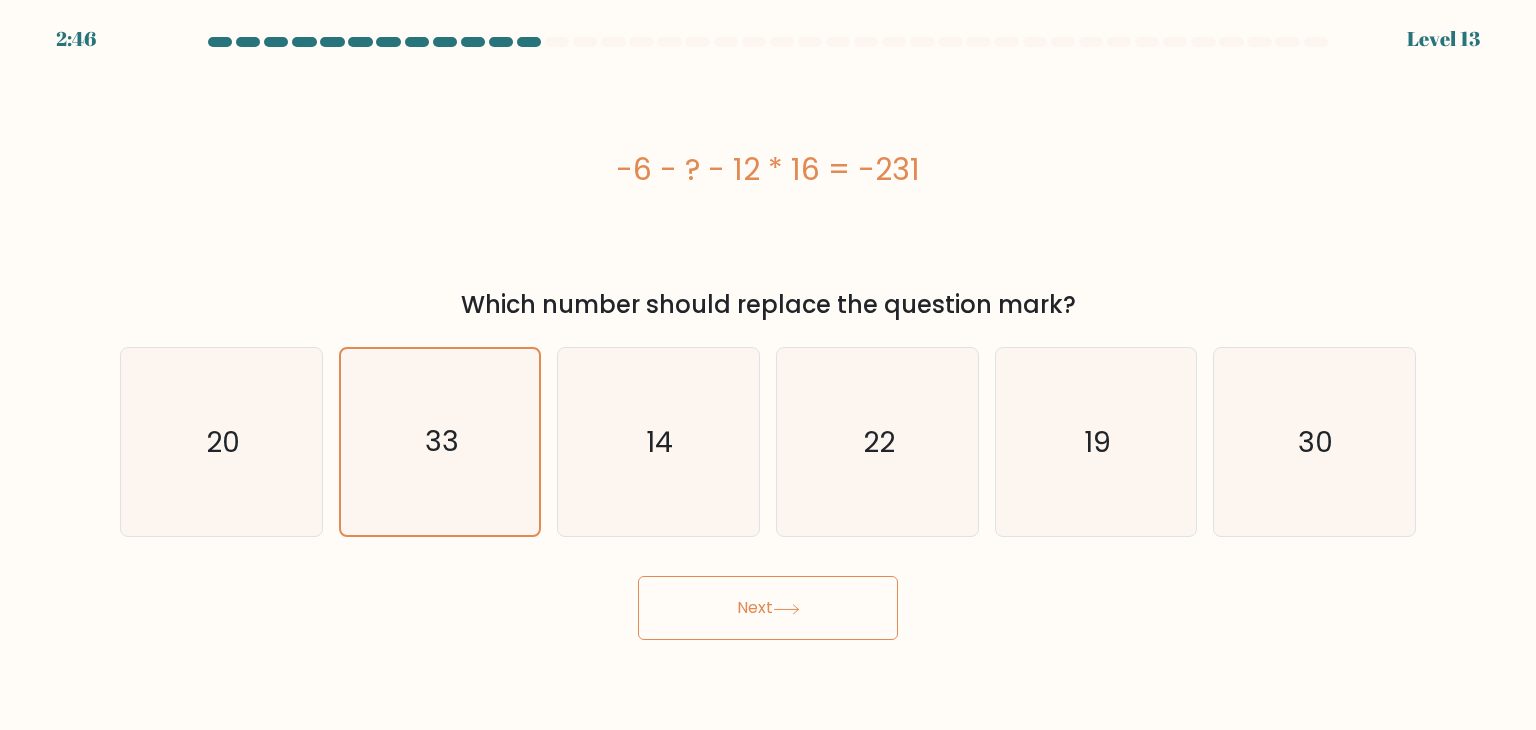 click on "Next" at bounding box center (768, 608) 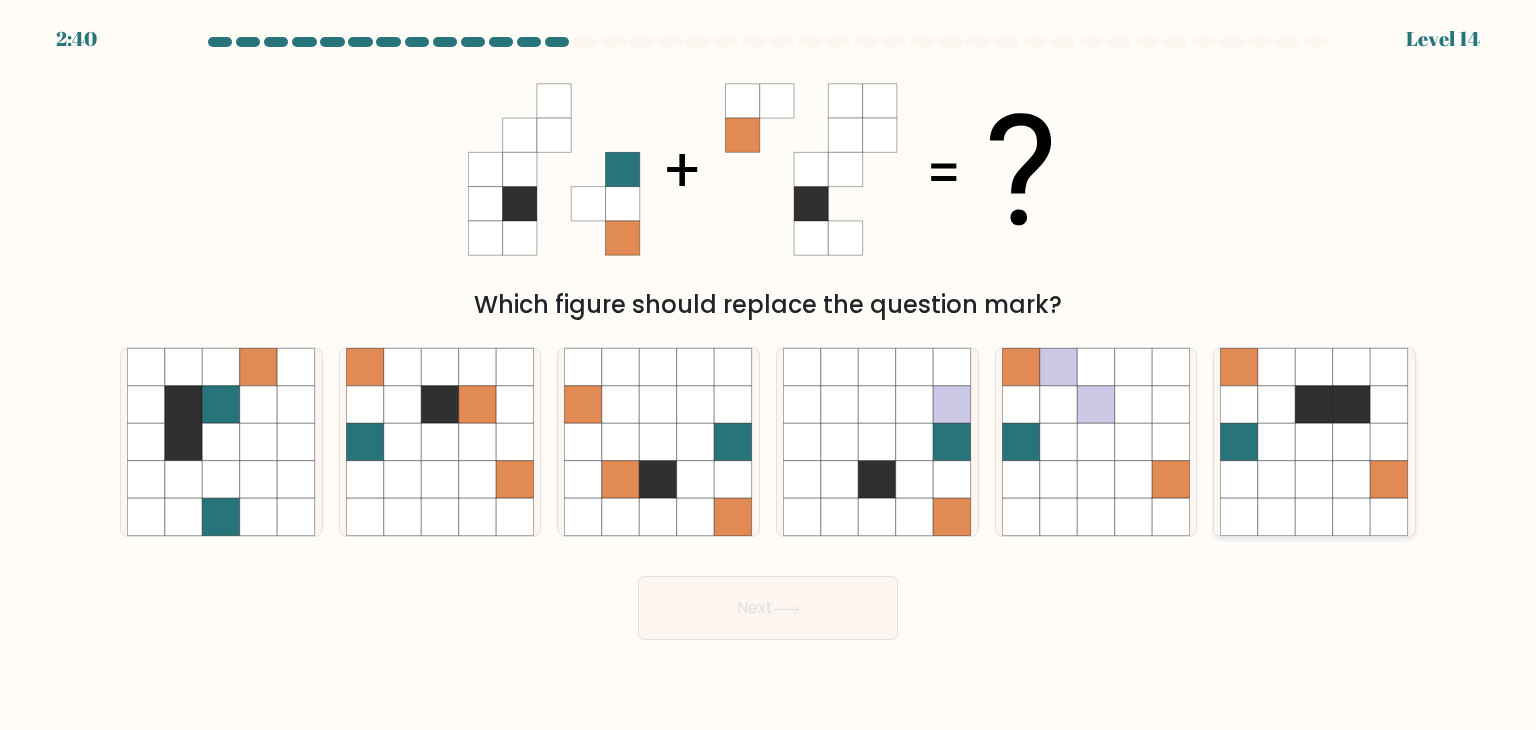 click 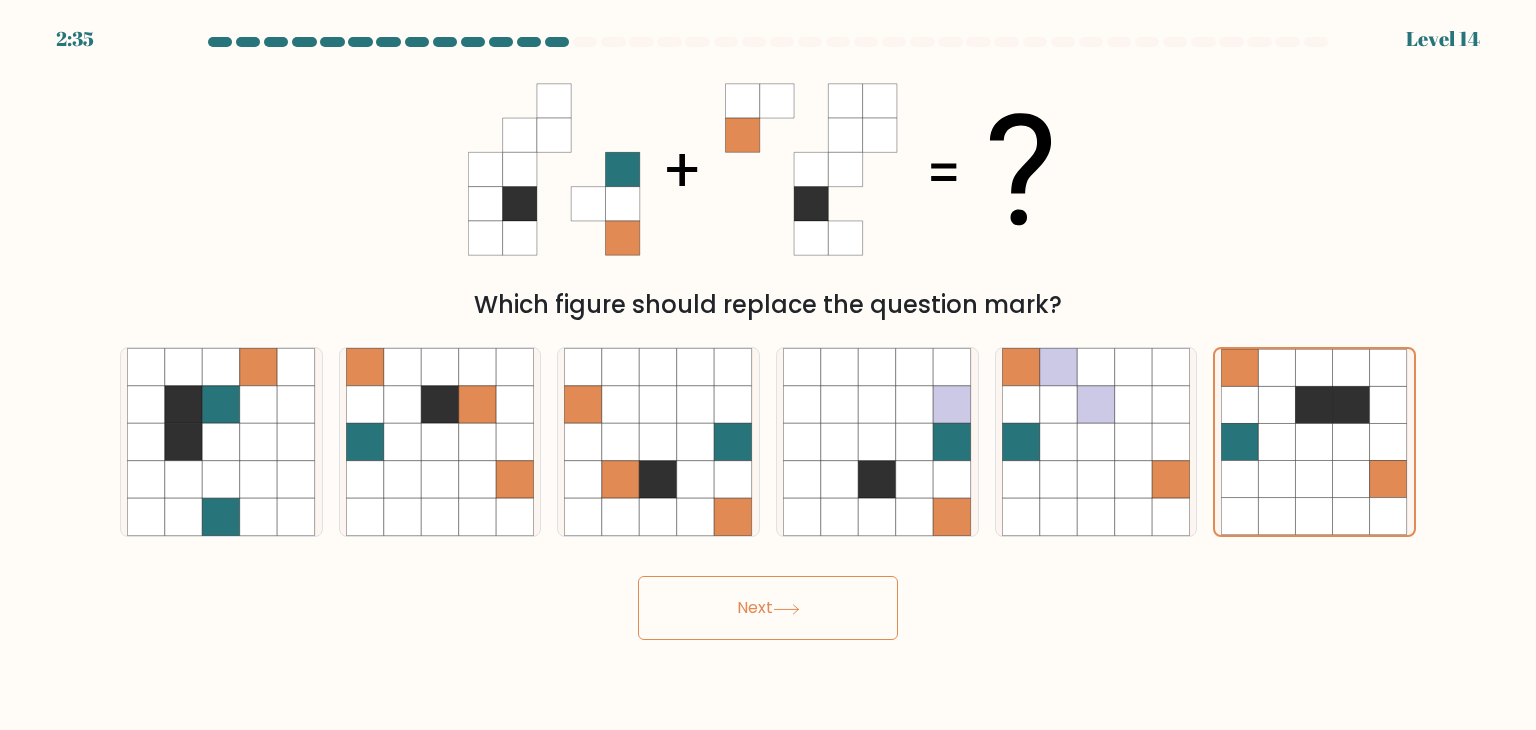 click on "Next" at bounding box center [768, 608] 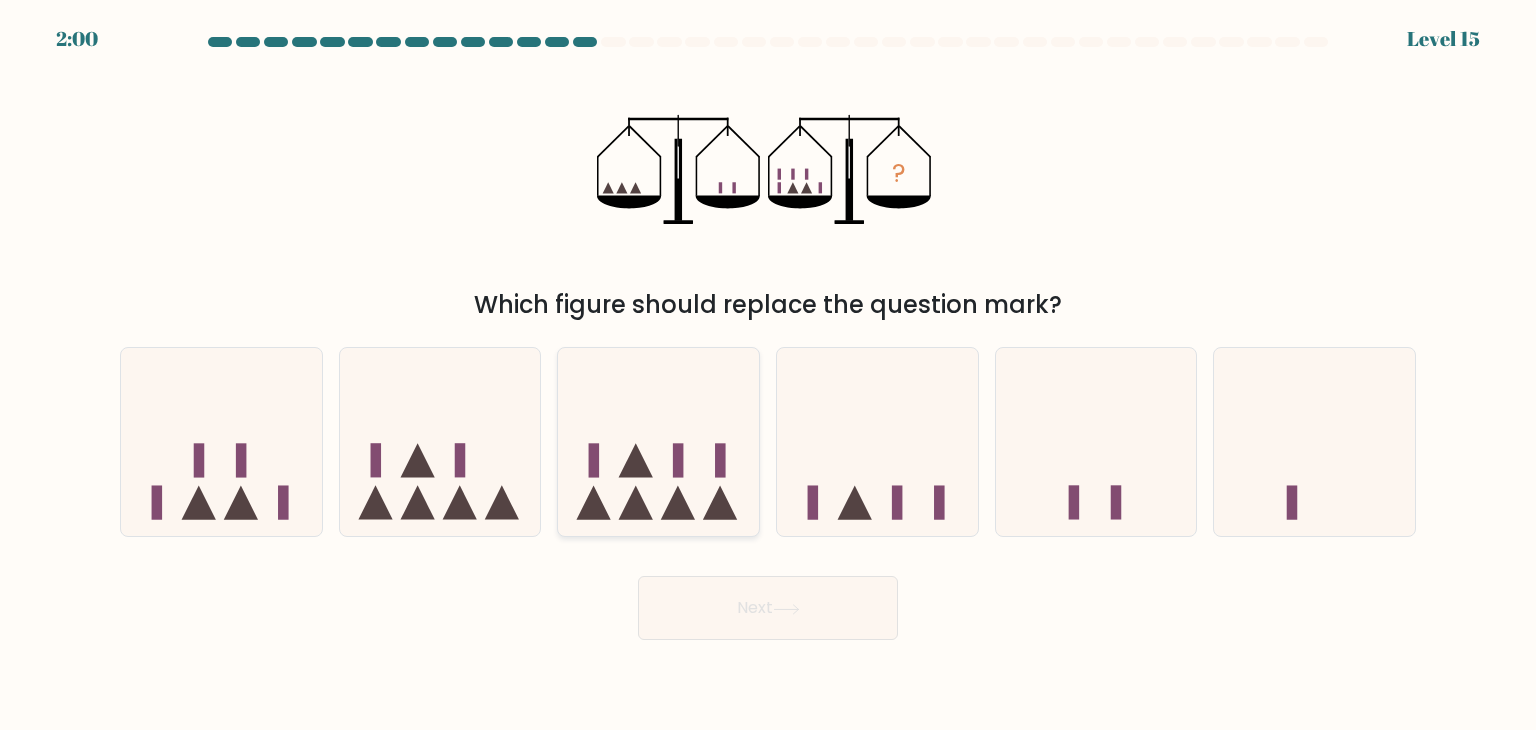 click 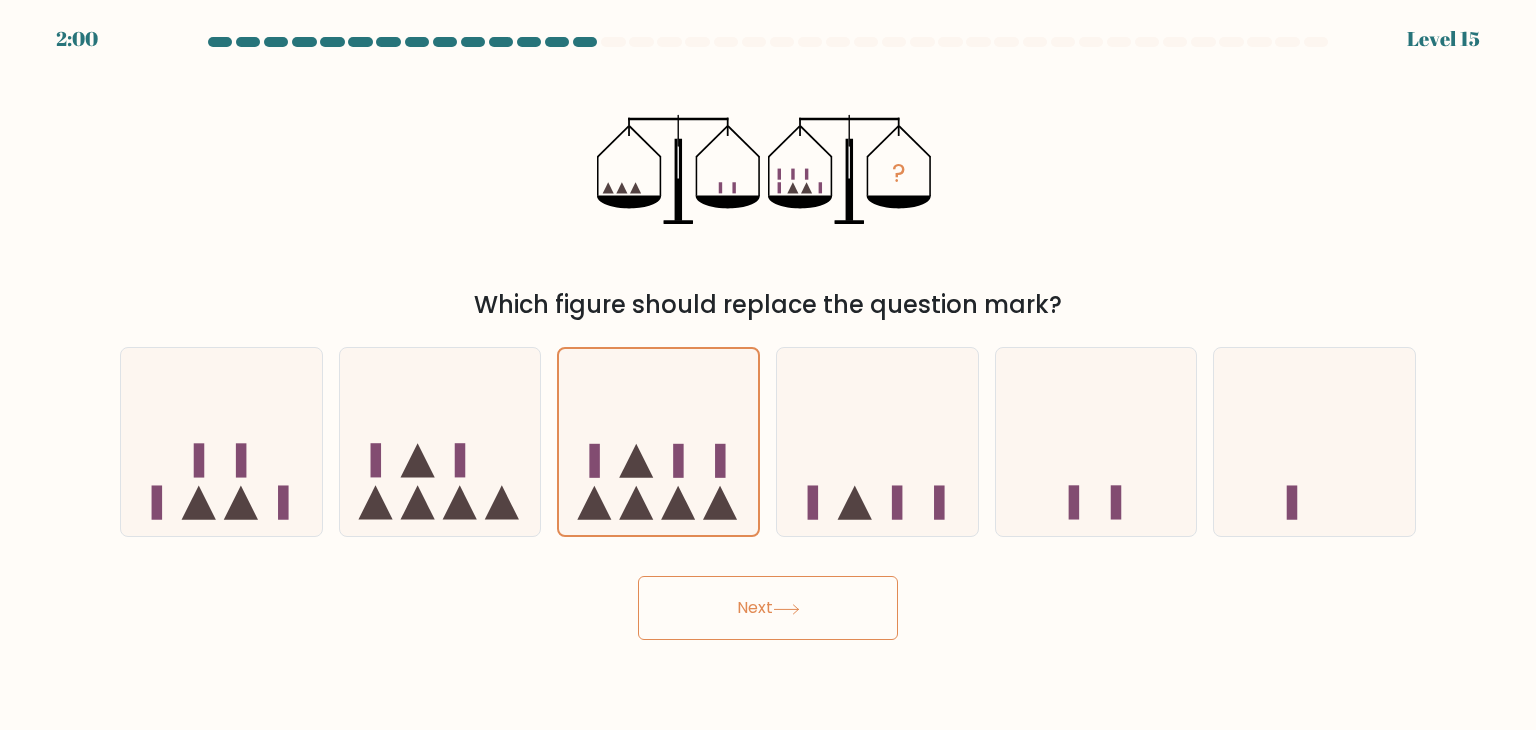 click on "Next" at bounding box center (768, 608) 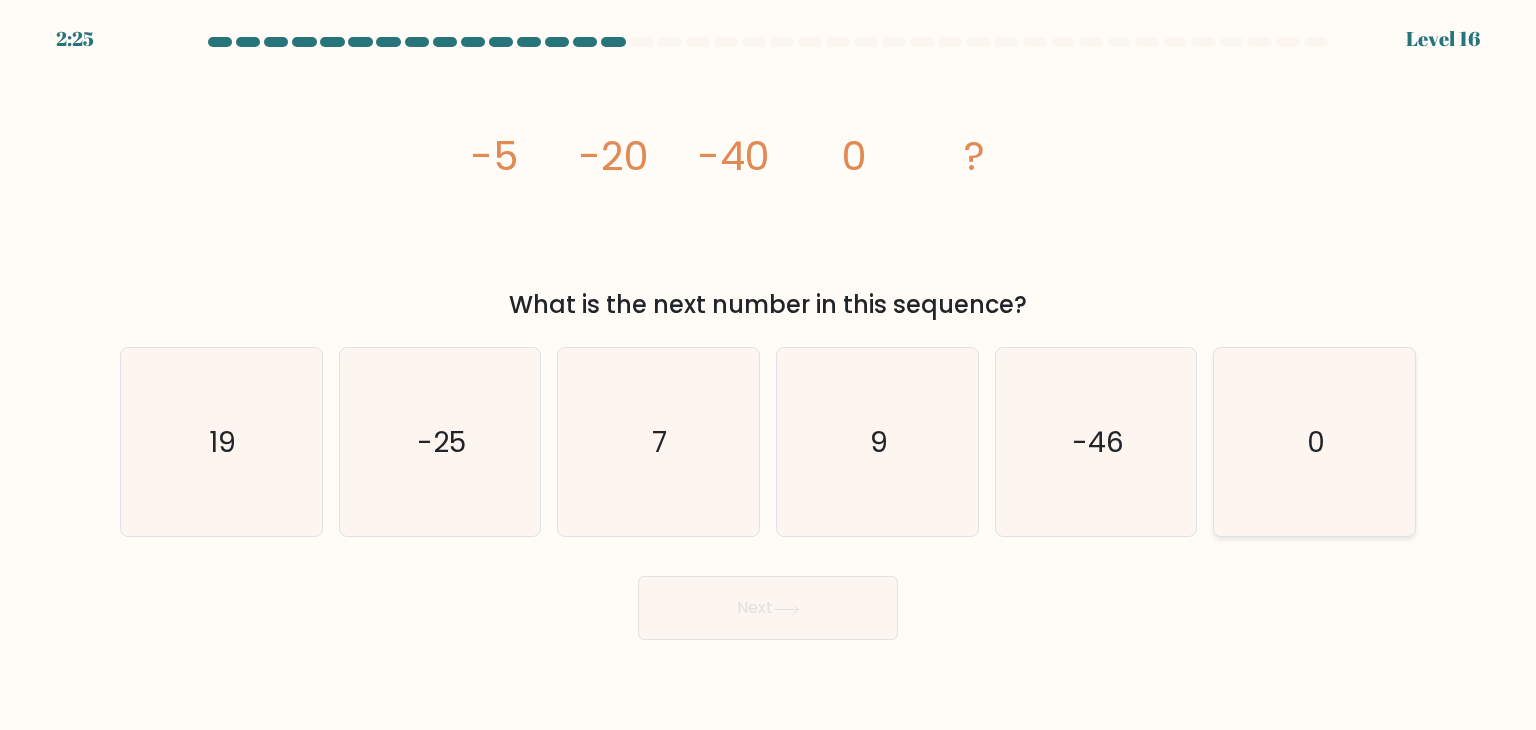 click on "0" 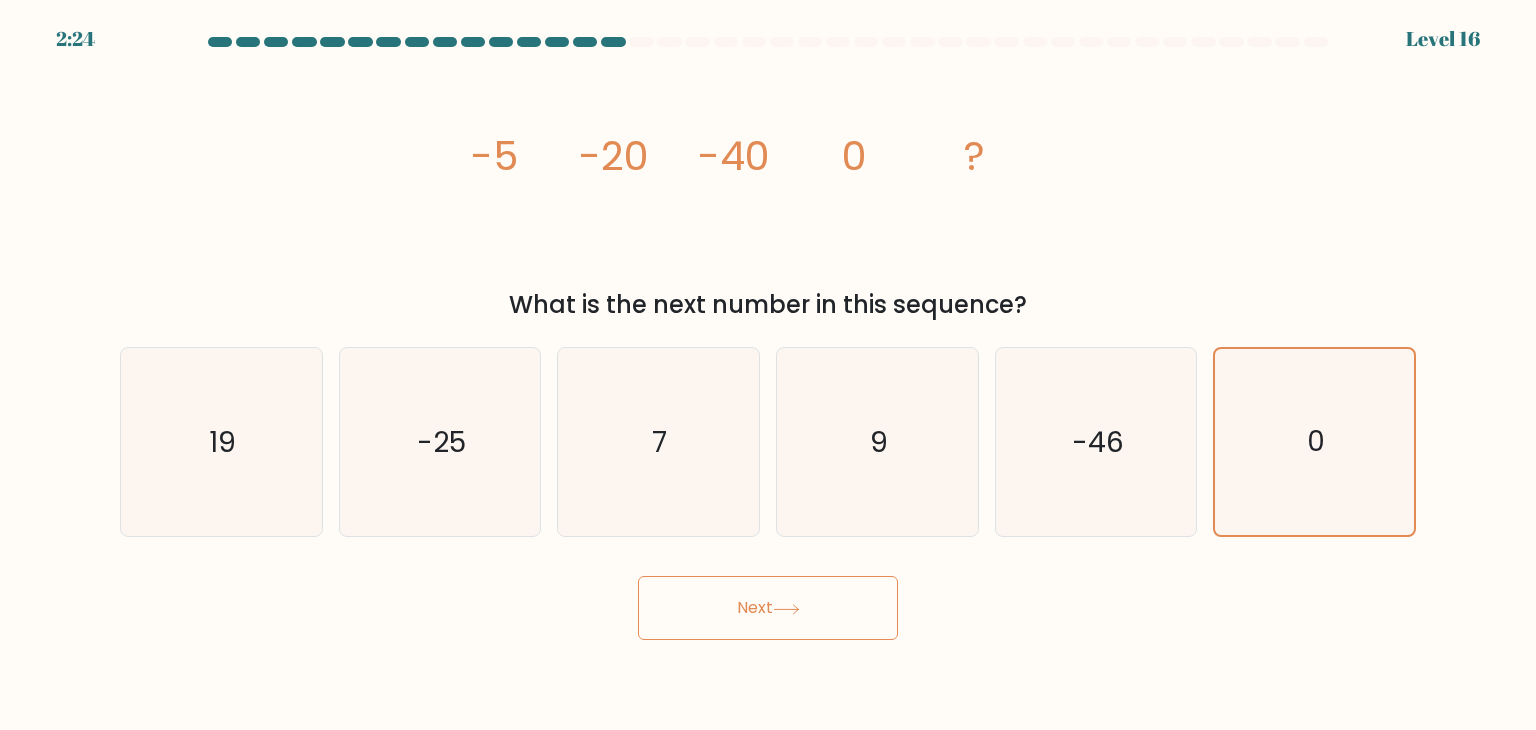 click on "Next" at bounding box center [768, 608] 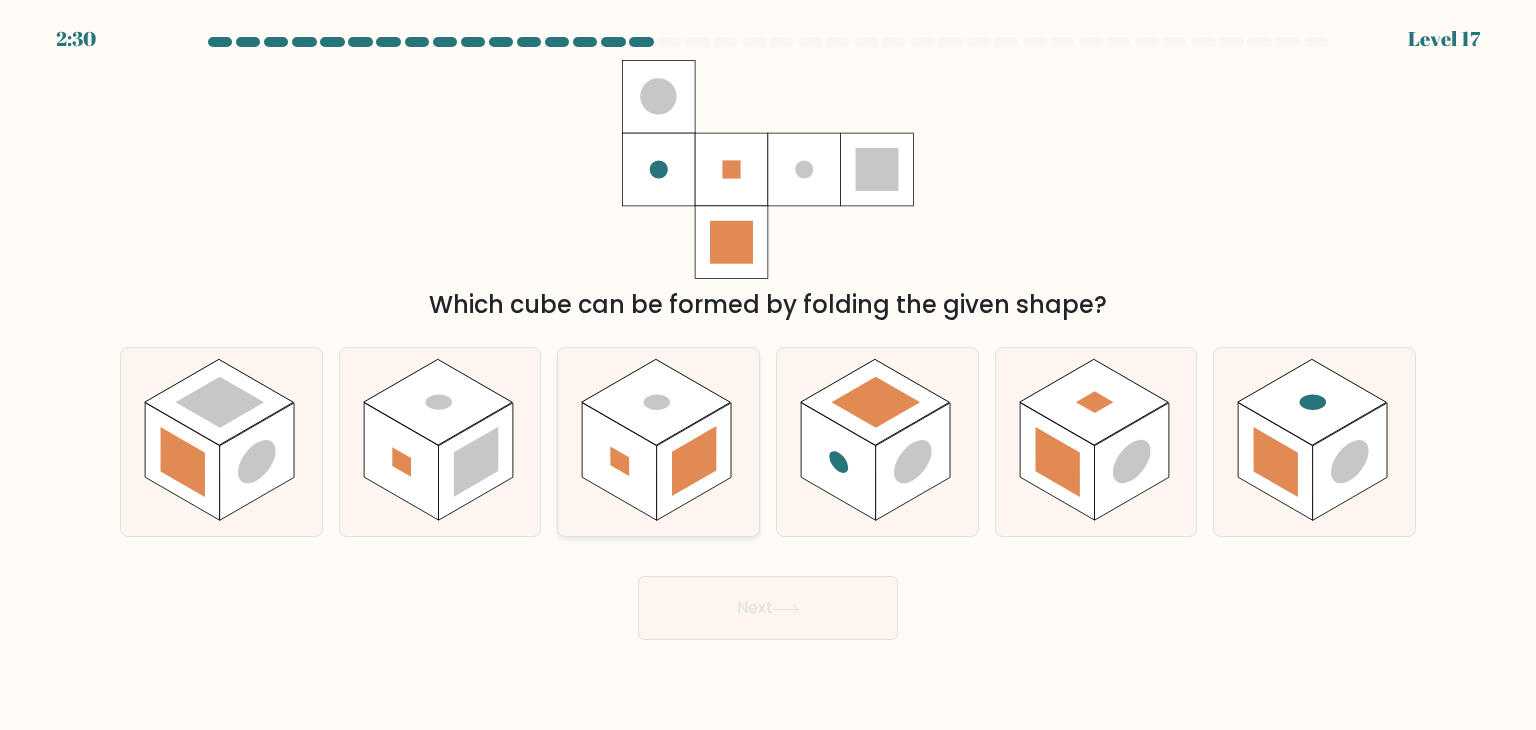 click 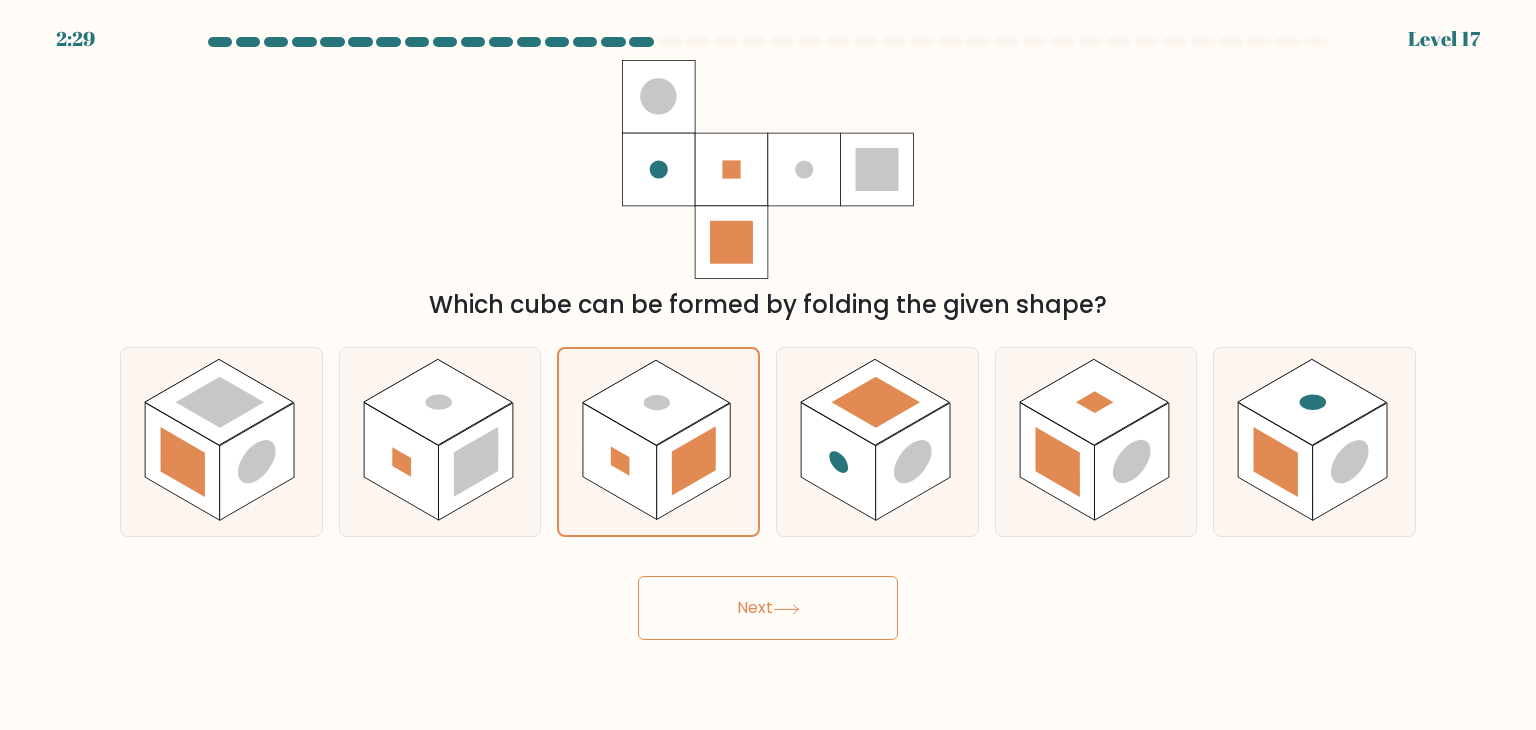 click on "Next" at bounding box center [768, 608] 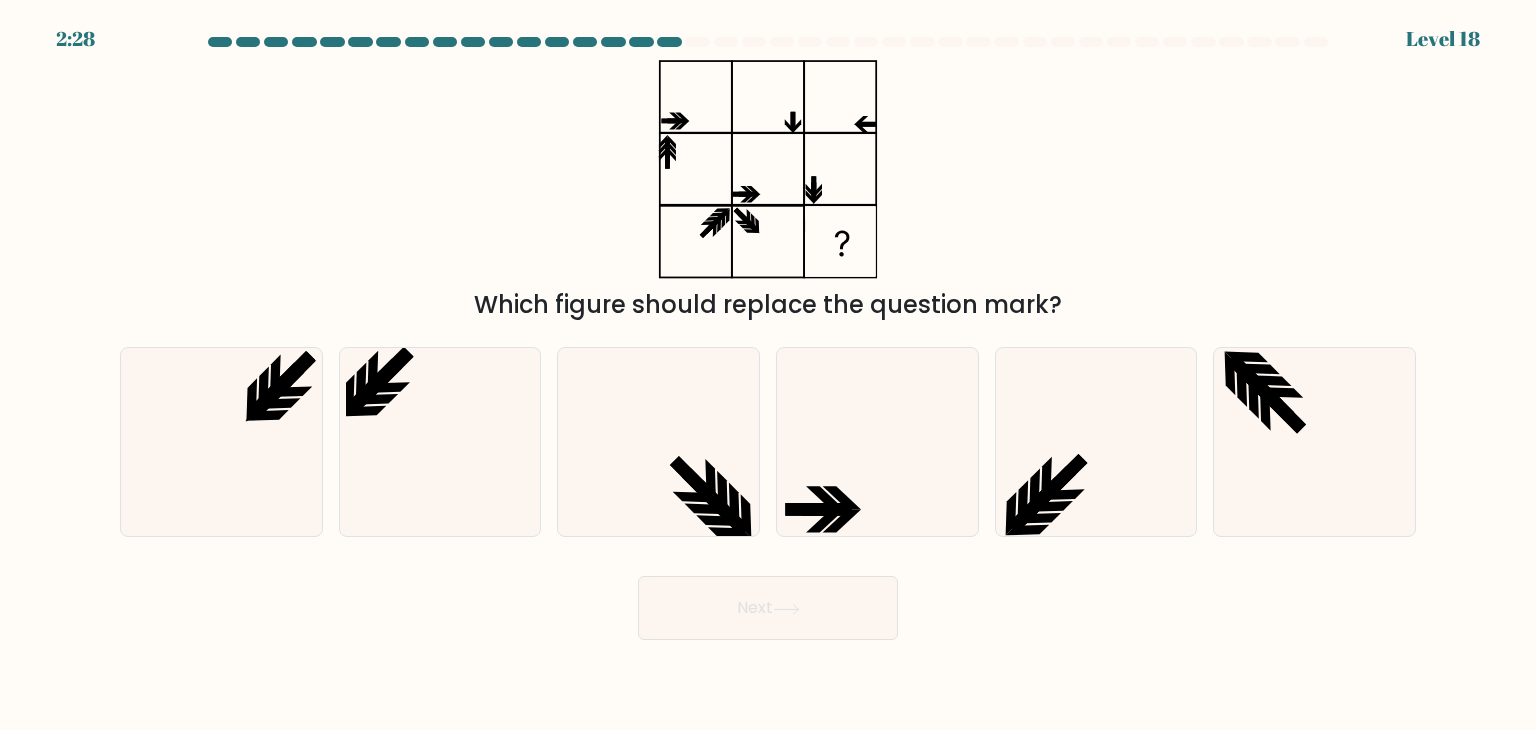 type 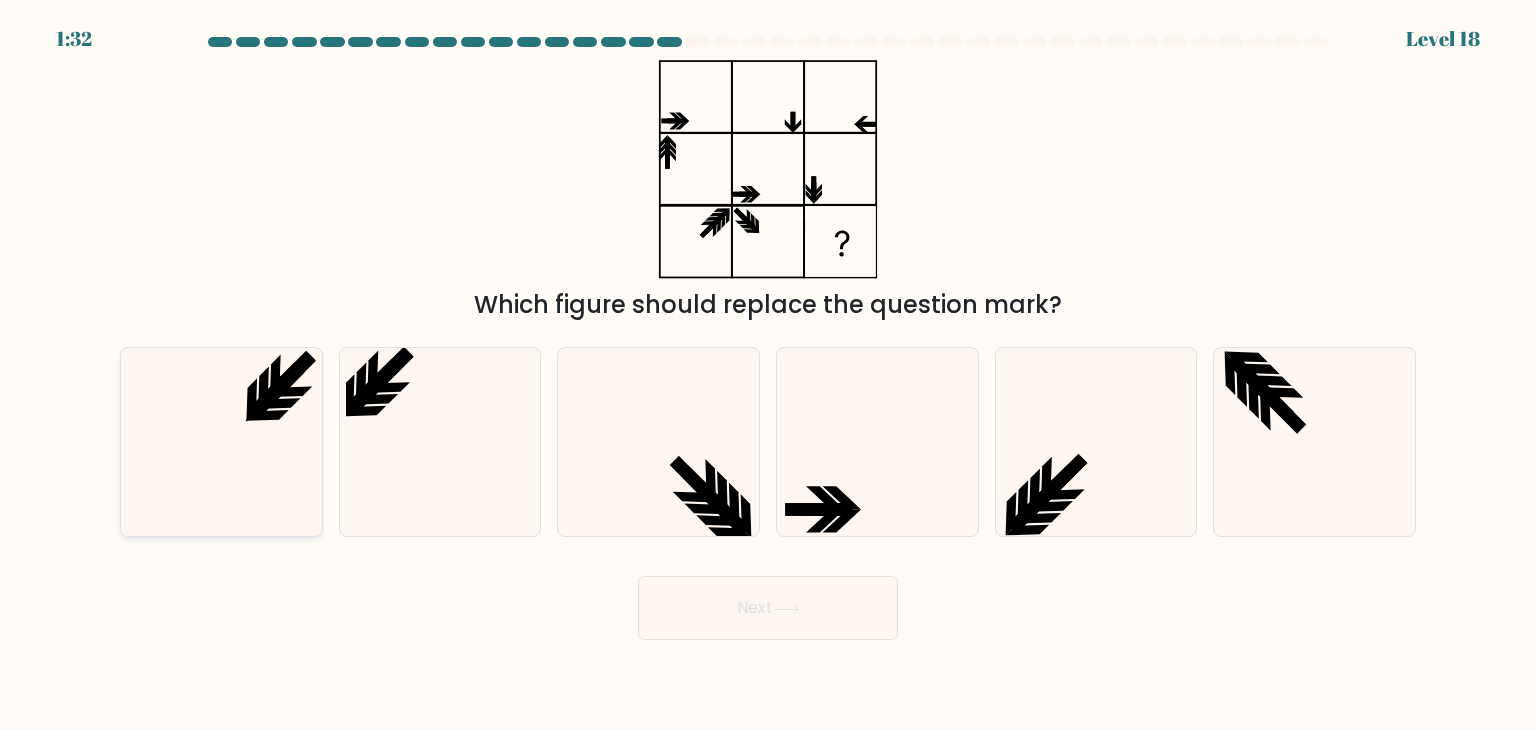 click 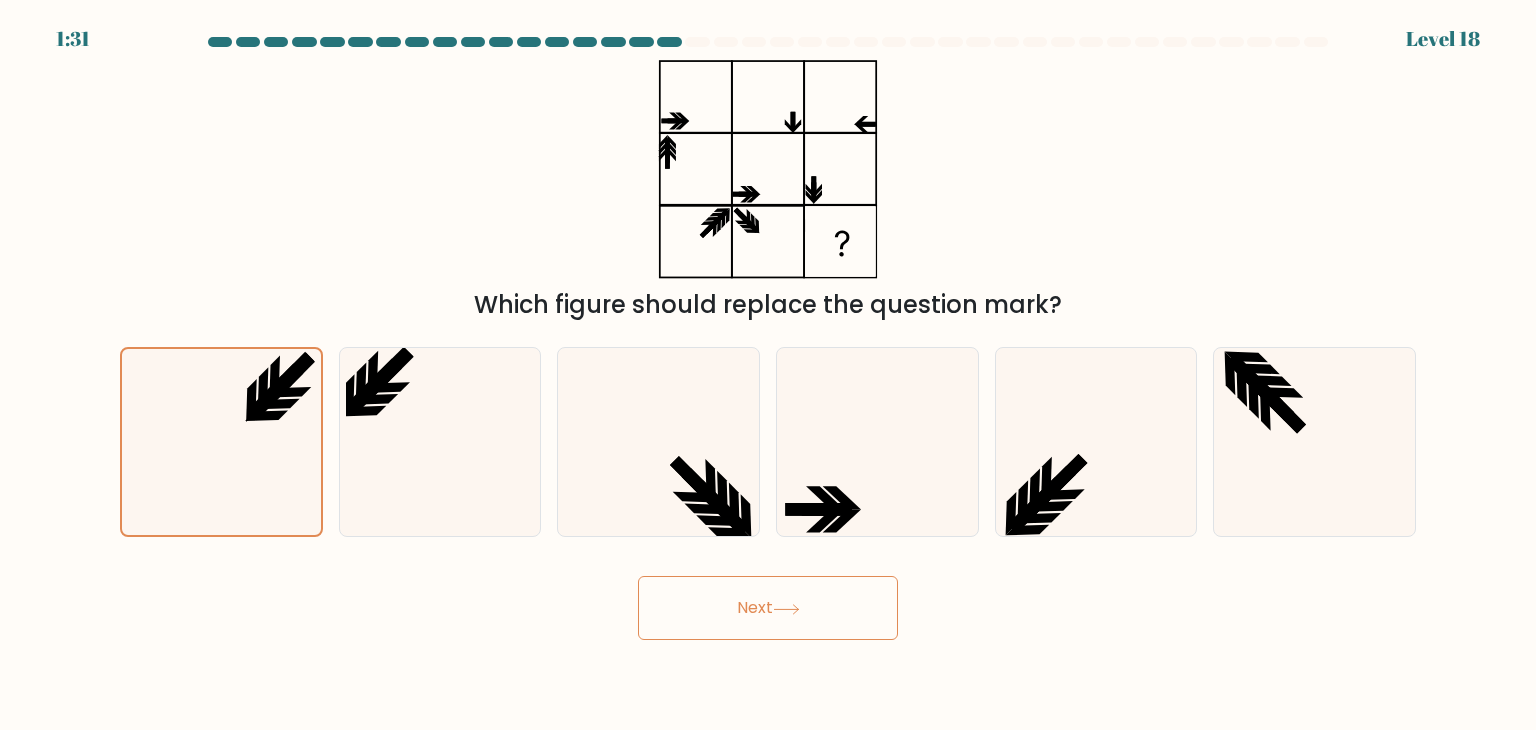 click on "Next" at bounding box center [768, 608] 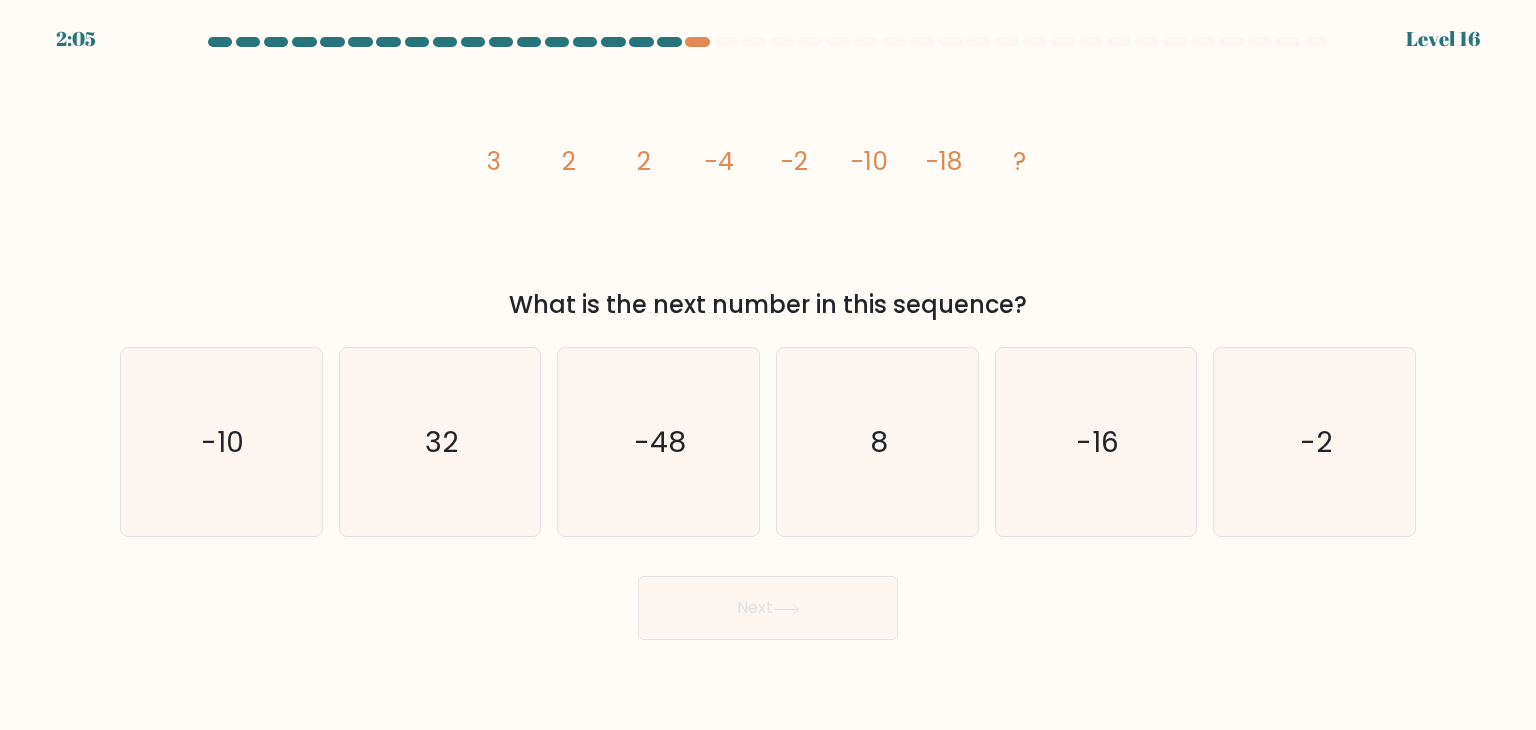 type 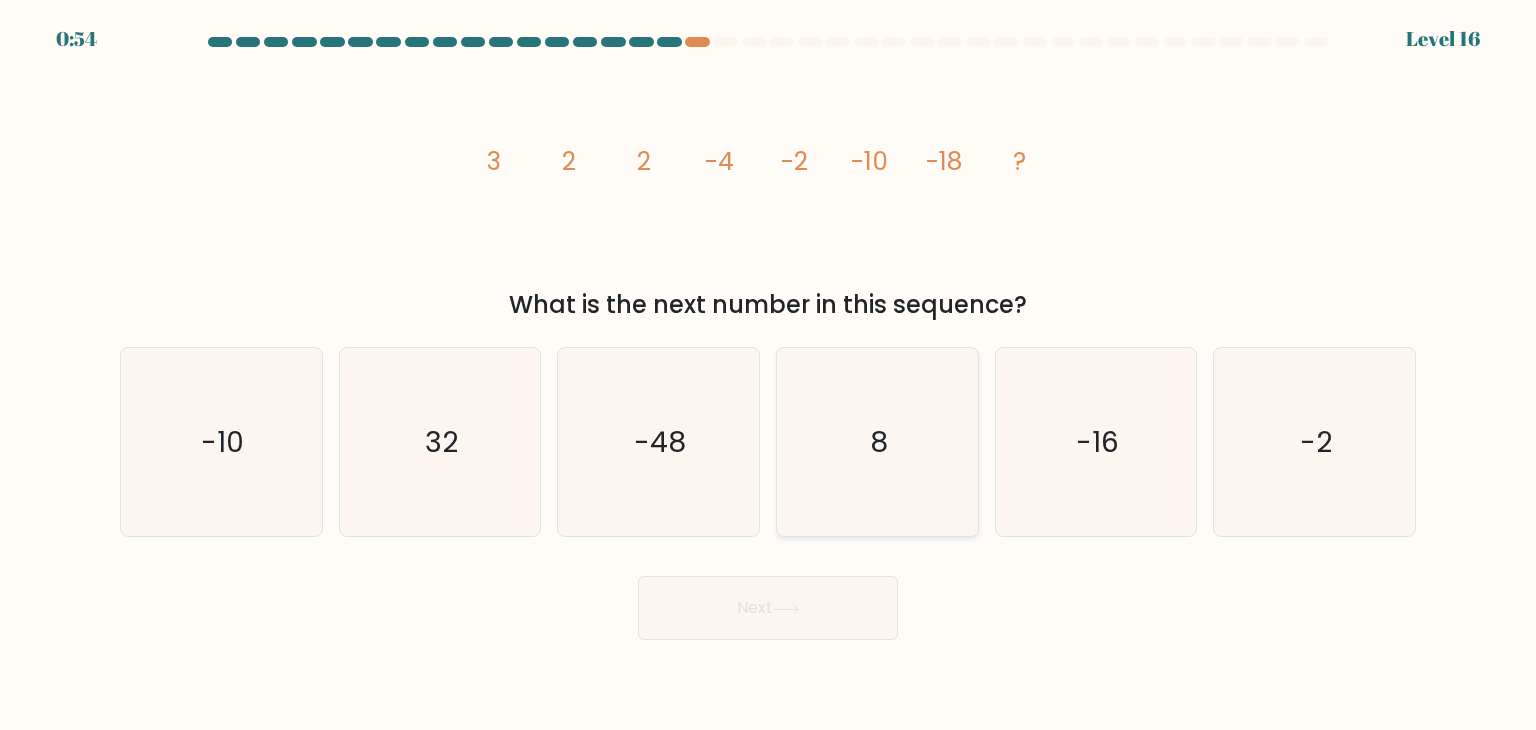 click on "8" 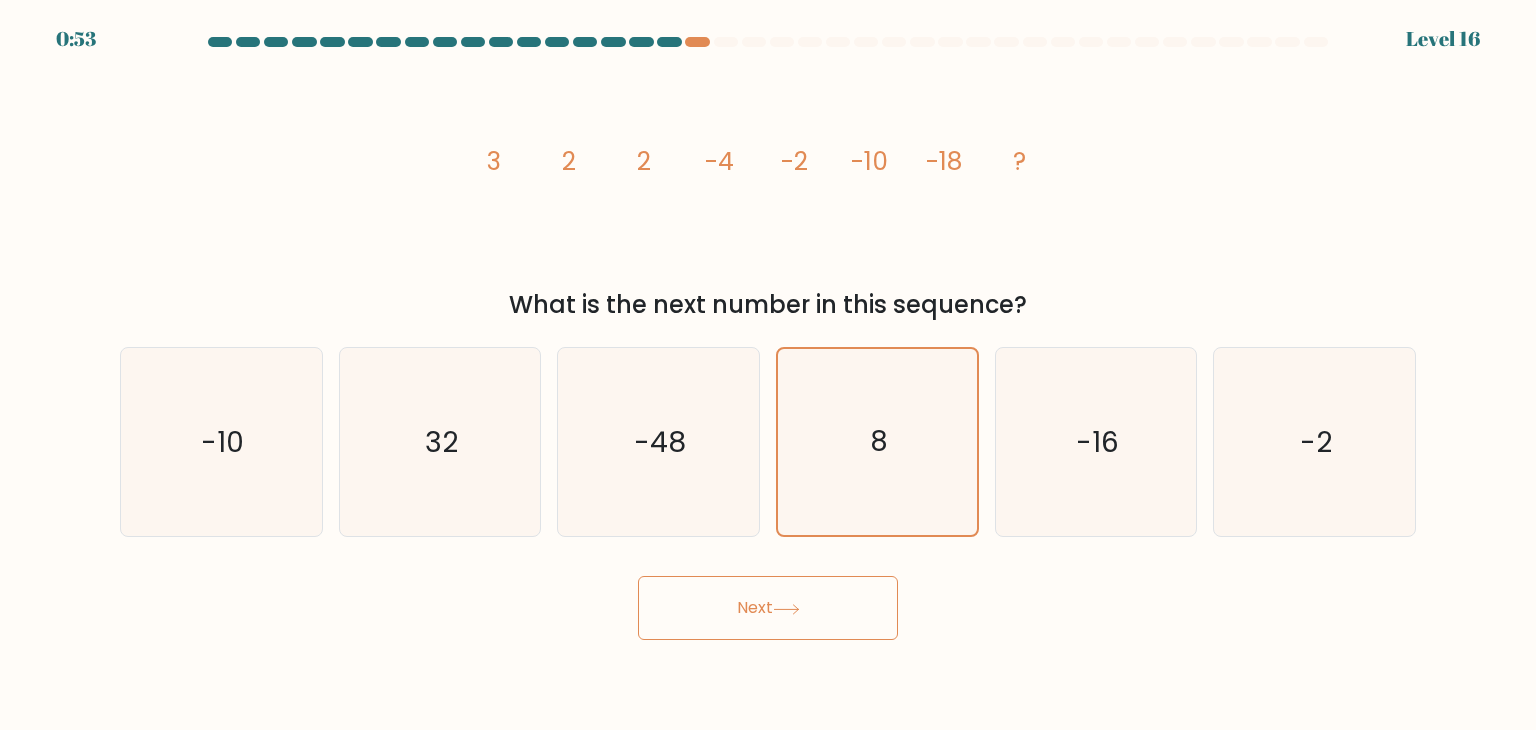 click on "Next" at bounding box center [768, 608] 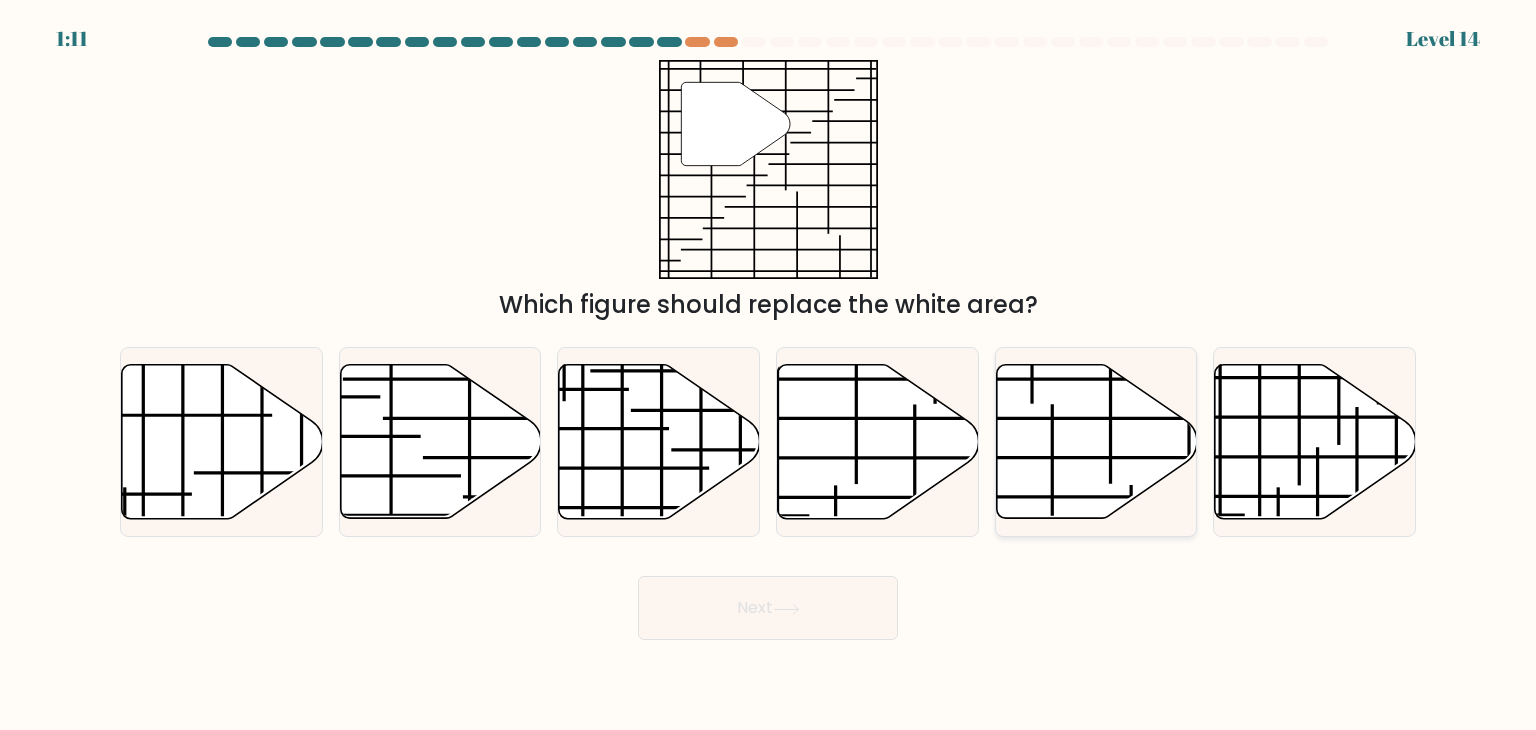 click 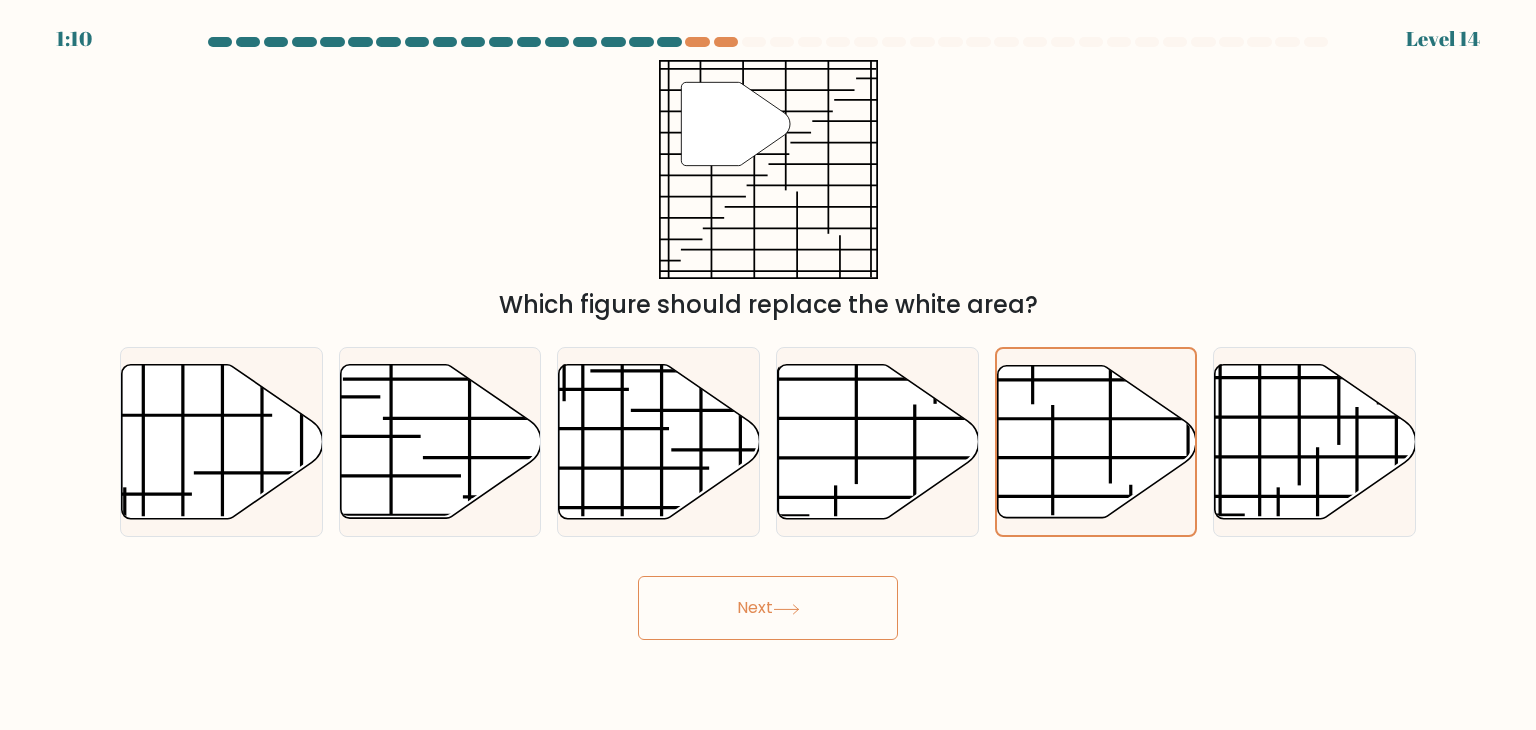 click on "Next" at bounding box center [768, 608] 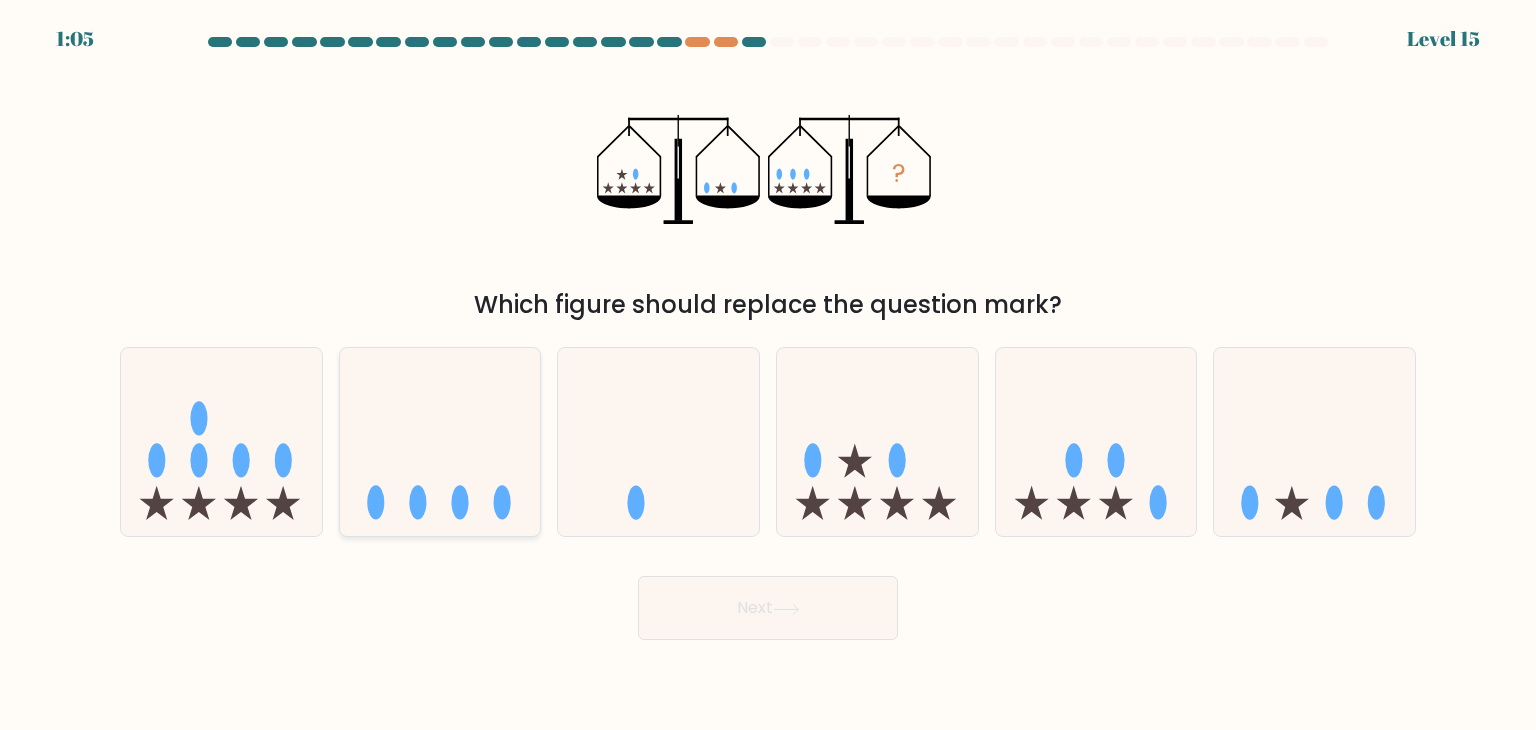 drag, startPoint x: 369, startPoint y: 350, endPoint x: 391, endPoint y: 361, distance: 24.596748 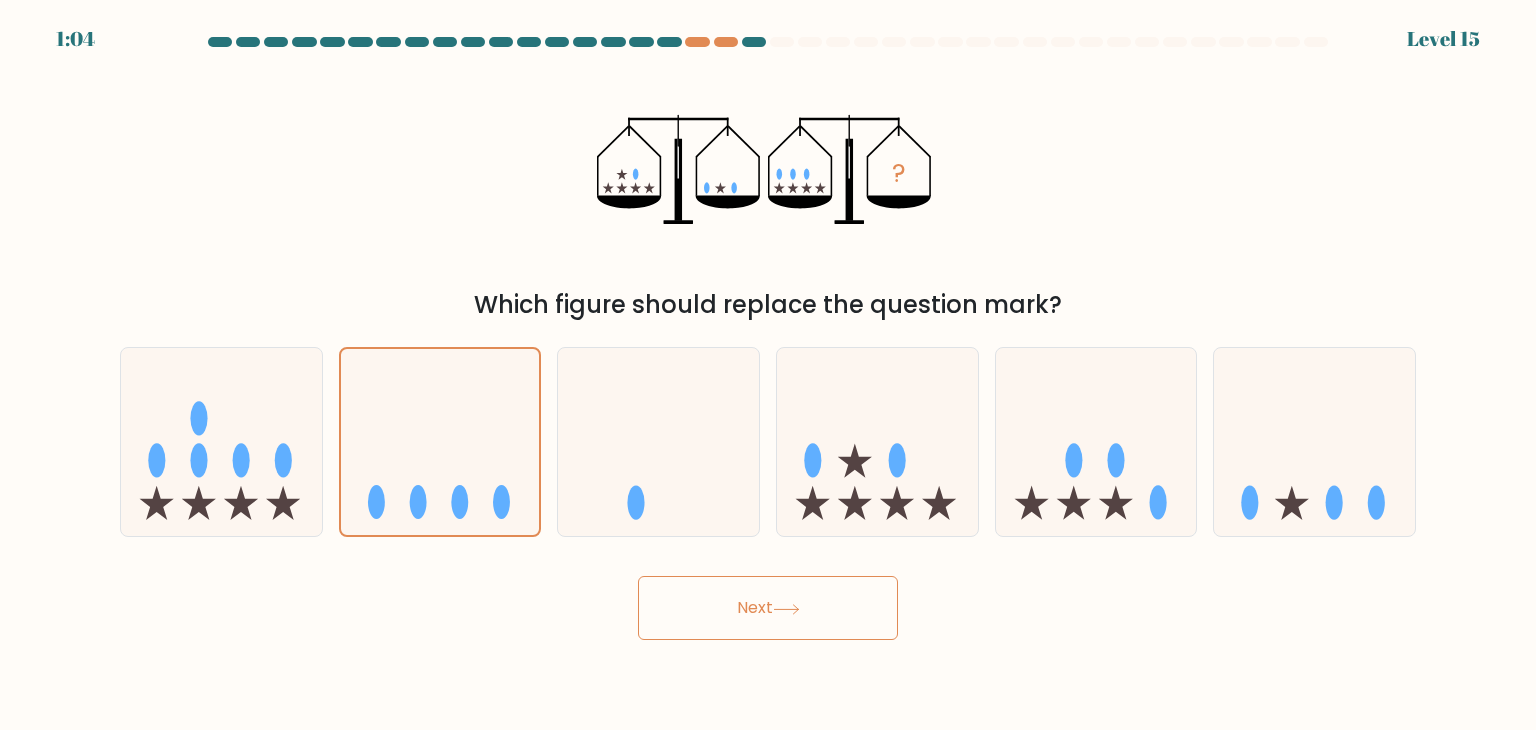 click on "Next" at bounding box center [768, 608] 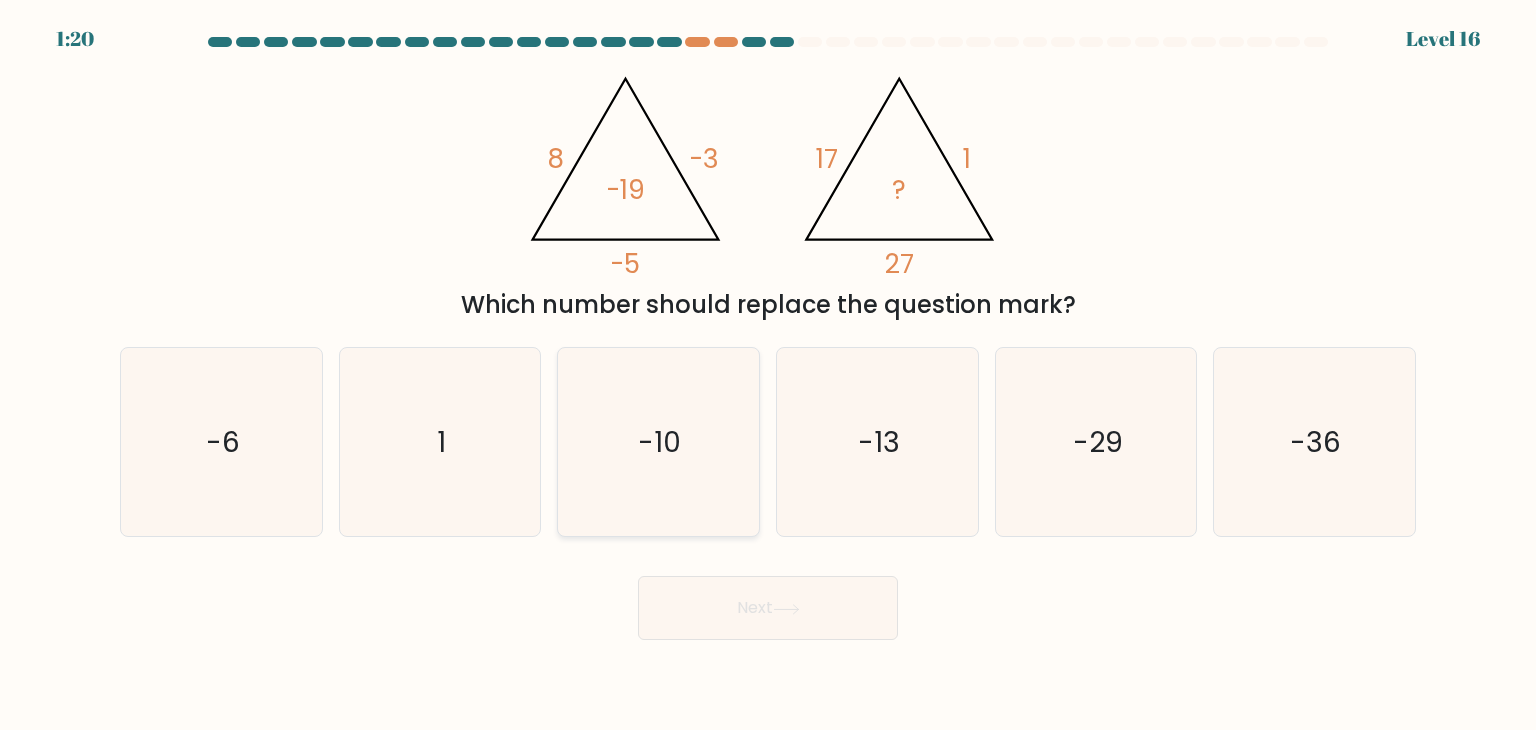 click on "-10" 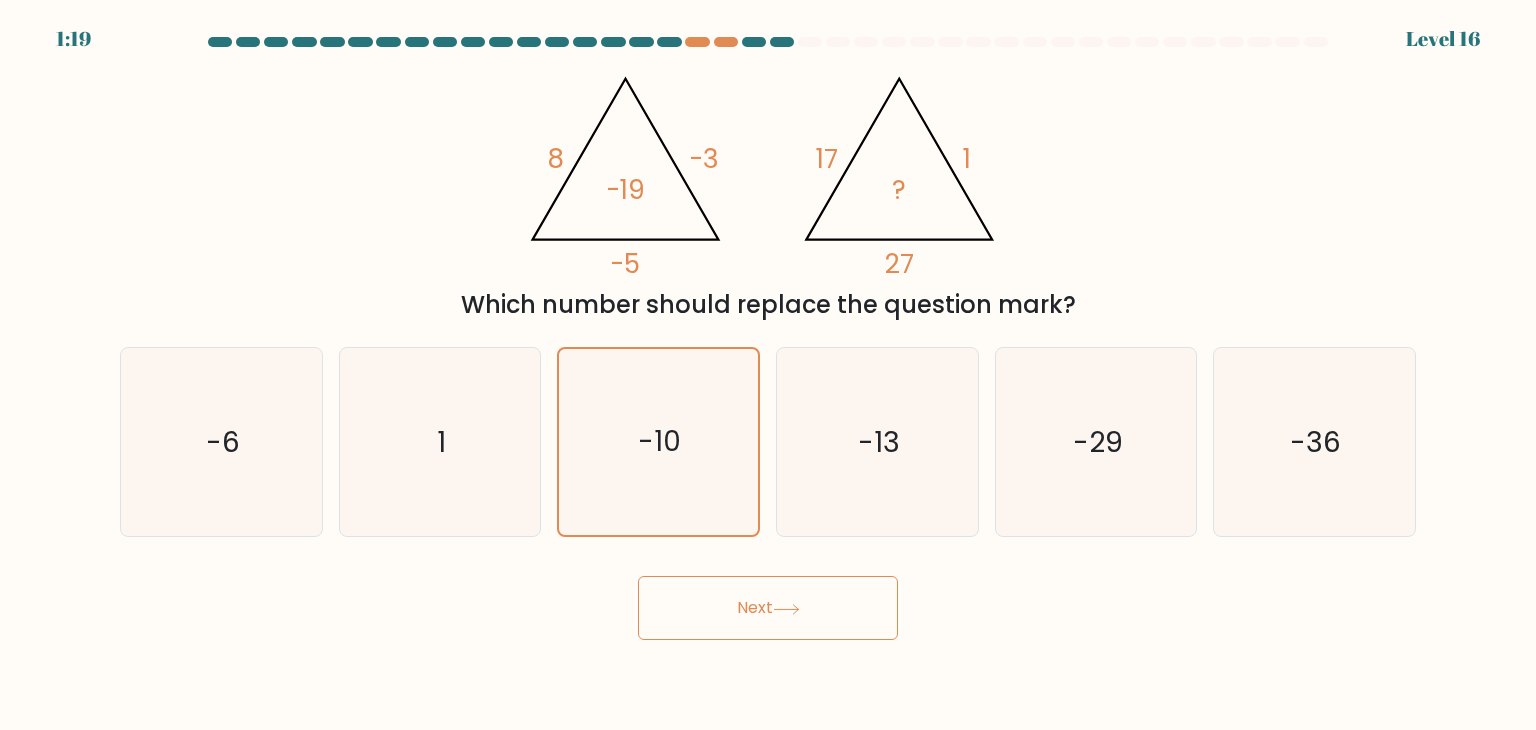 click on "Next" at bounding box center [768, 608] 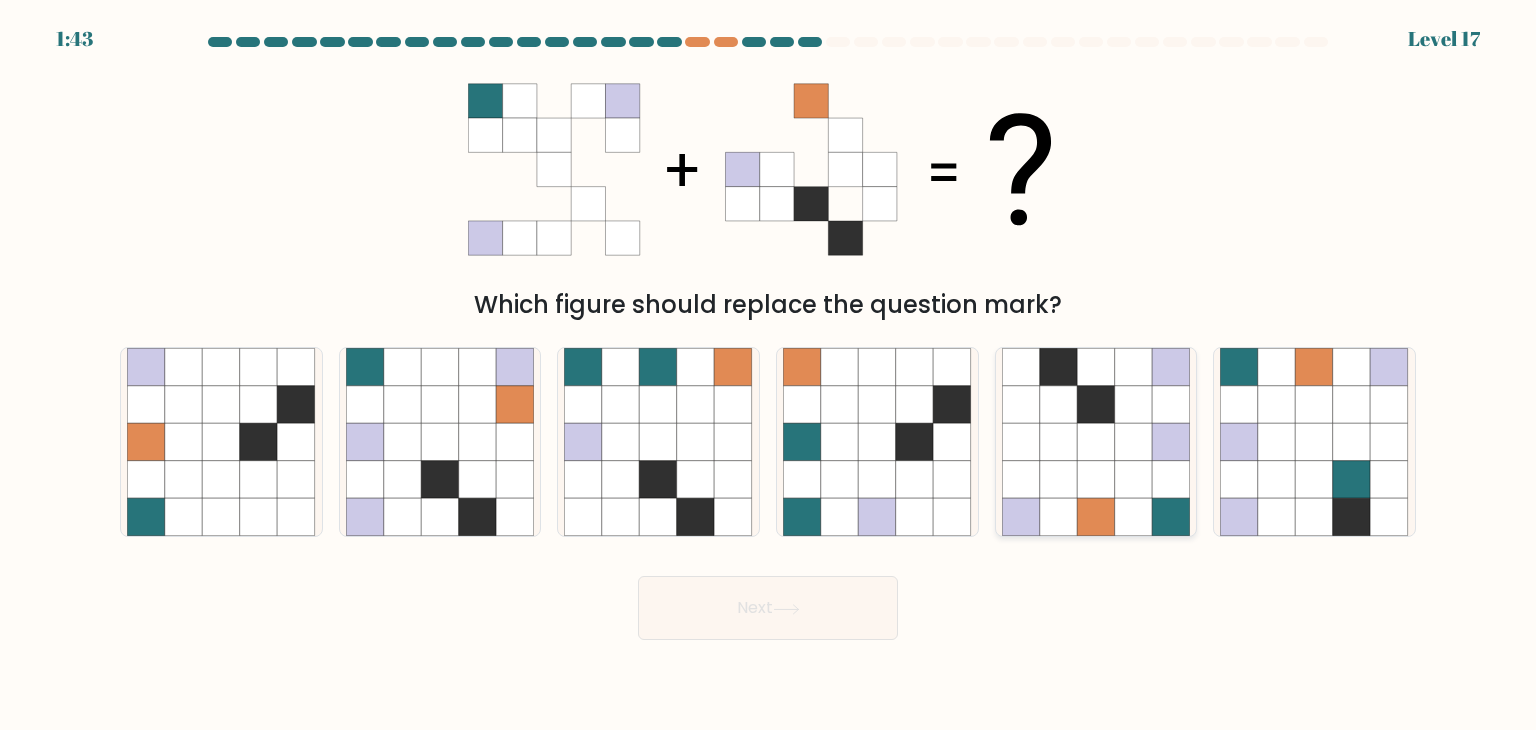 click 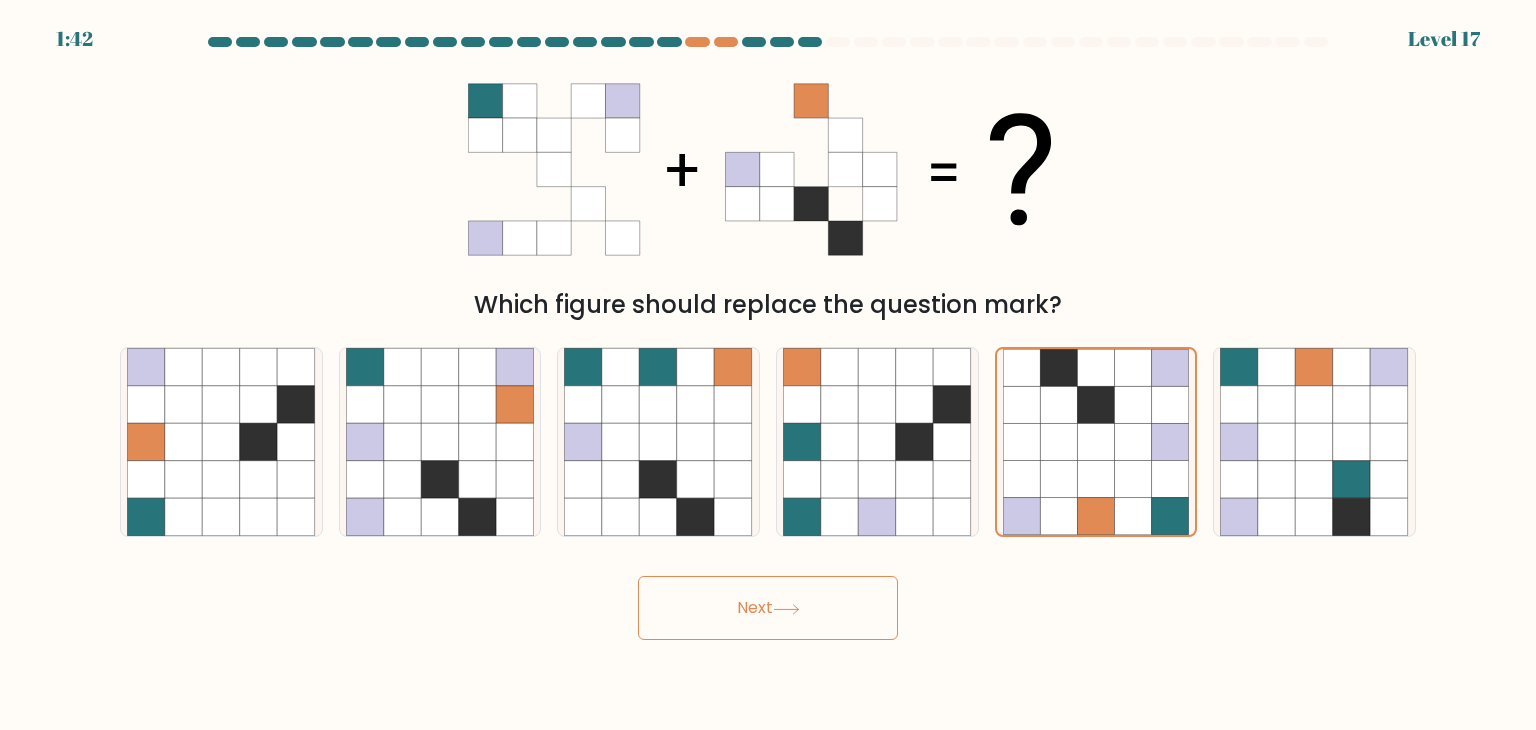 click on "Next" at bounding box center (768, 608) 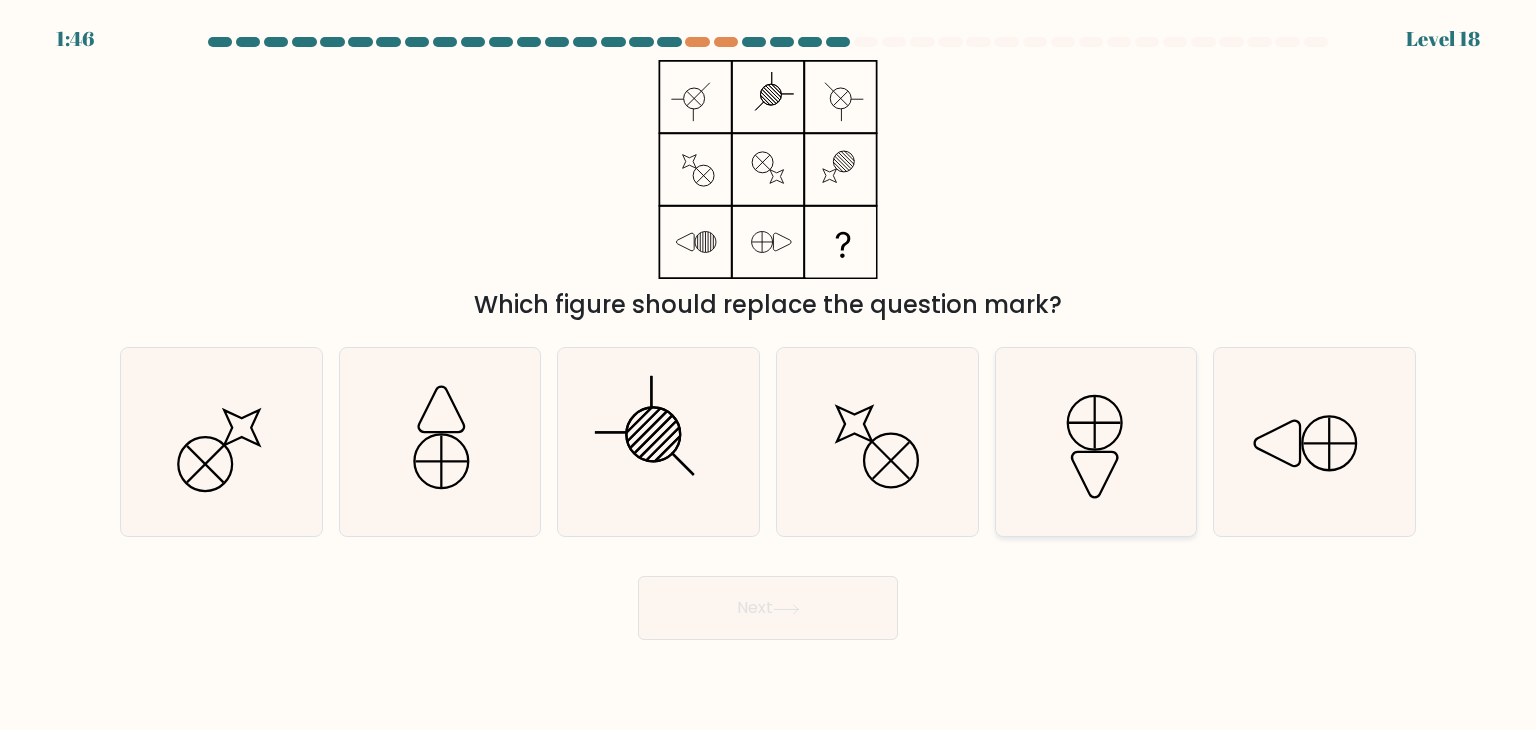 click 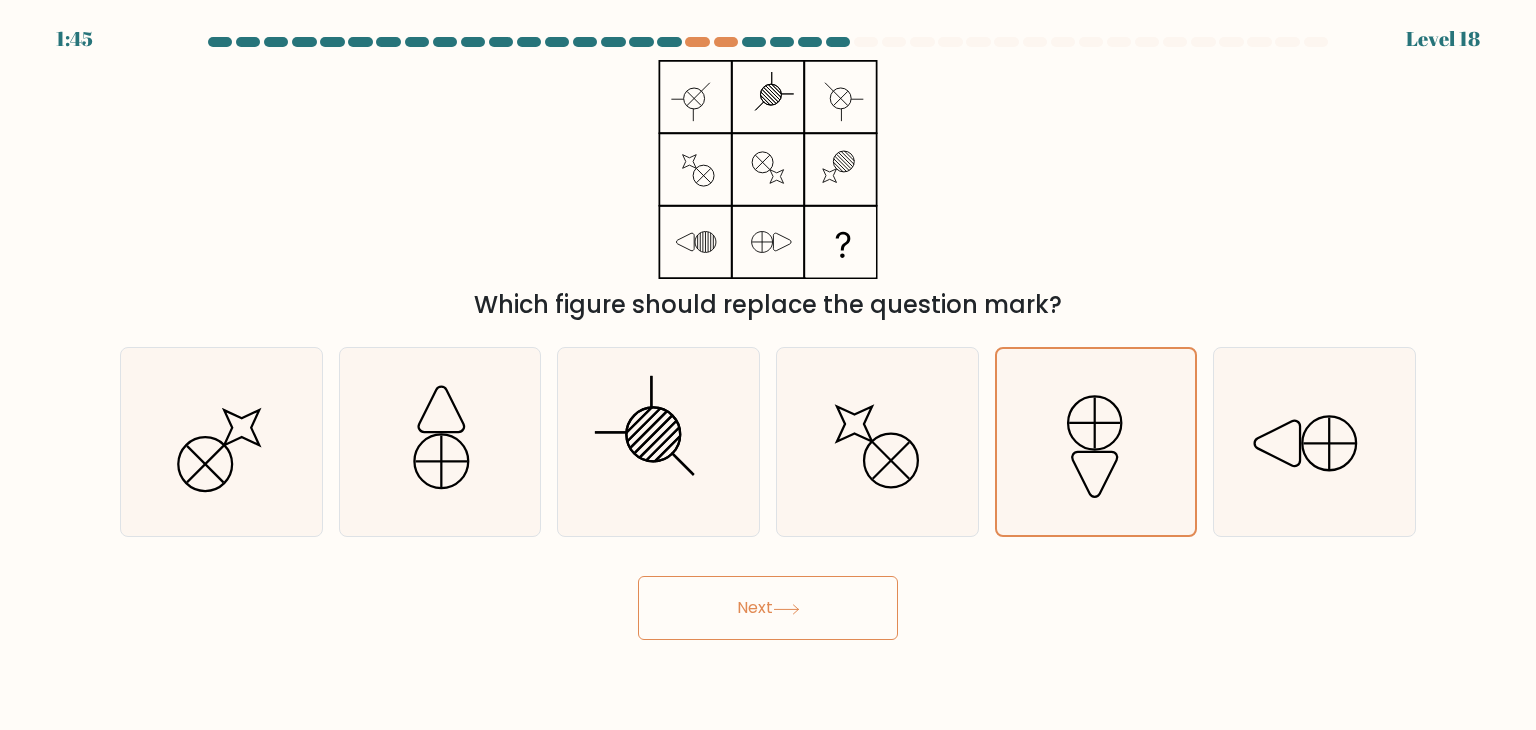 click 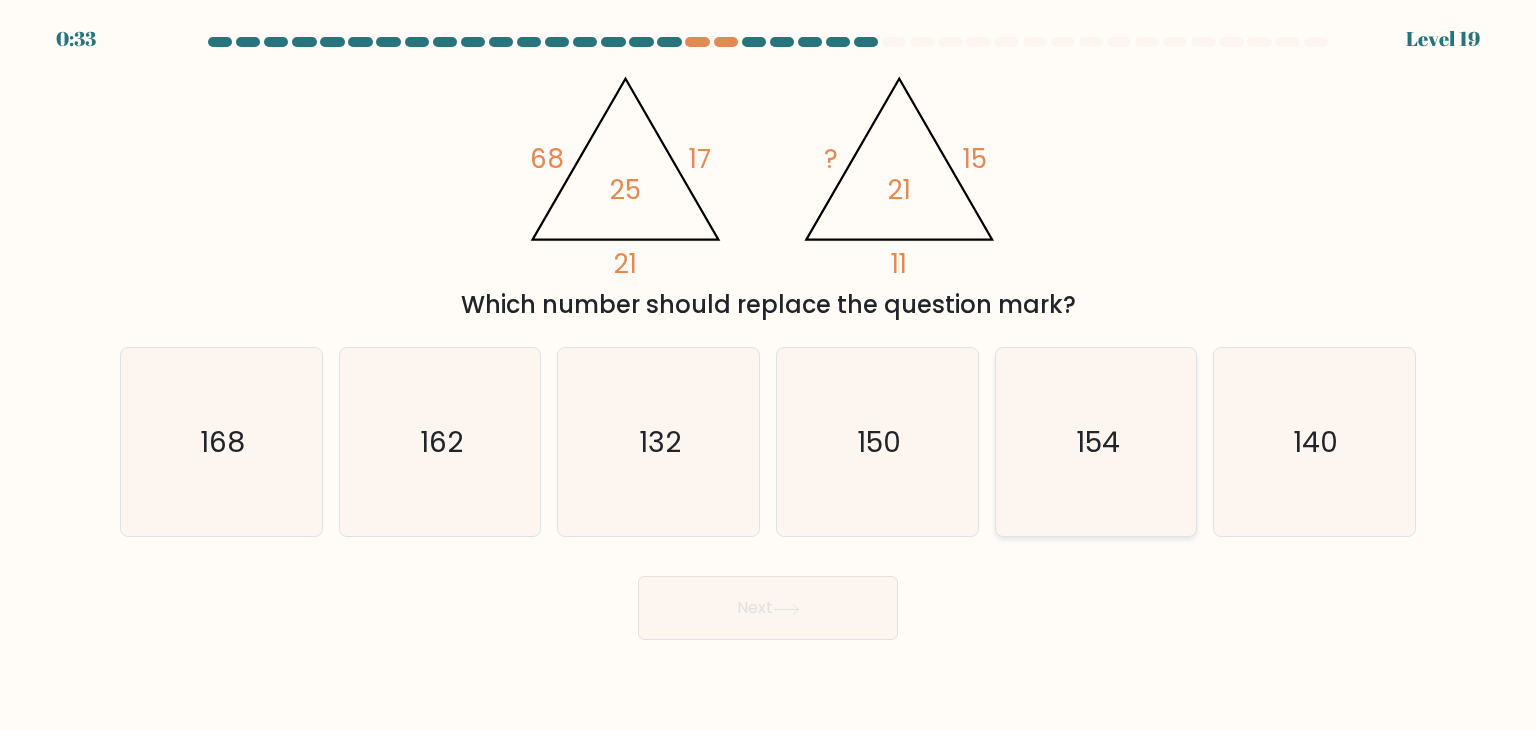 click on "154" 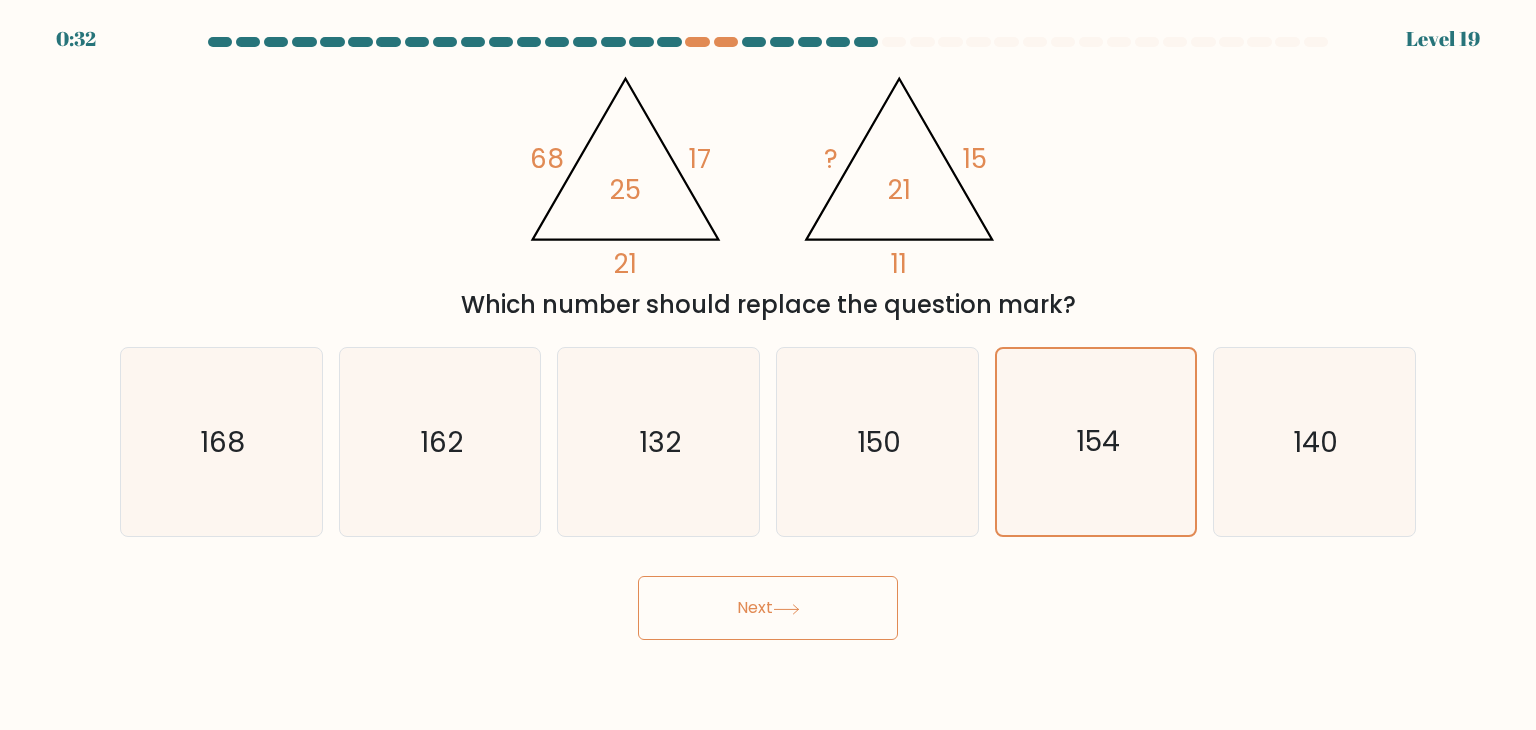 click on "Next" at bounding box center (768, 608) 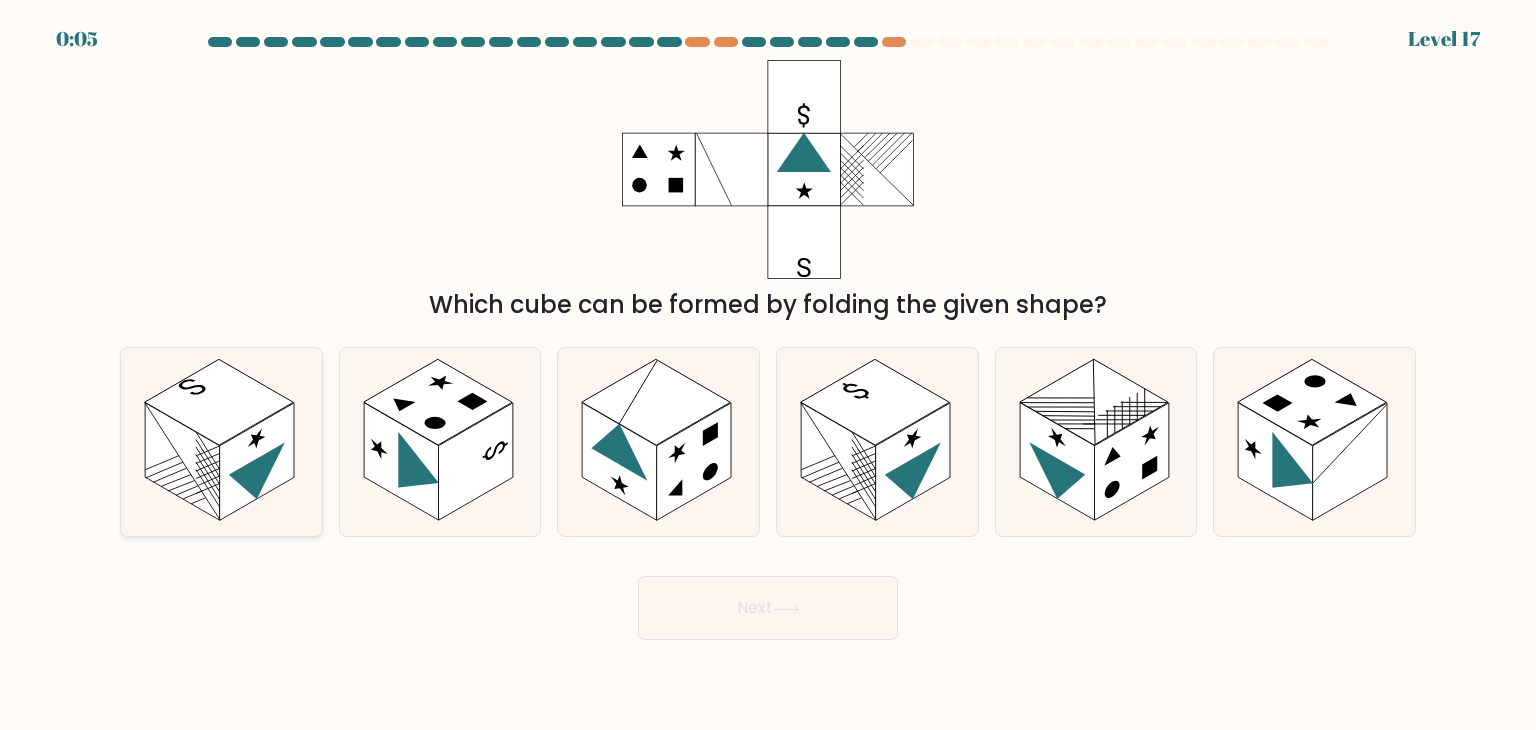 click 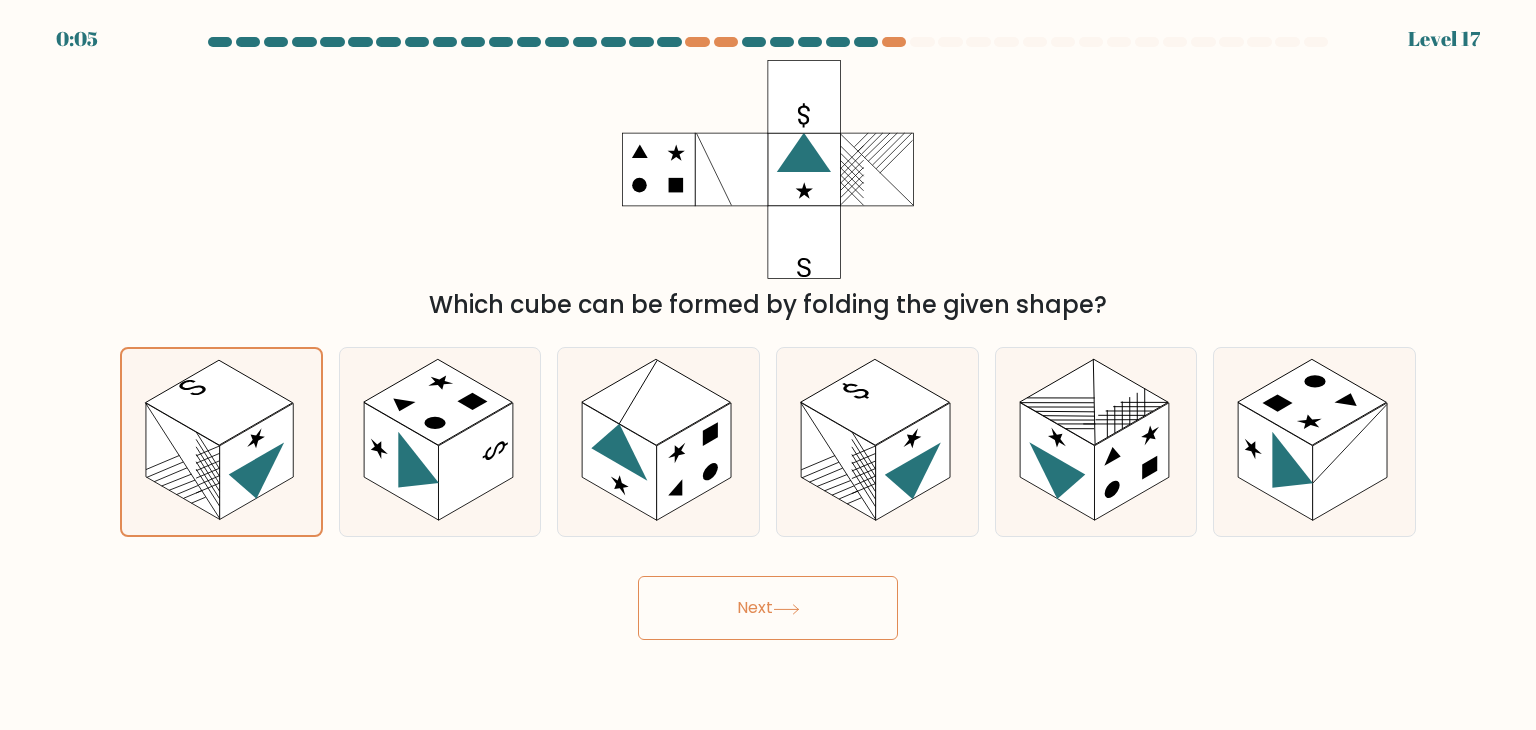 click on "Next" at bounding box center [768, 608] 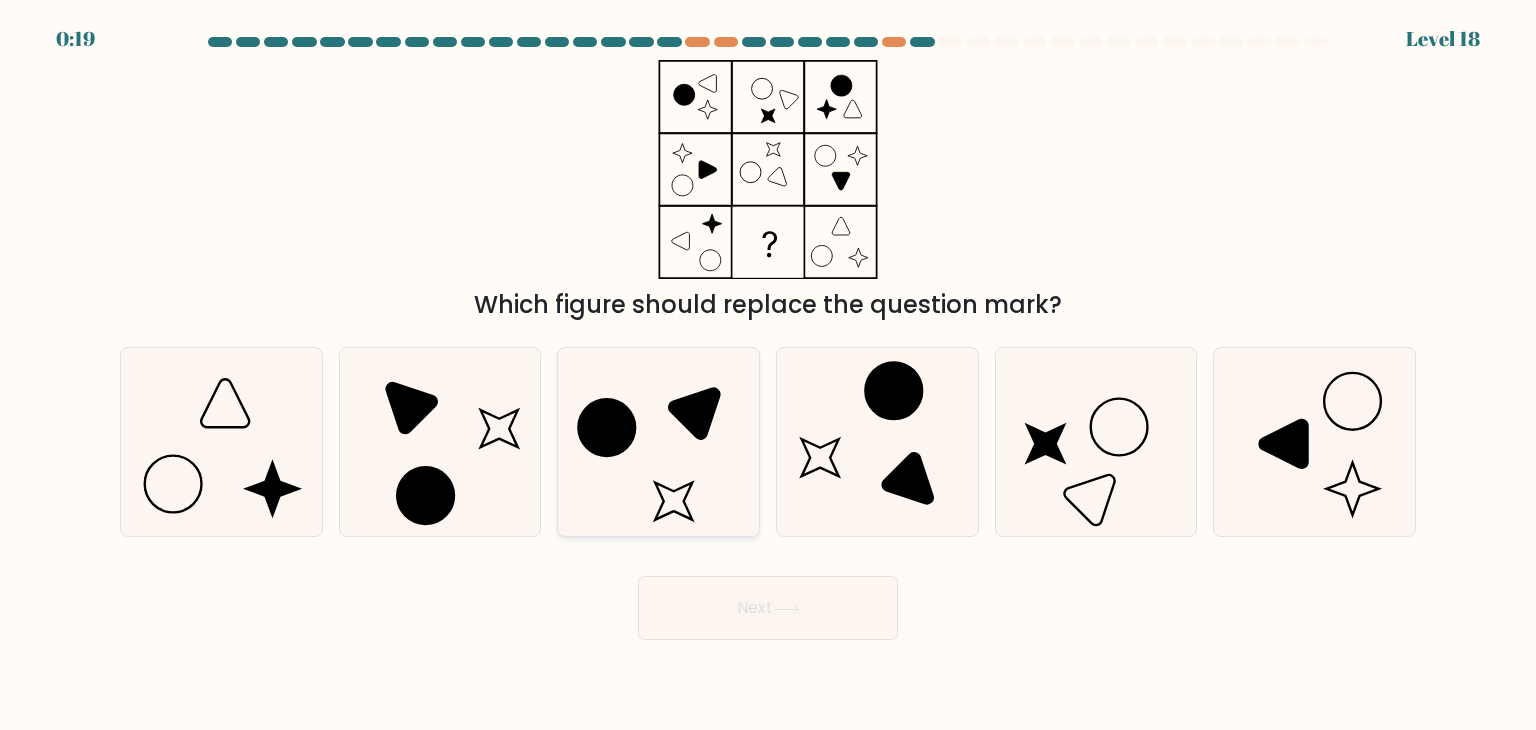 click 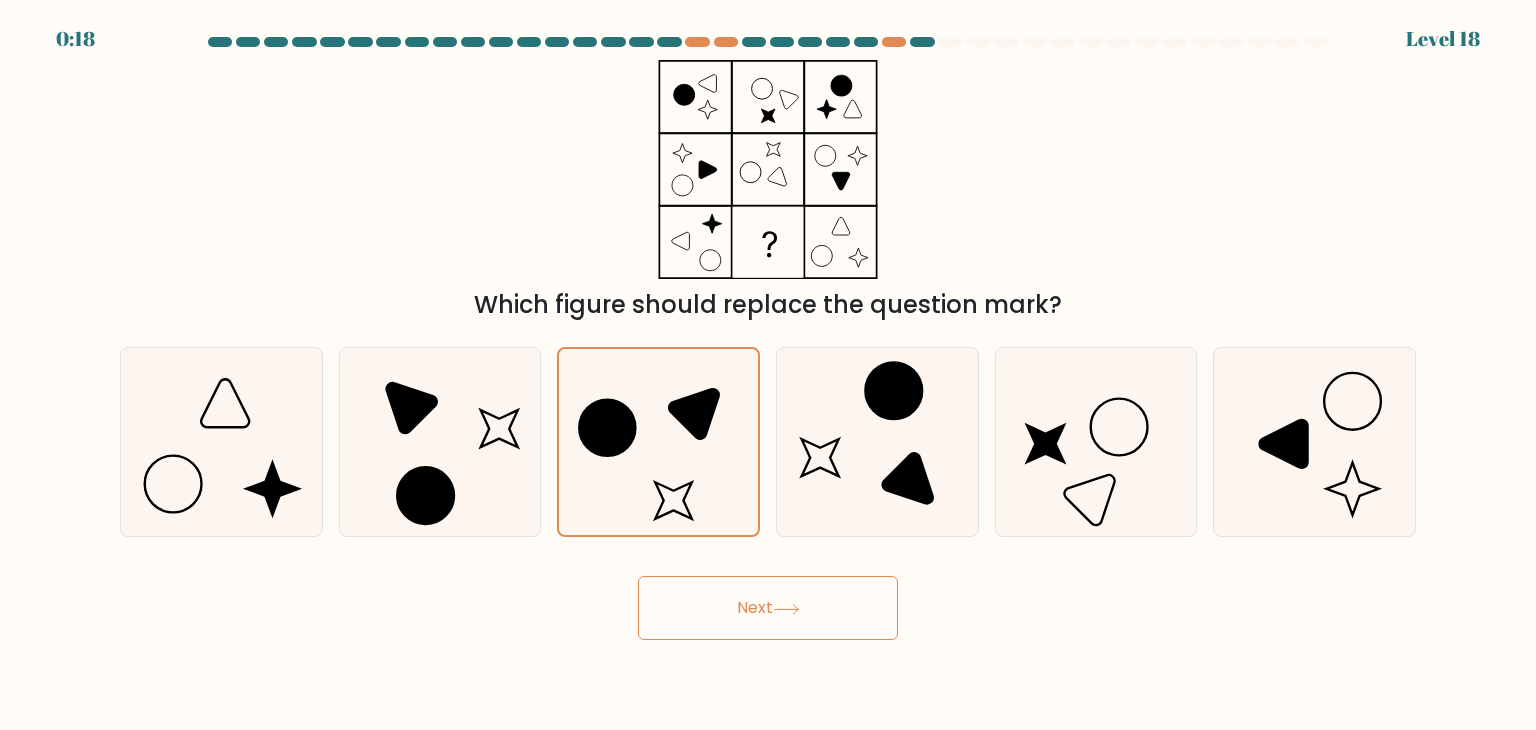 click on "Next" at bounding box center [768, 608] 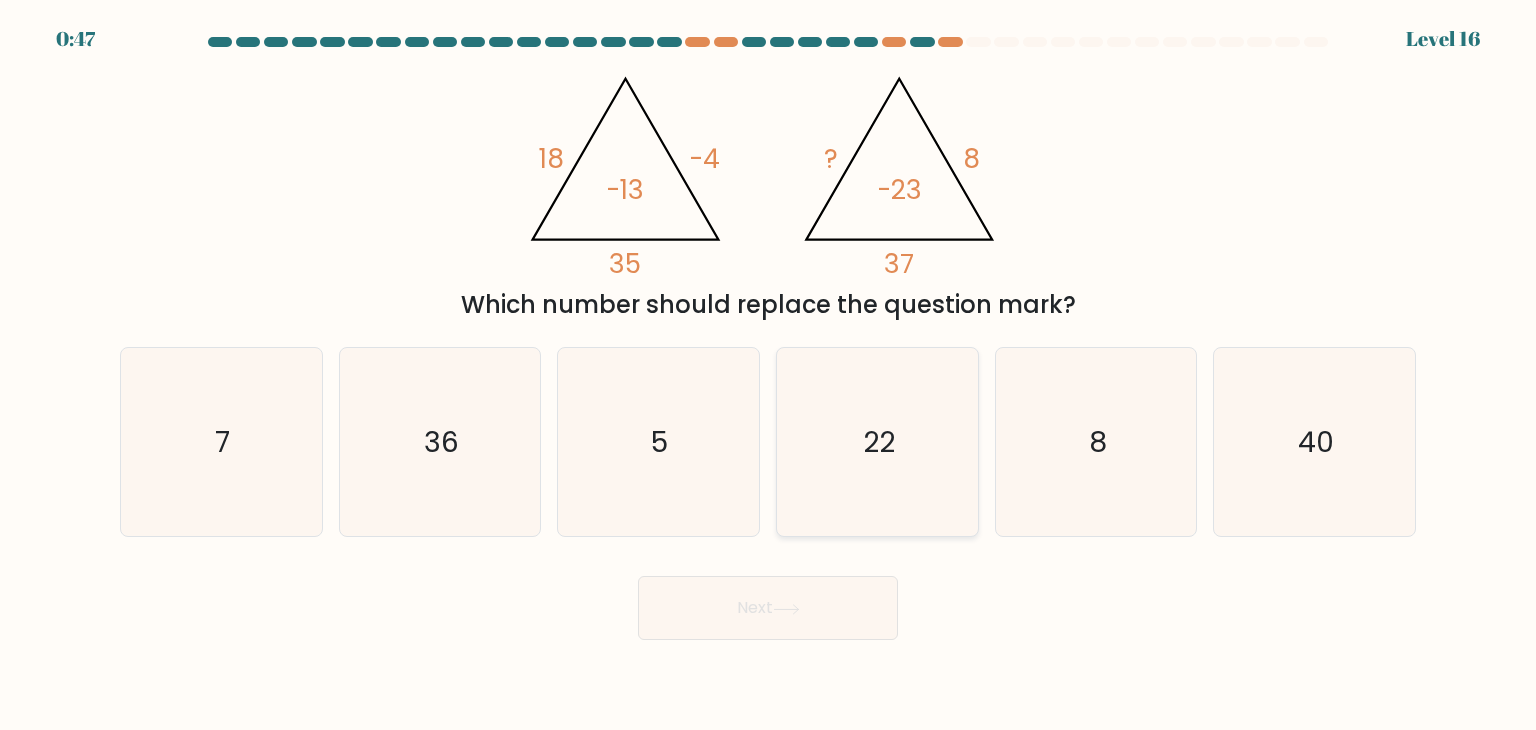 click on "22" 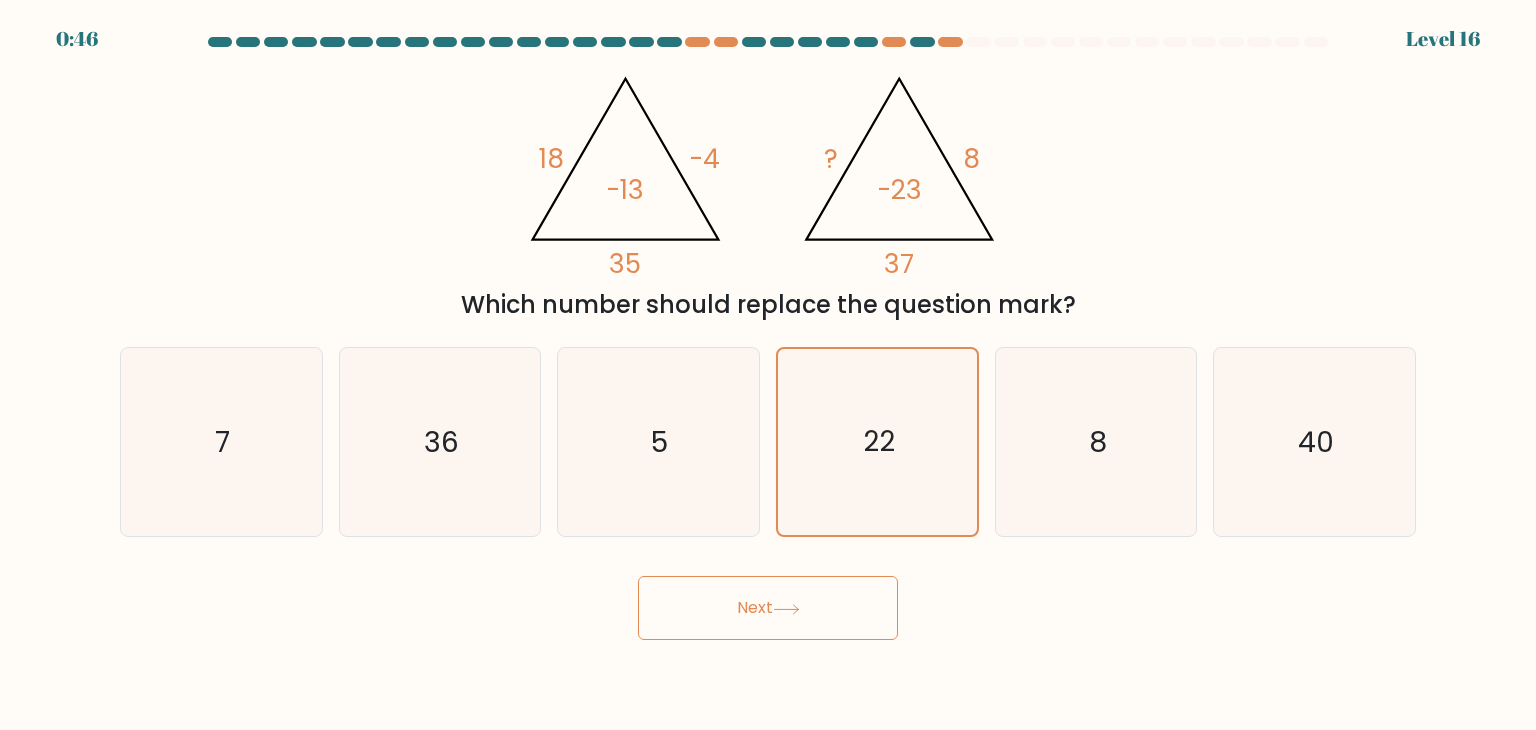 click on "Next" at bounding box center [768, 608] 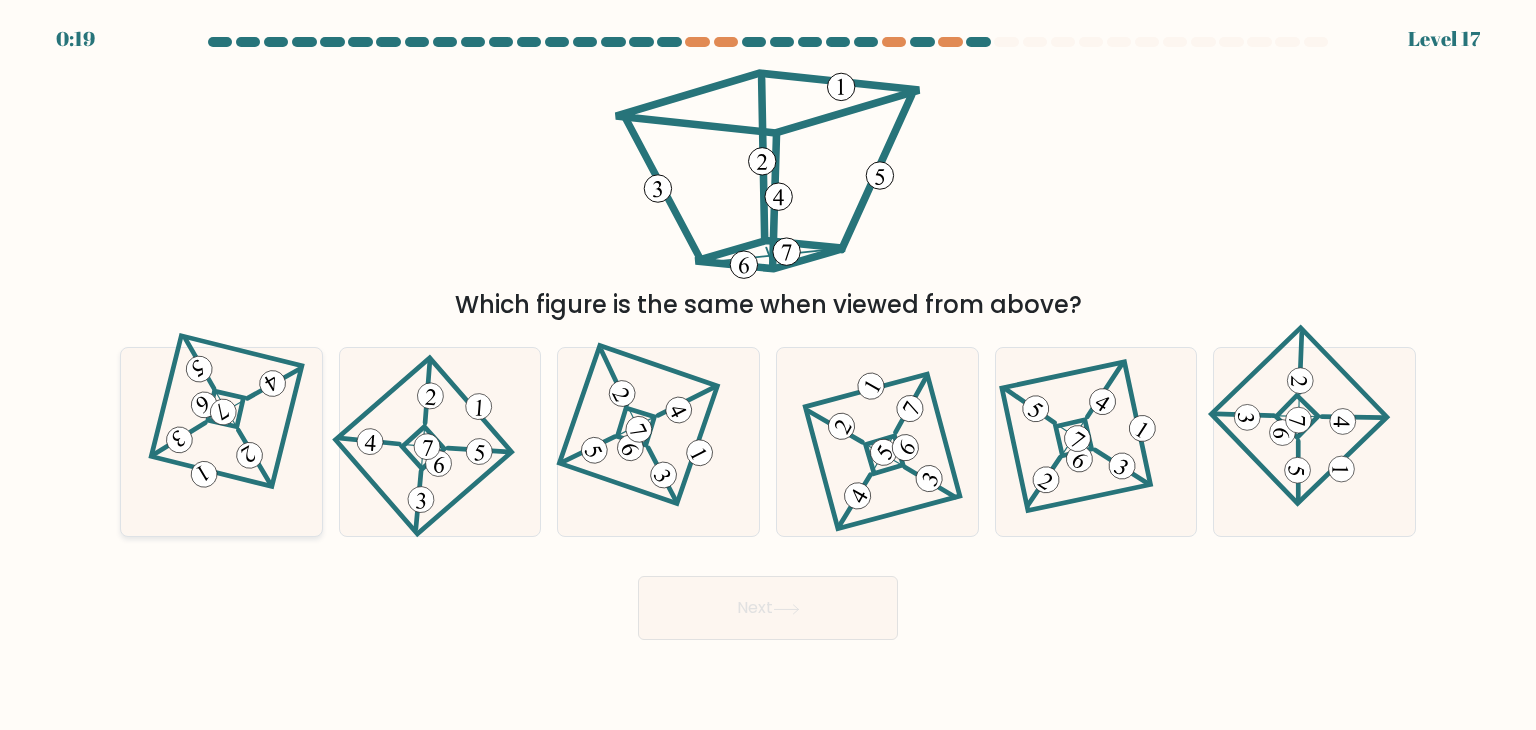 click at bounding box center [221, 442] 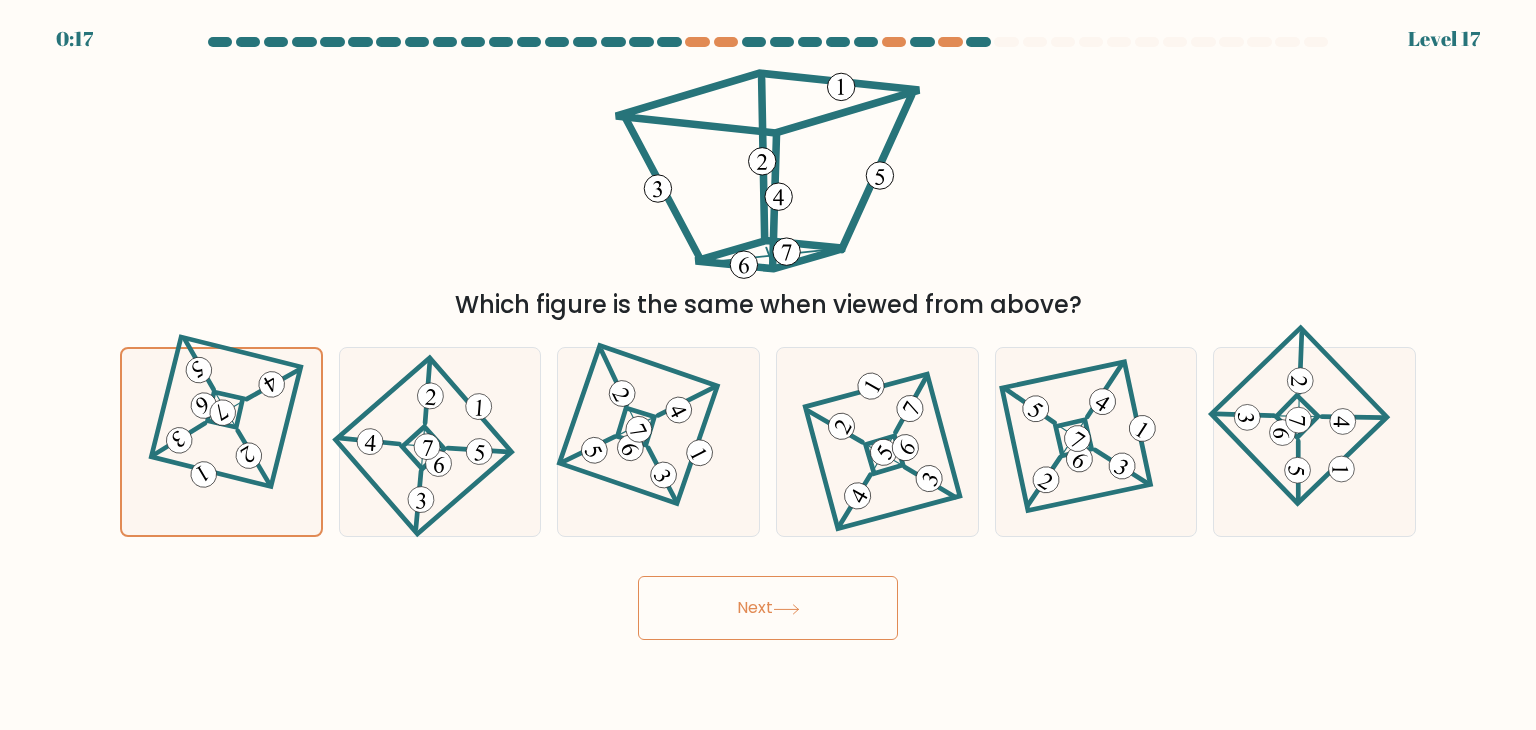 click on "Next" at bounding box center [768, 608] 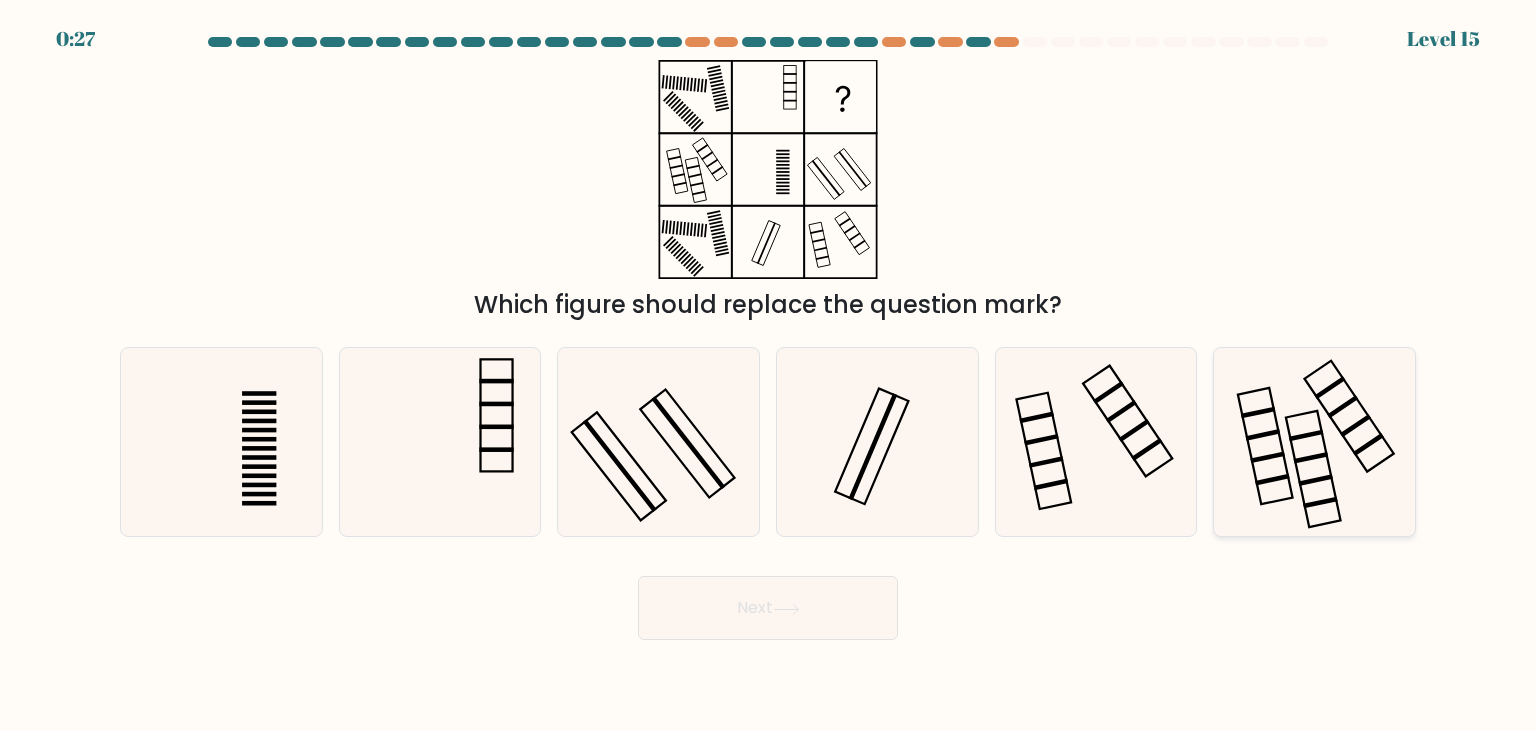 click at bounding box center [1314, 442] 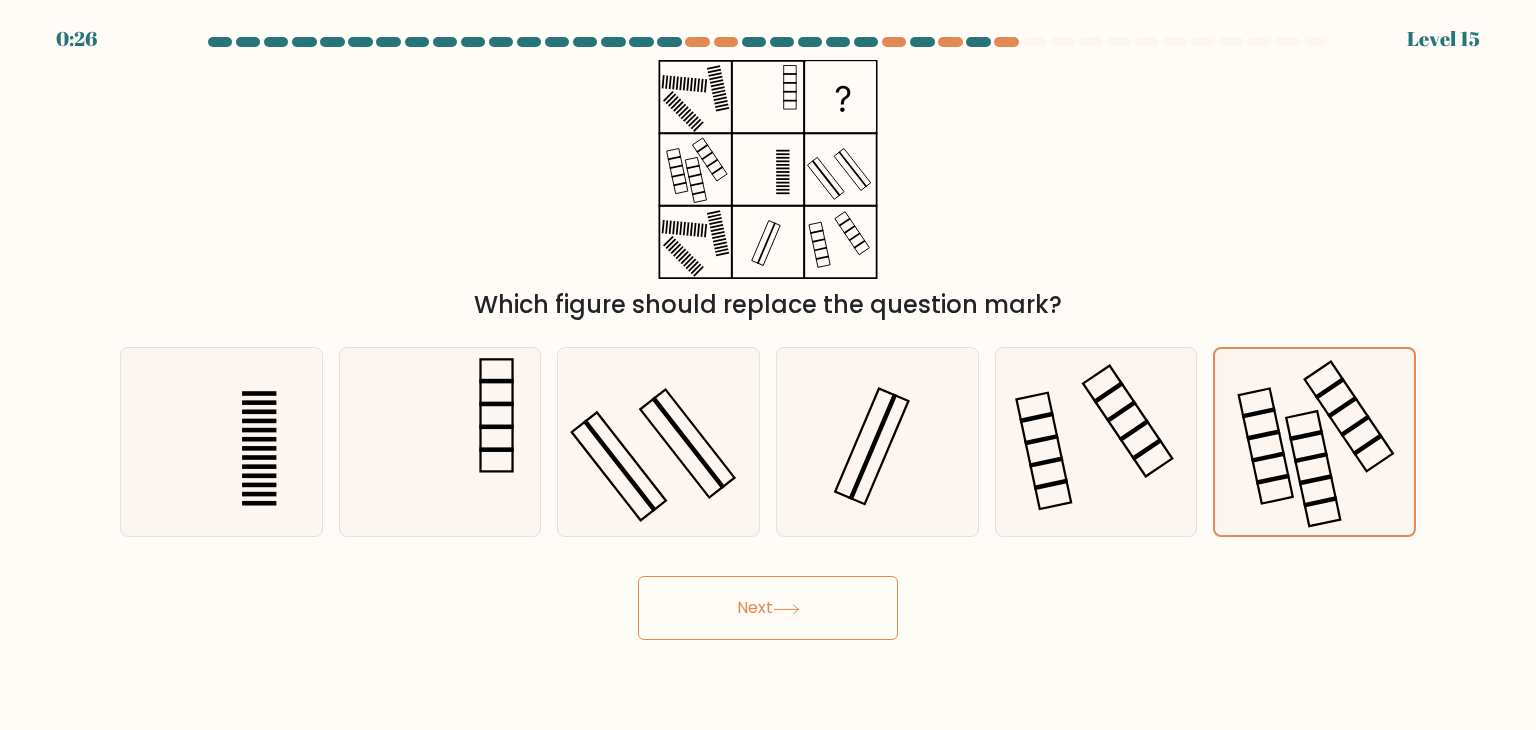 click on "Next" at bounding box center (768, 608) 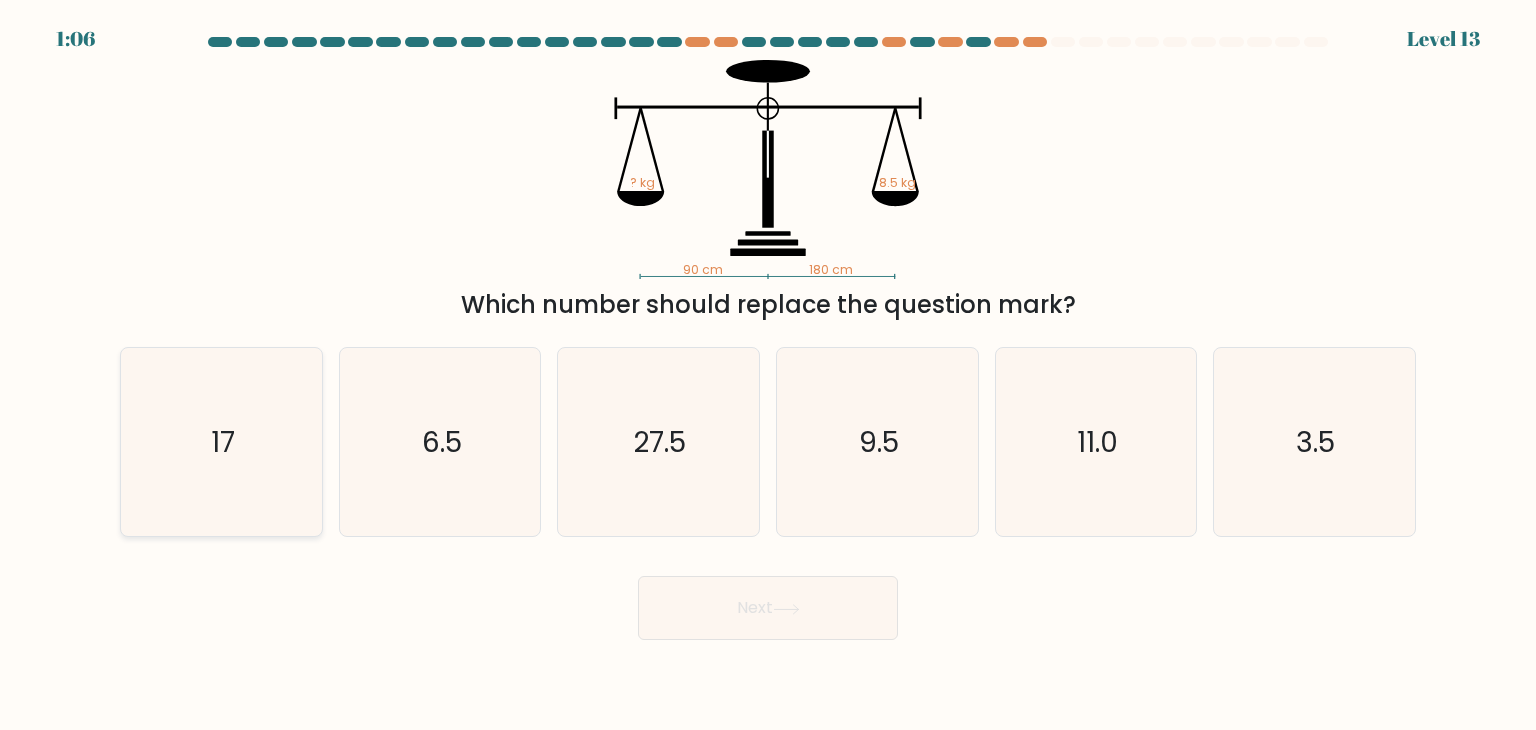 click on "17" 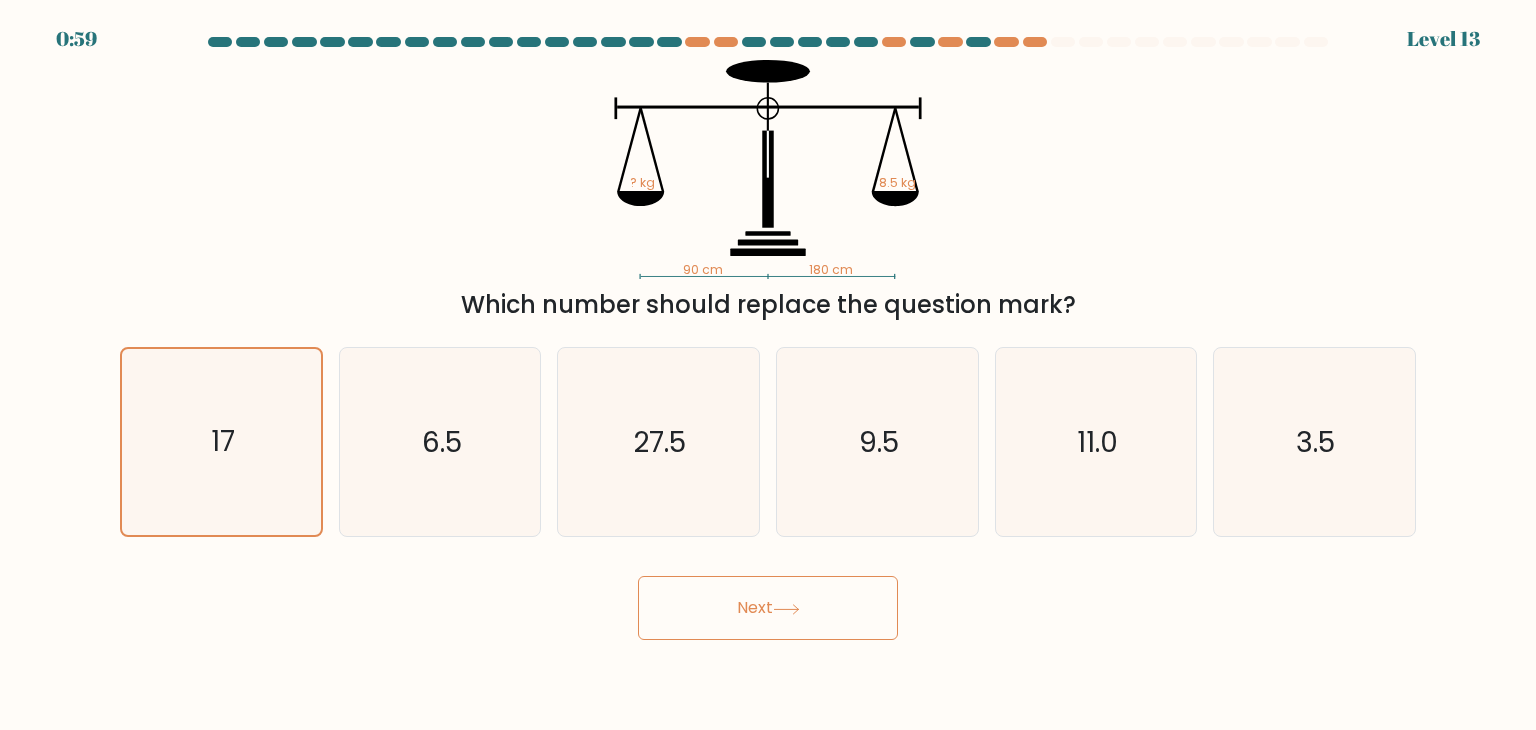 click on "Next" at bounding box center (768, 608) 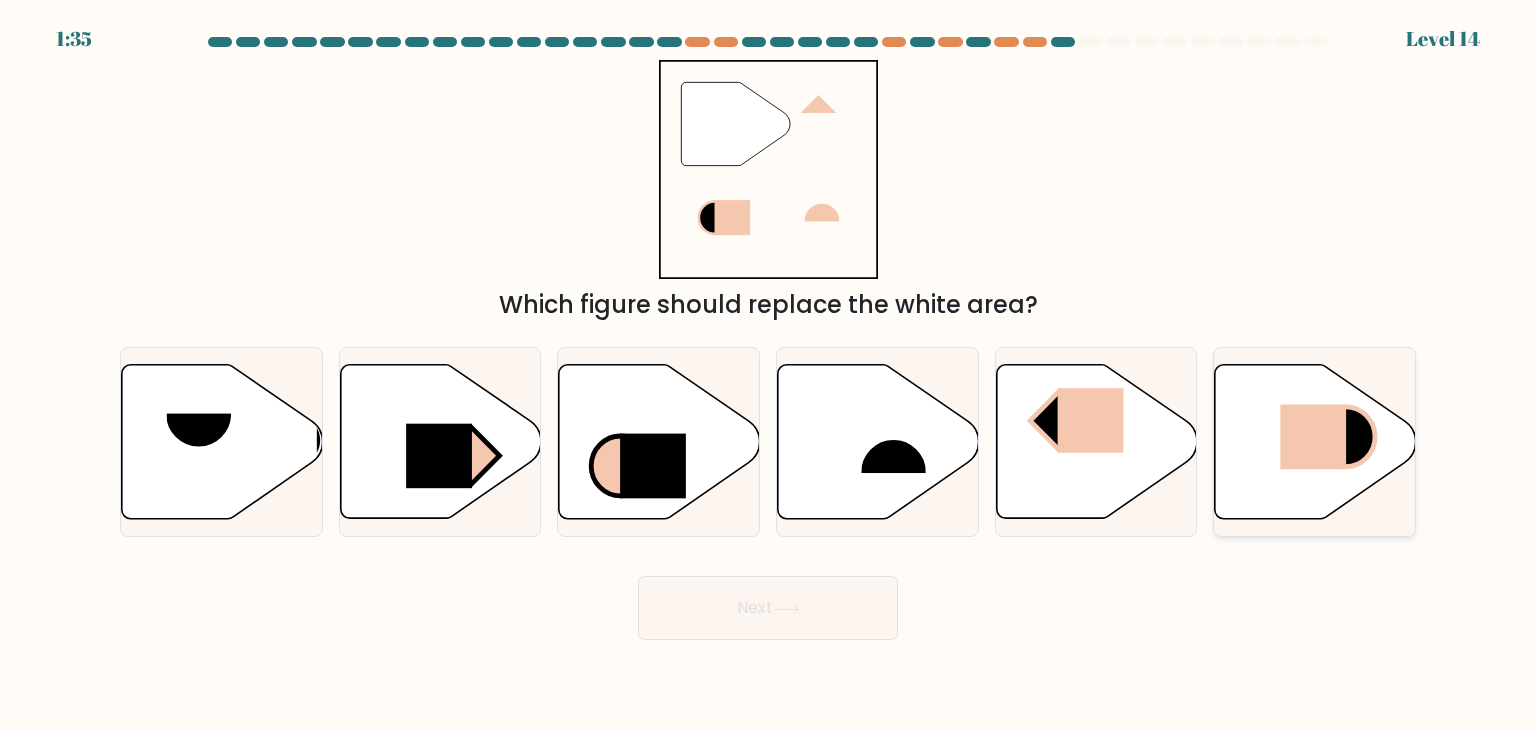 click at bounding box center [1314, 442] 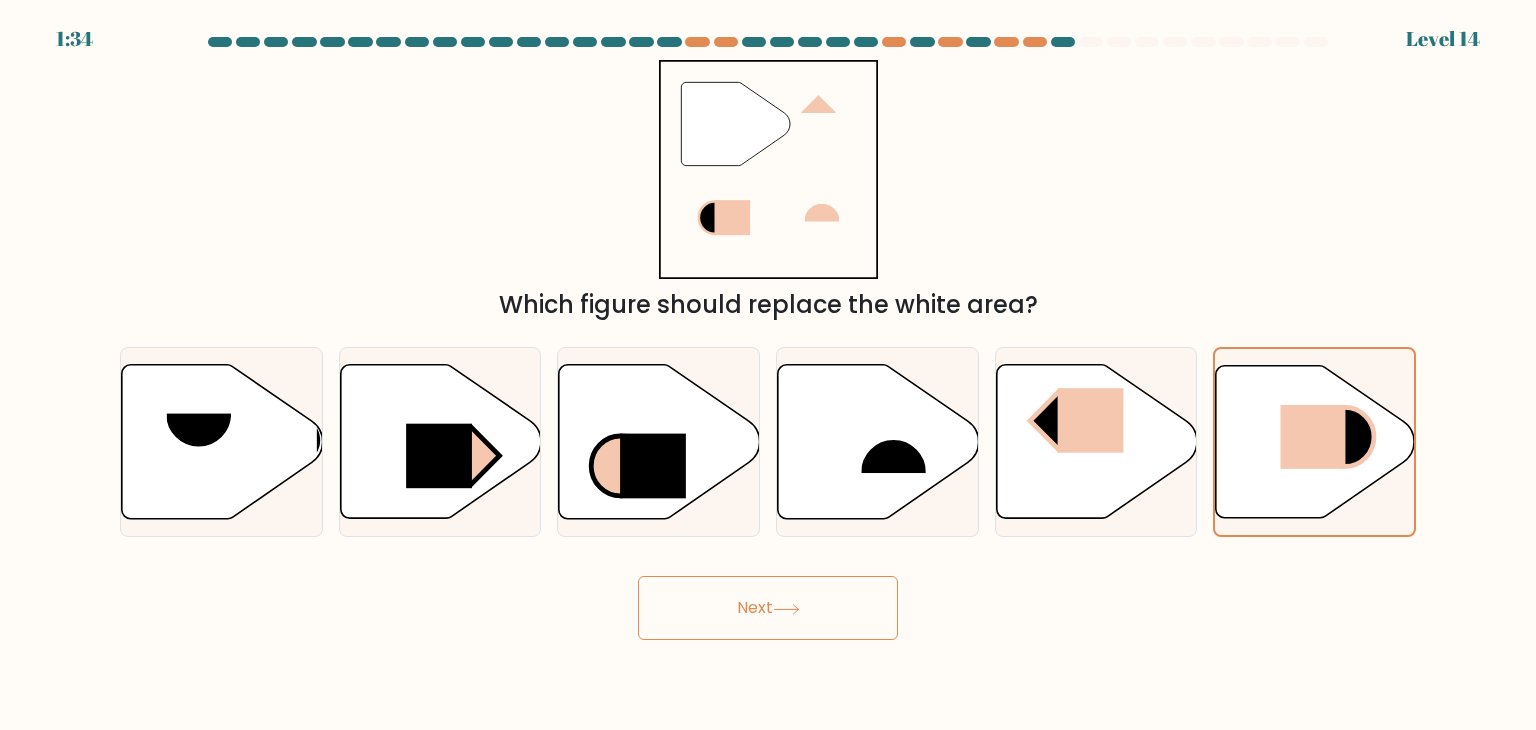 click on "Next" at bounding box center [768, 608] 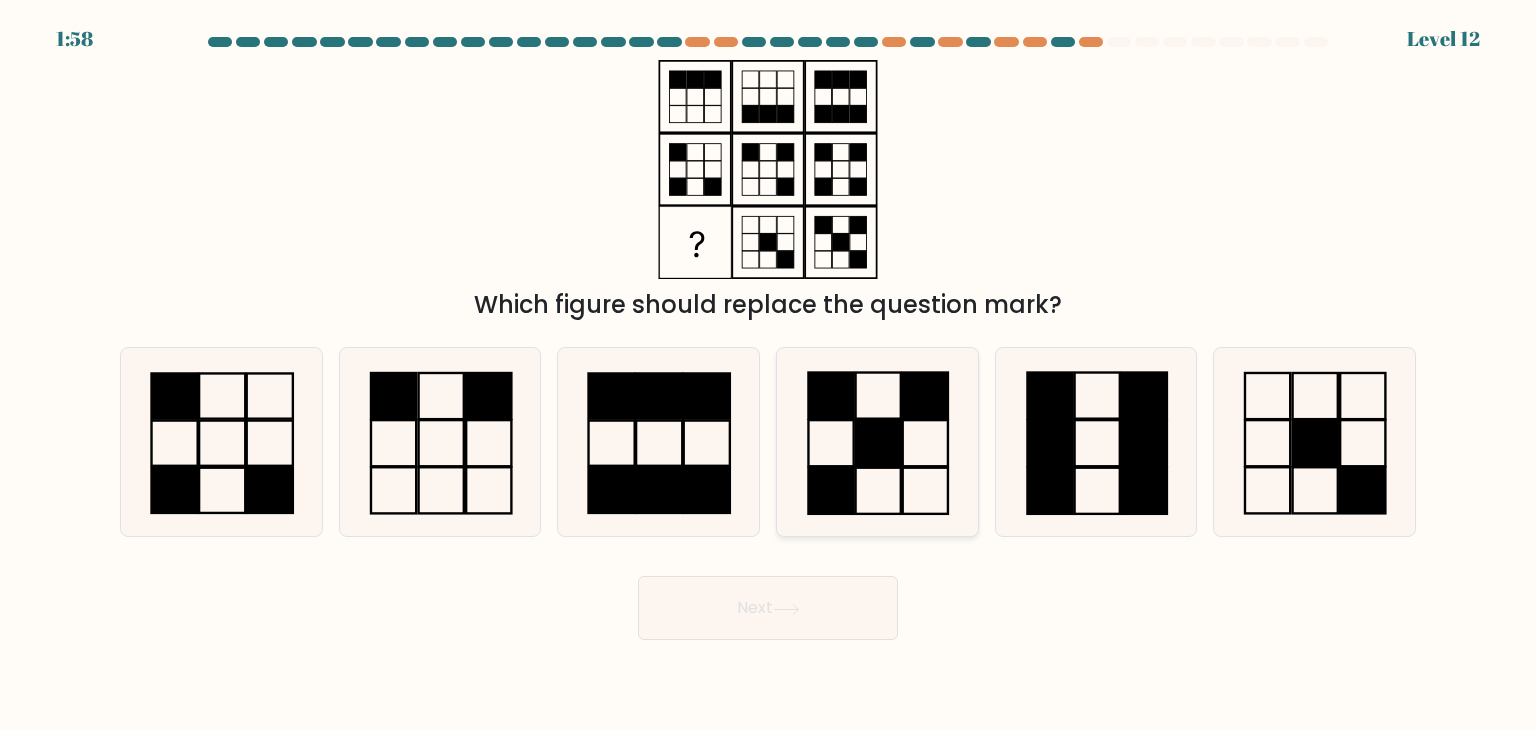 click 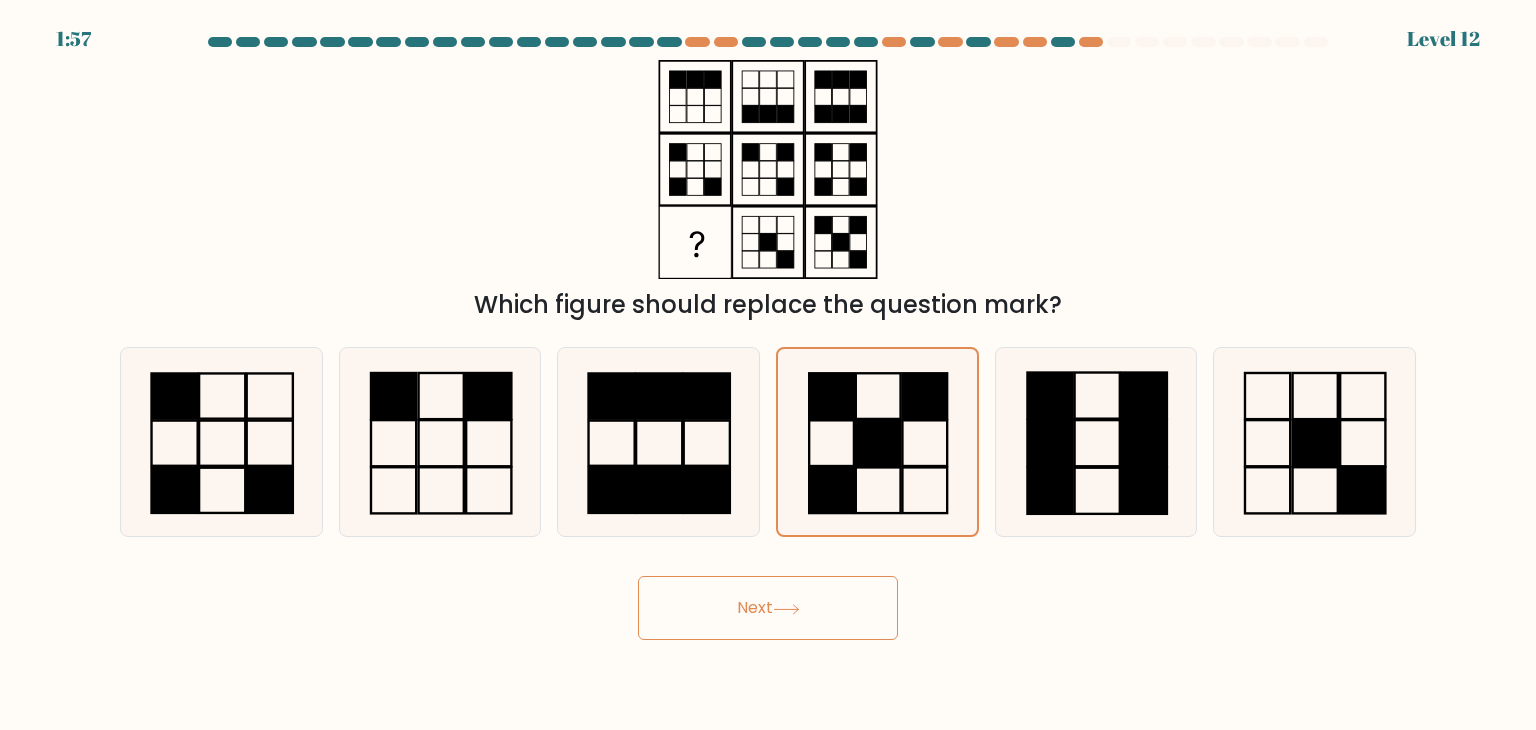 click on "Next" at bounding box center (768, 608) 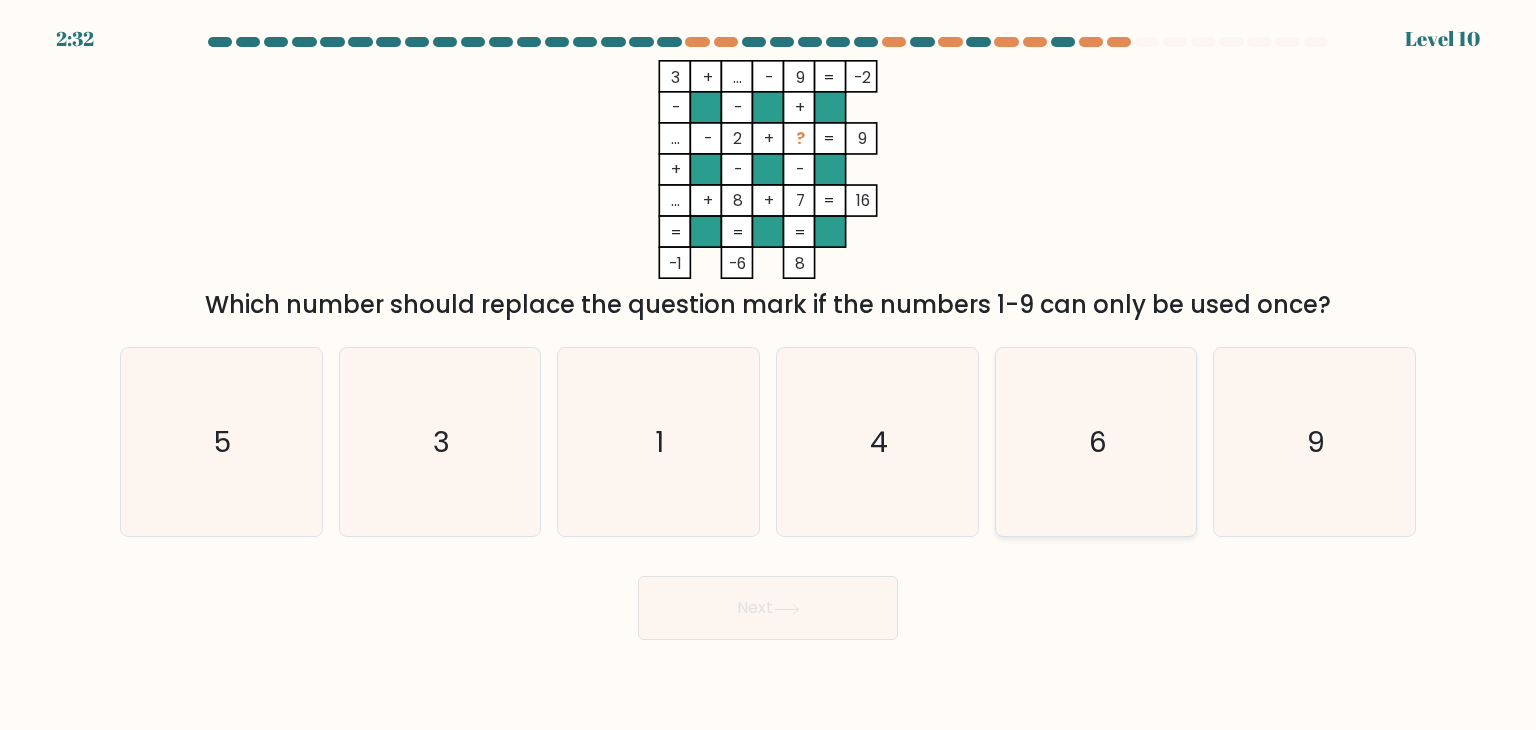 click on "6" 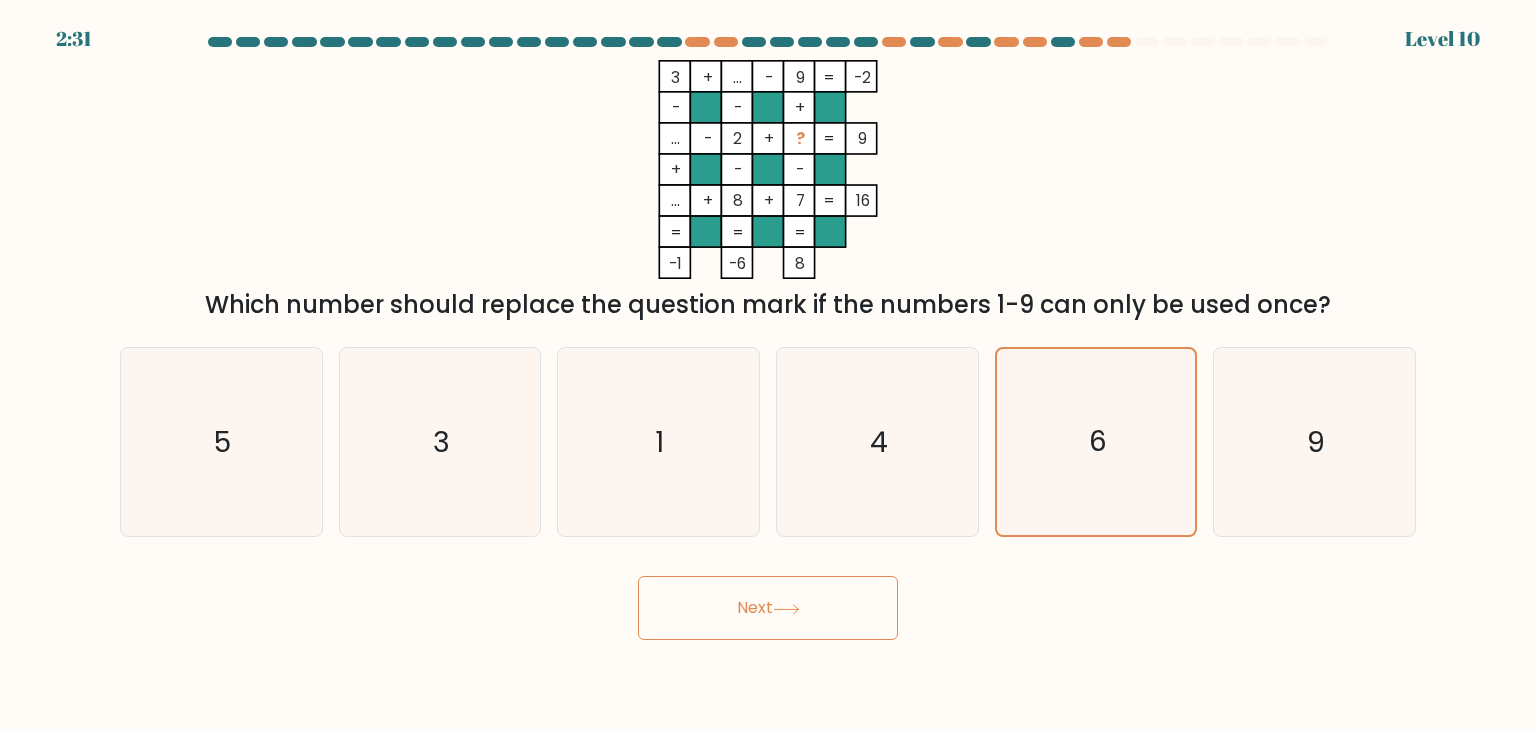 click on "Next" at bounding box center [768, 608] 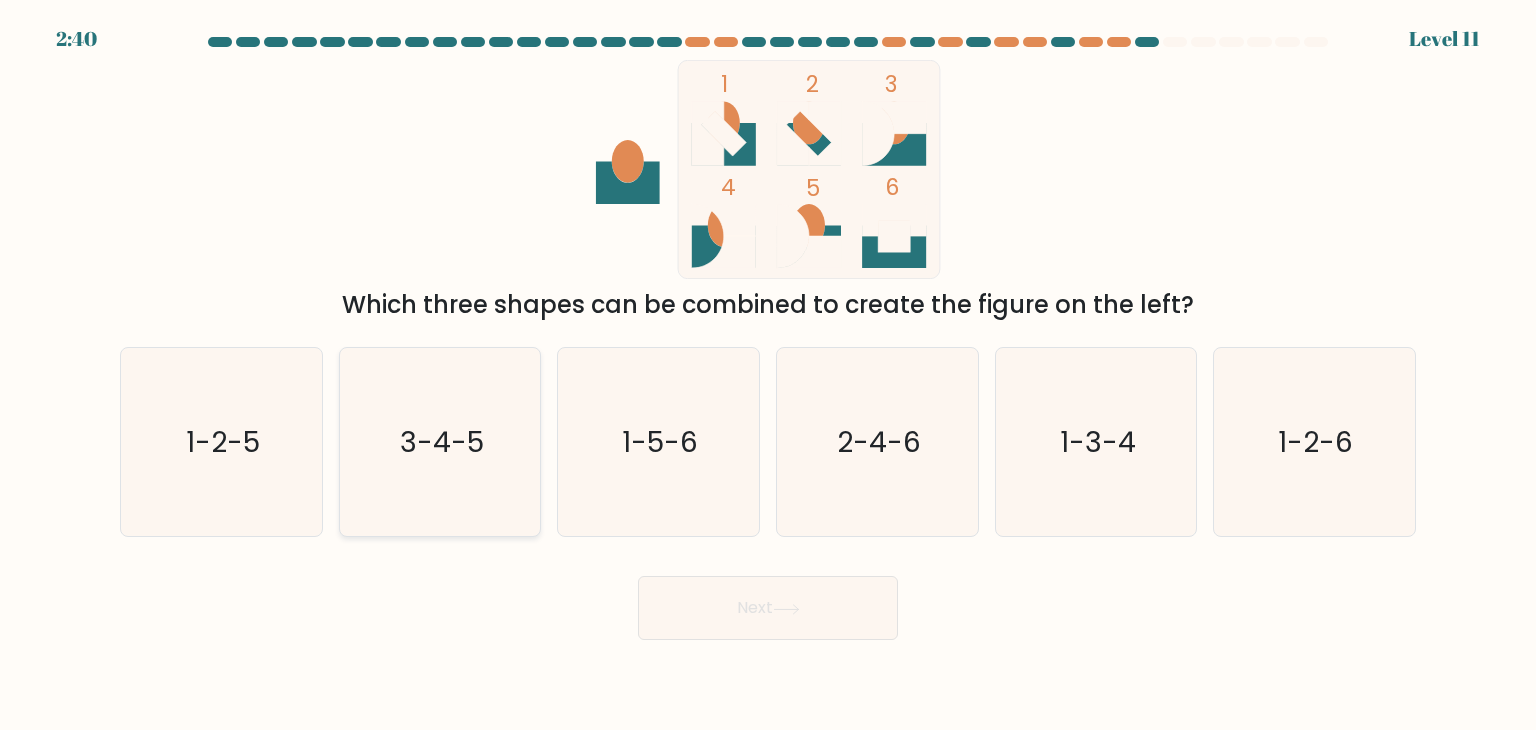 click on "3-4-5" 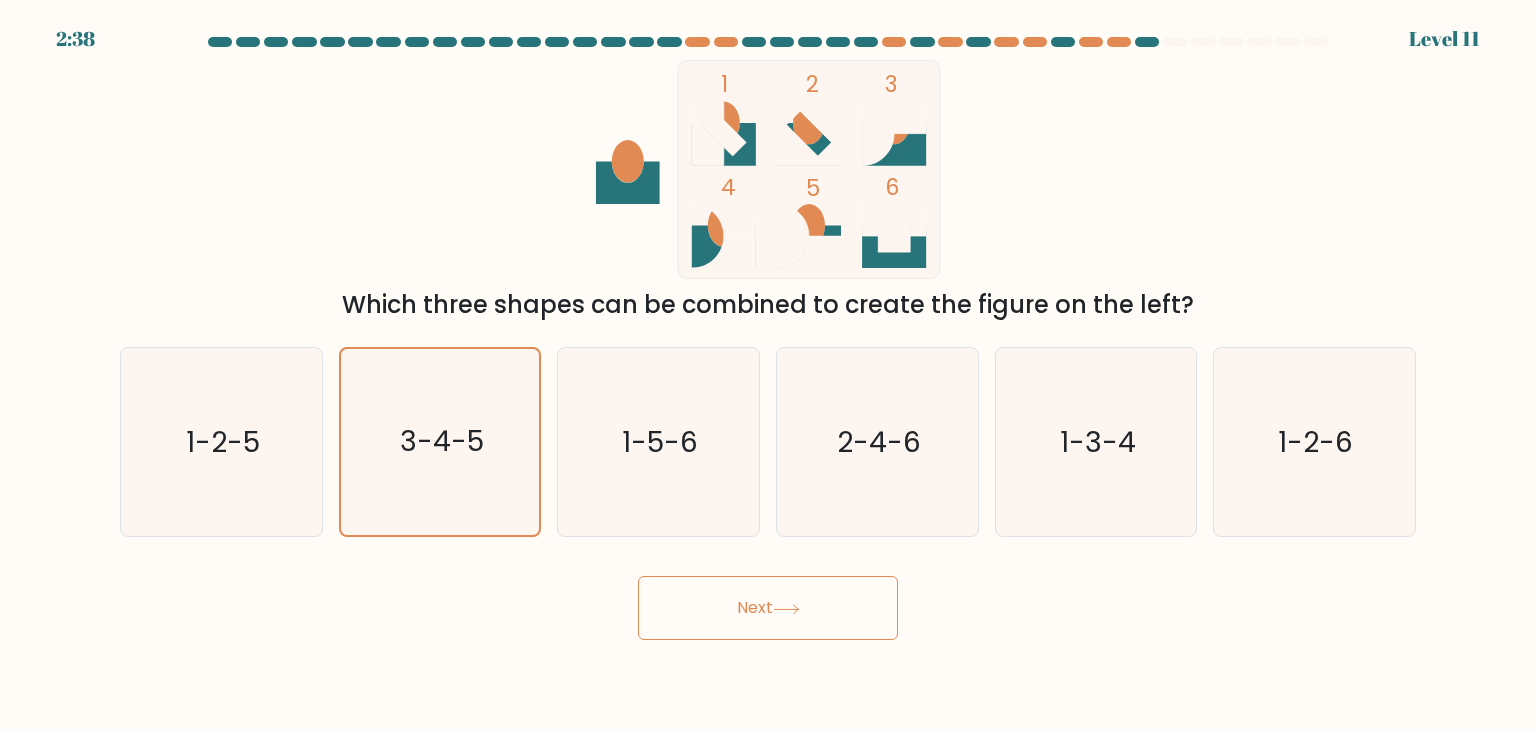 click on "Next" at bounding box center (768, 608) 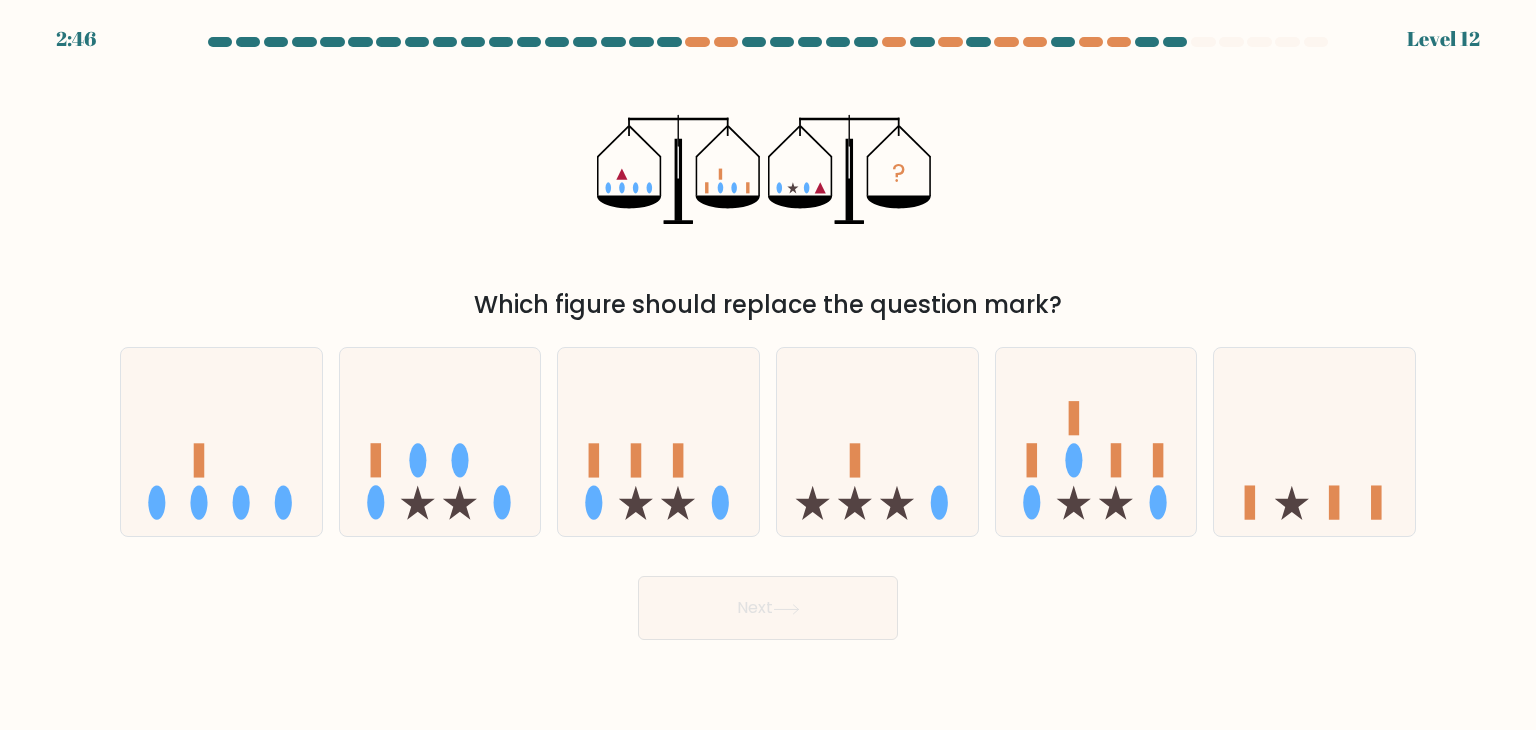 drag, startPoint x: 1372, startPoint y: 473, endPoint x: 1241, endPoint y: 541, distance: 147.59743 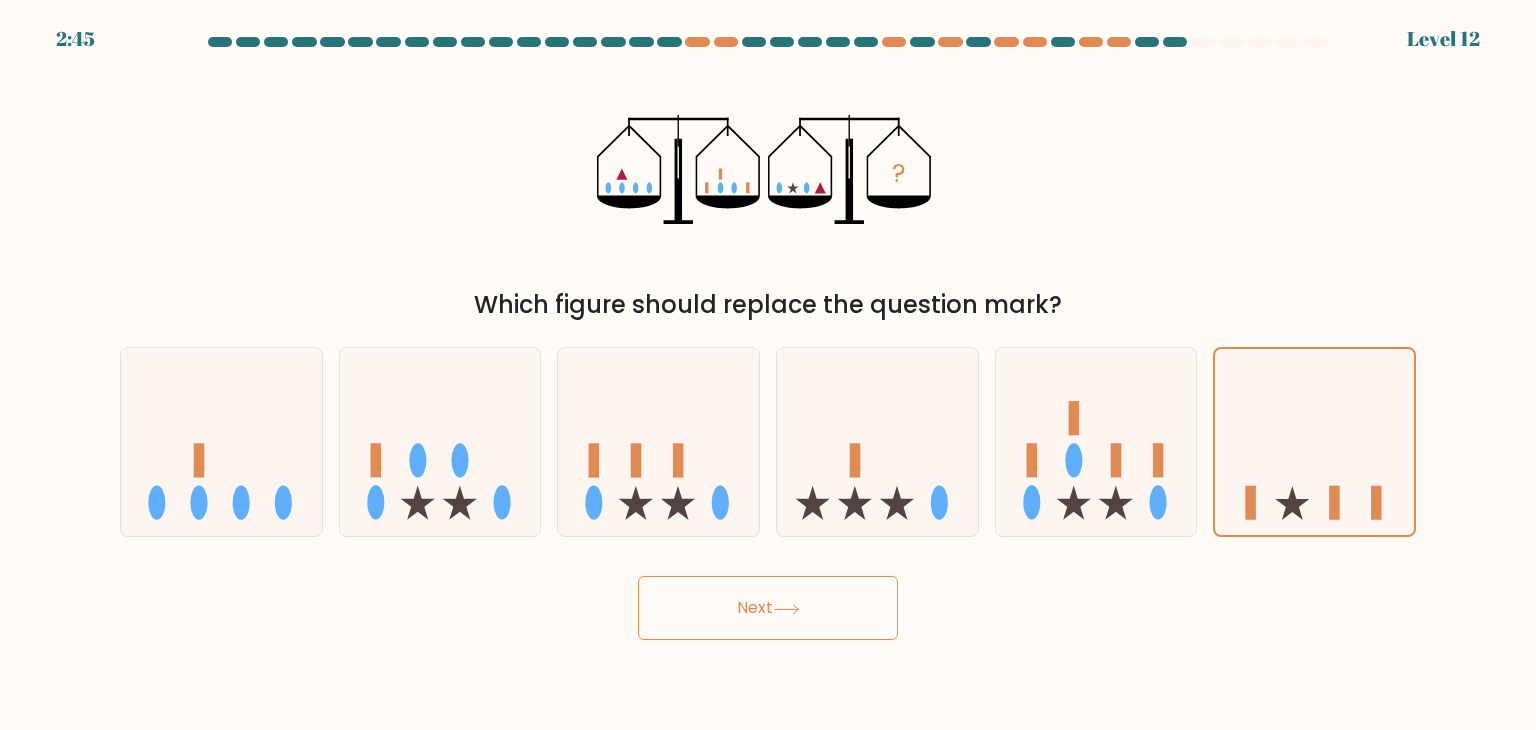click on "Next" at bounding box center (768, 608) 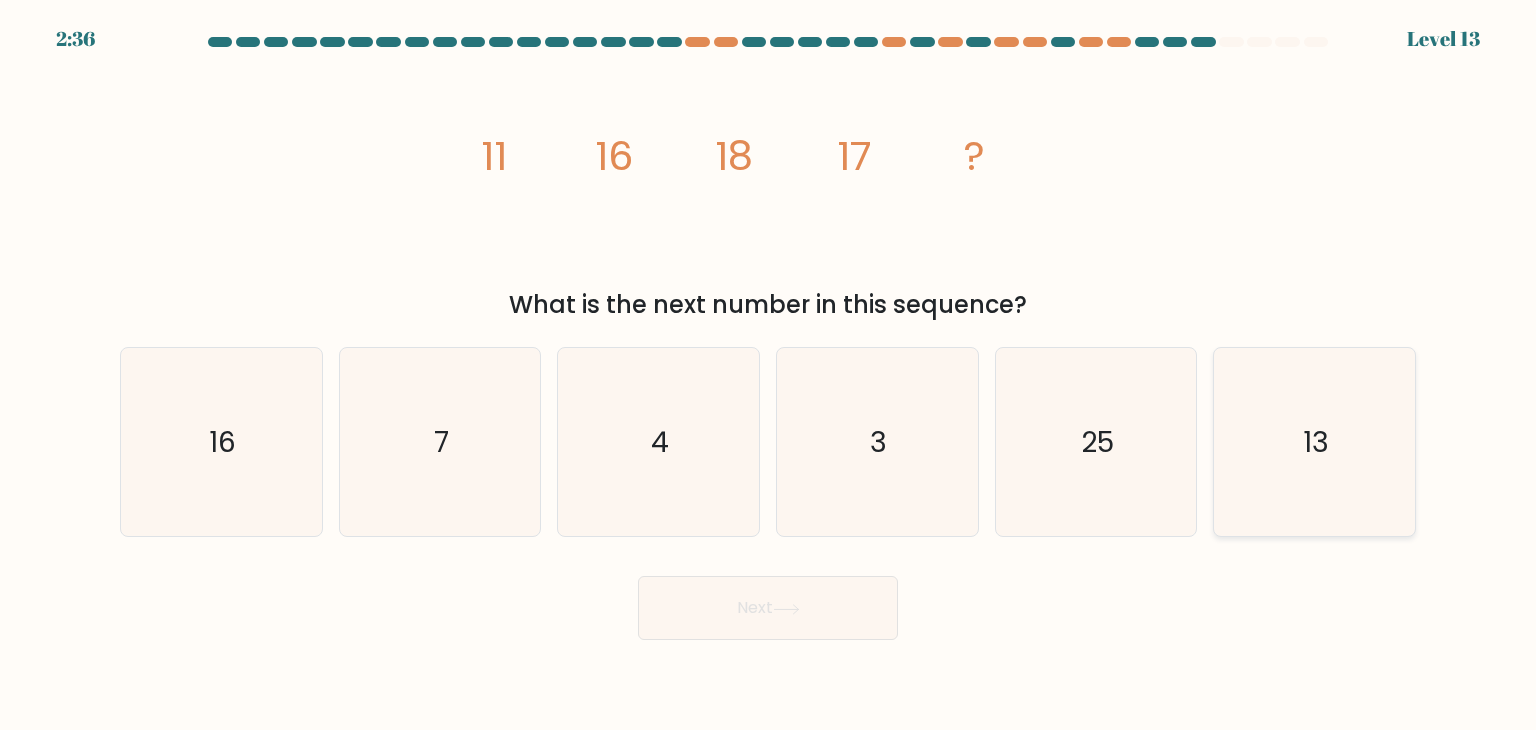 click on "13" 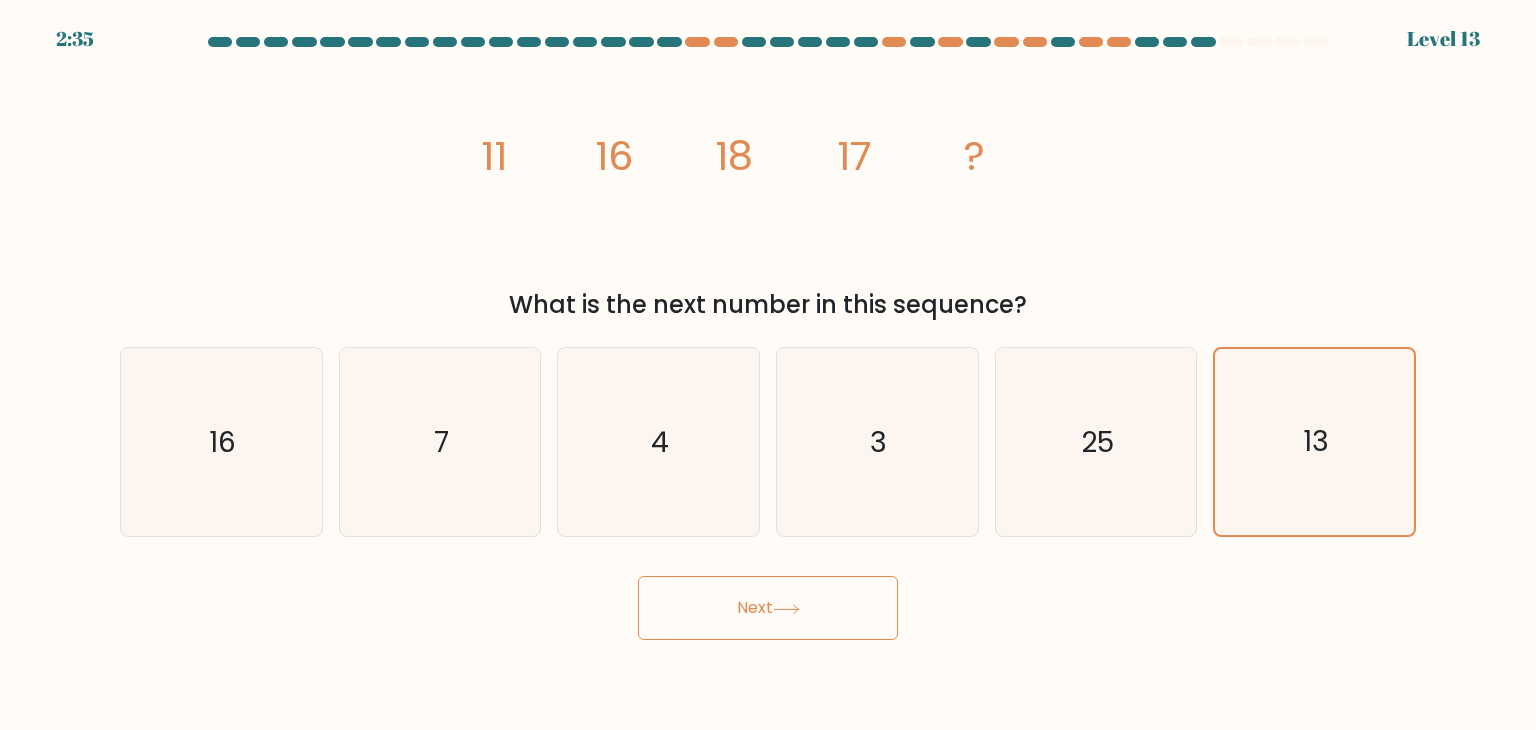 click on "Next" at bounding box center [768, 608] 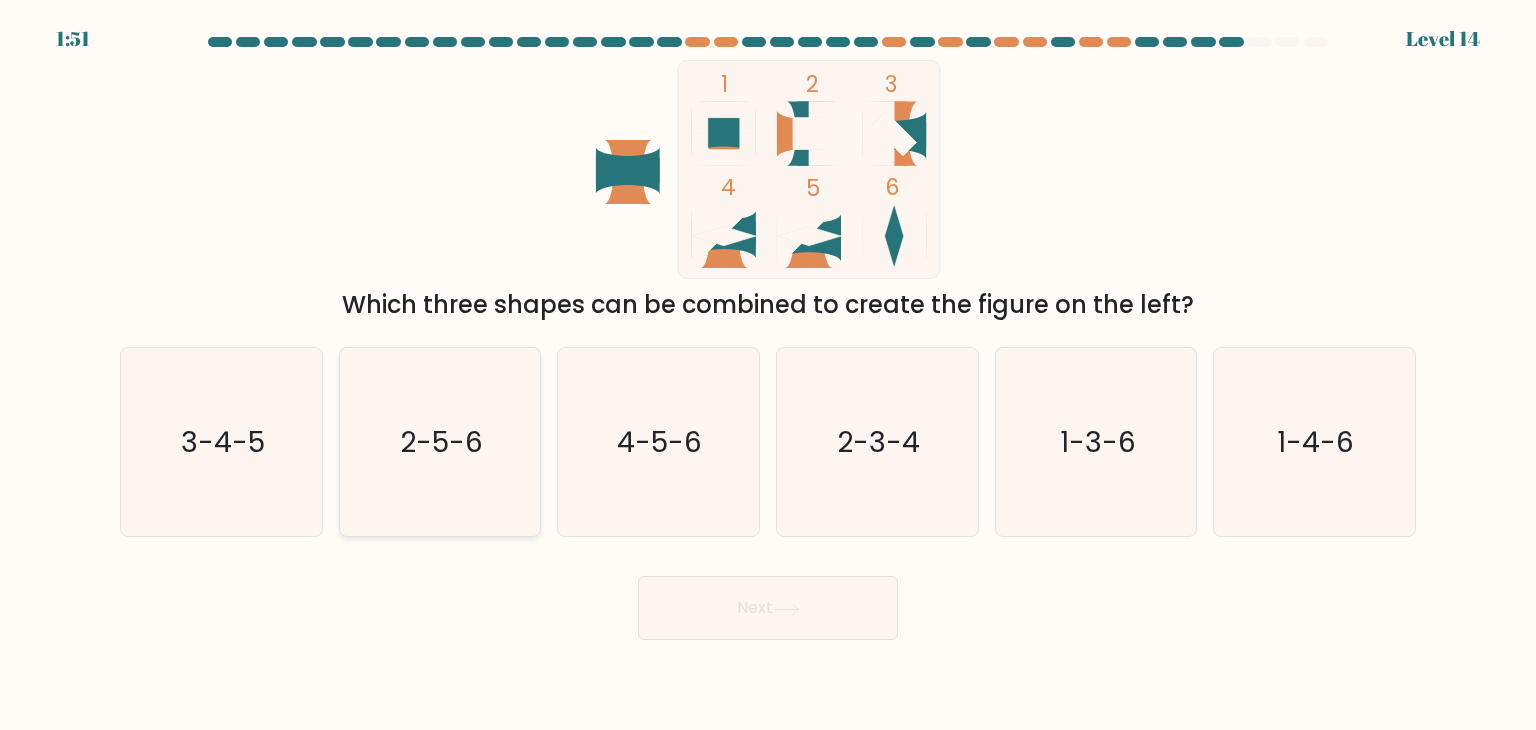 click on "2-5-6" 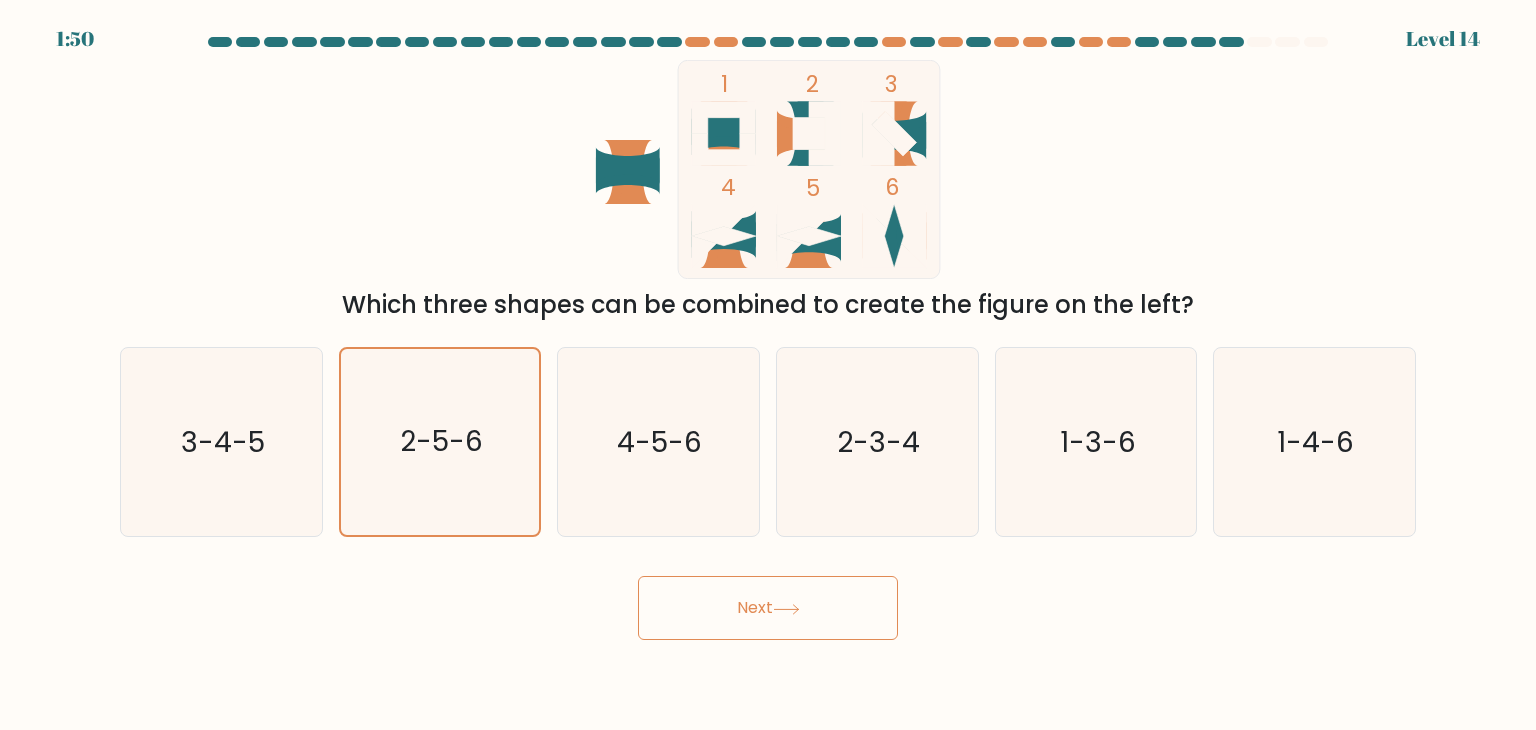 click 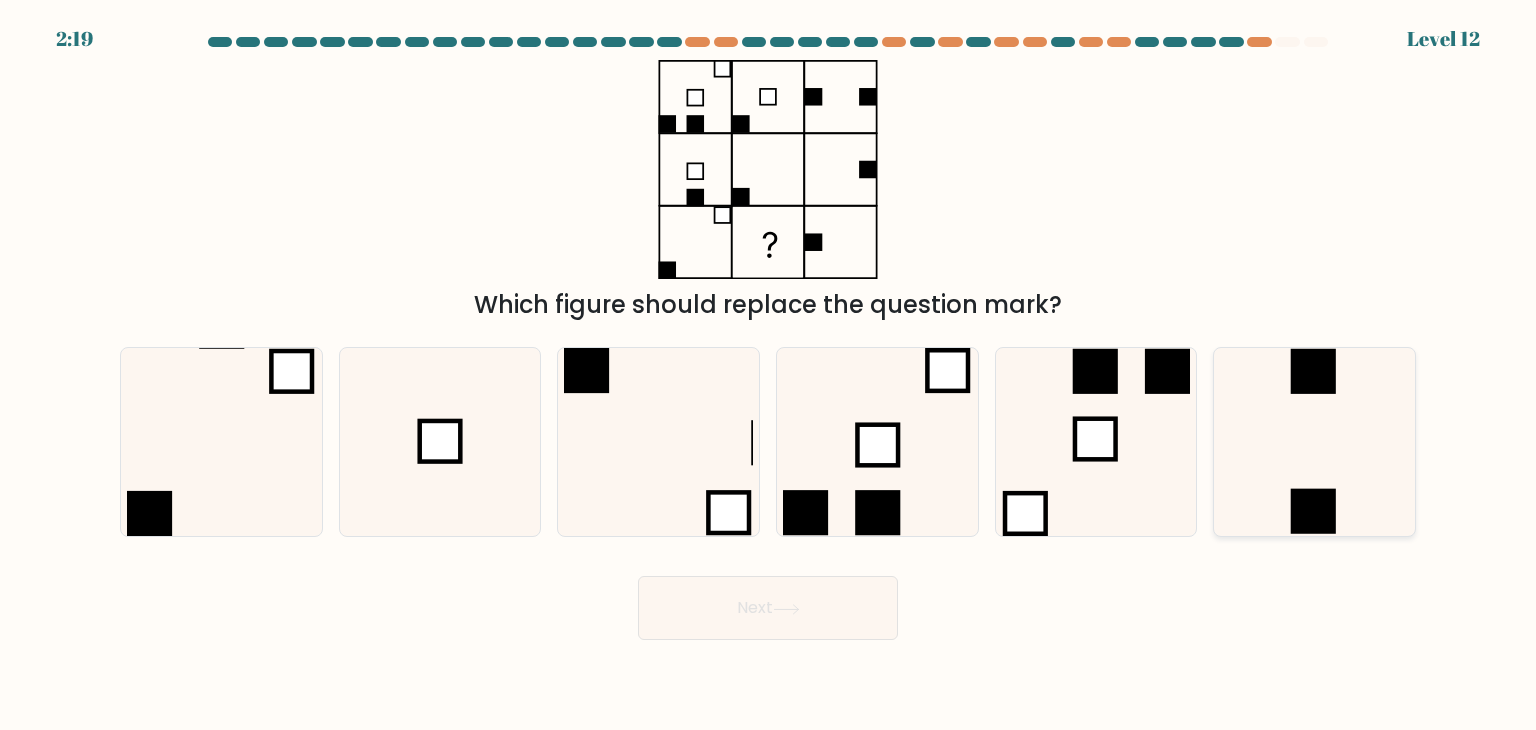 click 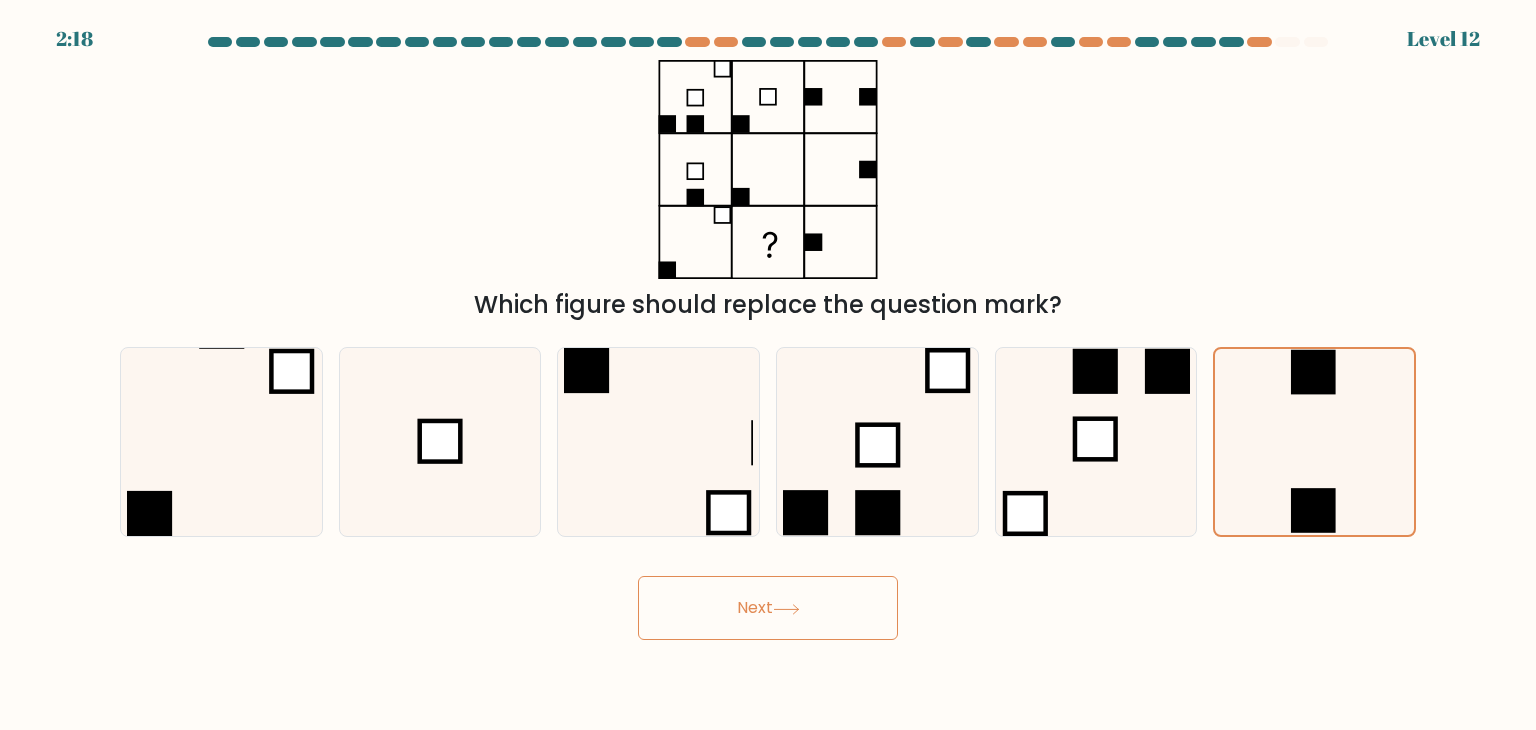 click on "Next" at bounding box center [768, 608] 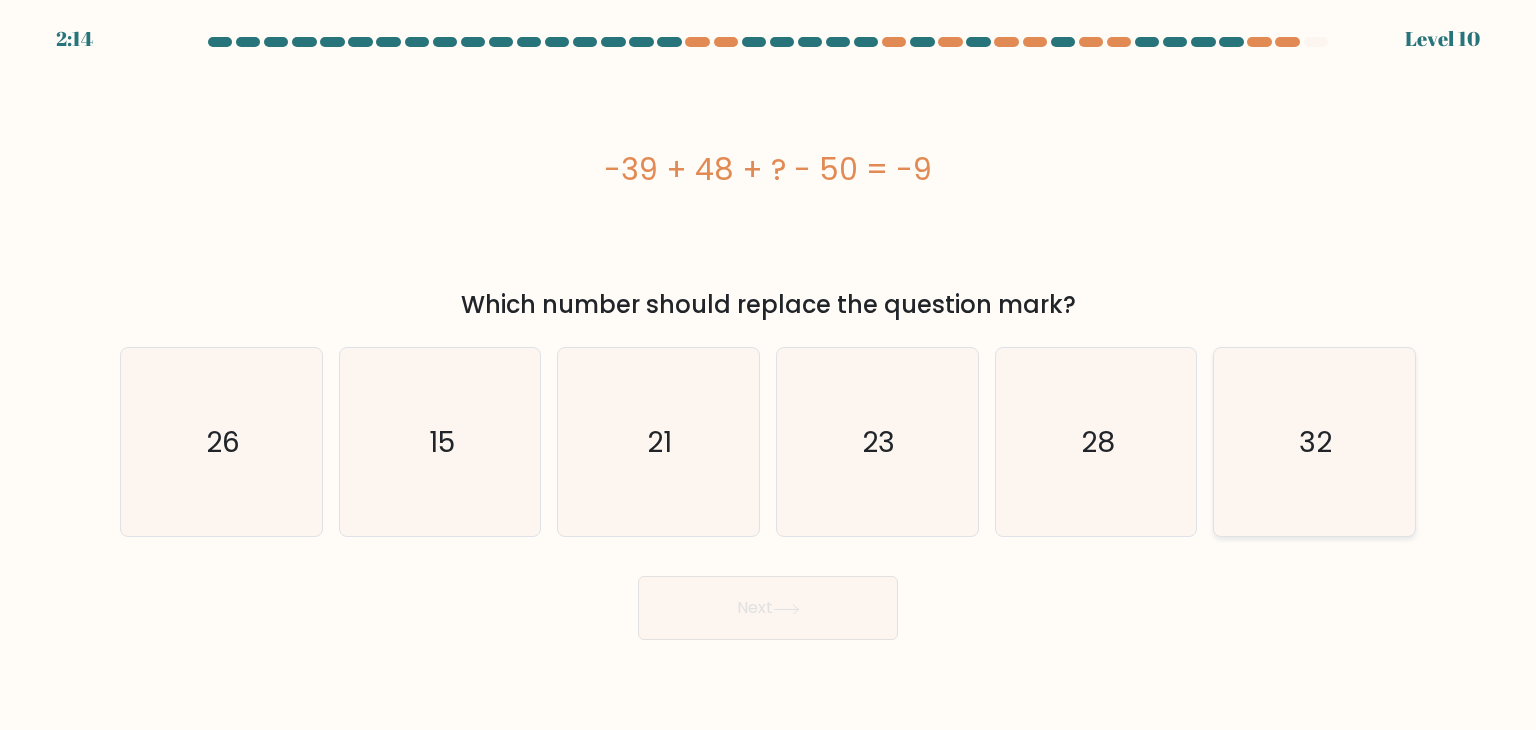 click on "32" 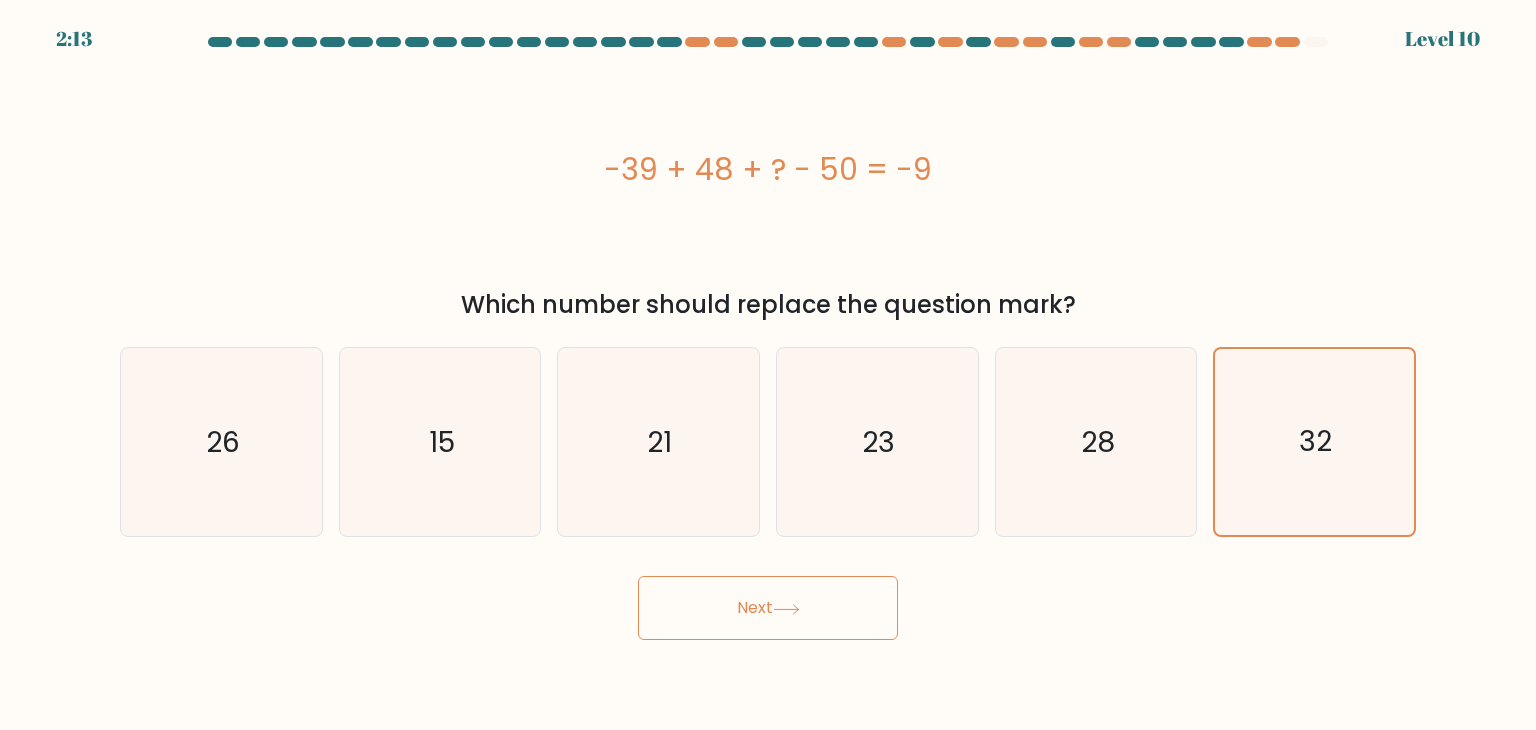 click on "Next" at bounding box center (768, 608) 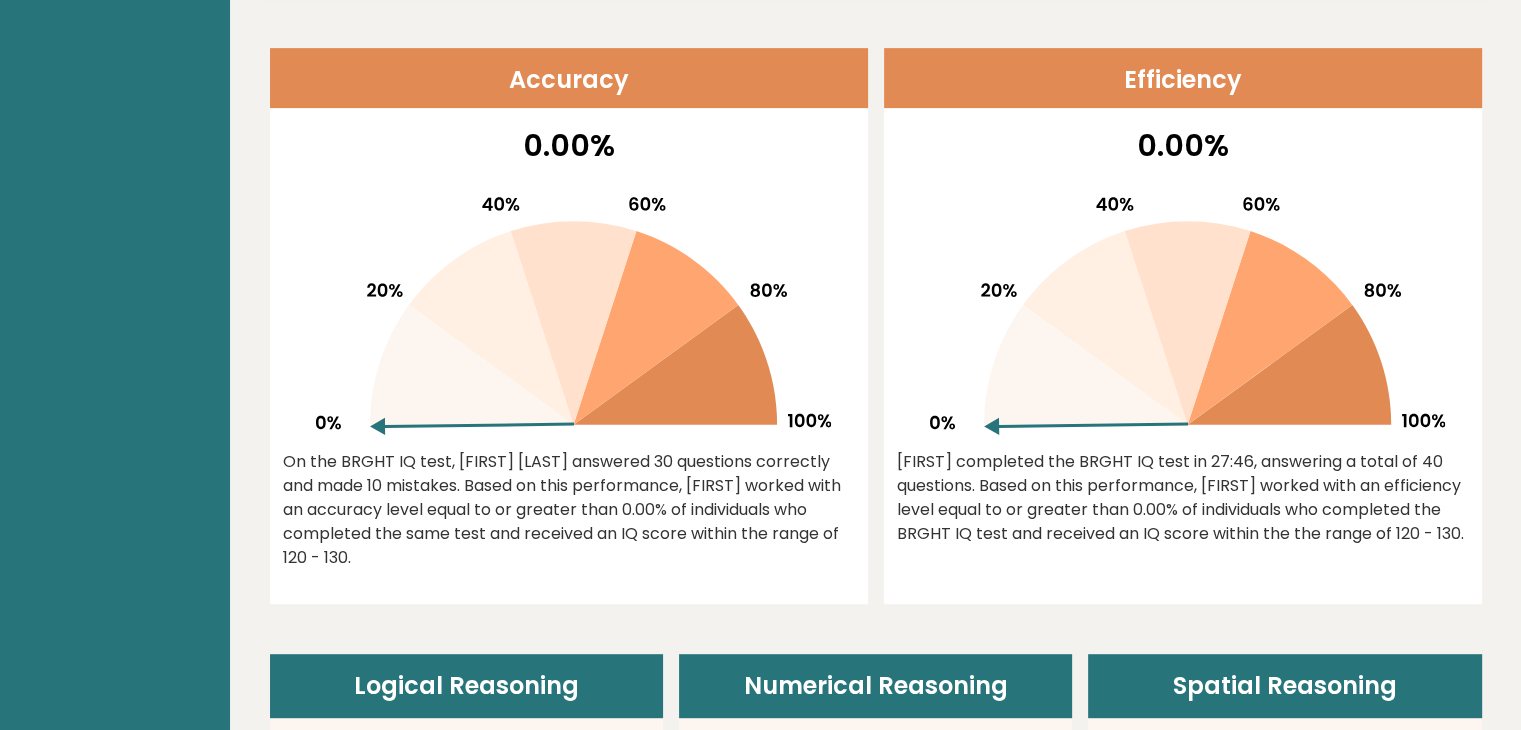 scroll, scrollTop: 600, scrollLeft: 0, axis: vertical 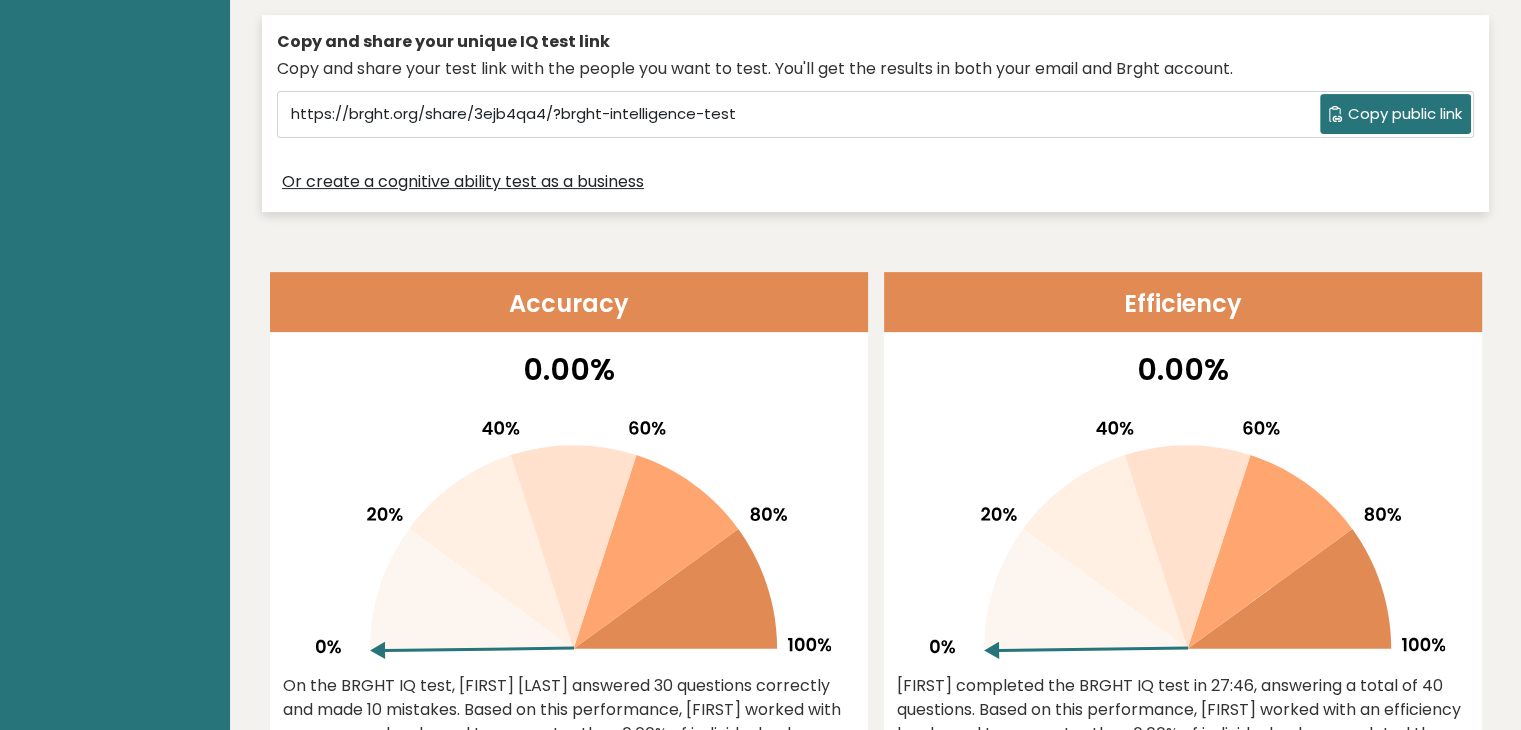 drag, startPoint x: 380, startPoint y: 648, endPoint x: 387, endPoint y: 637, distance: 13.038404 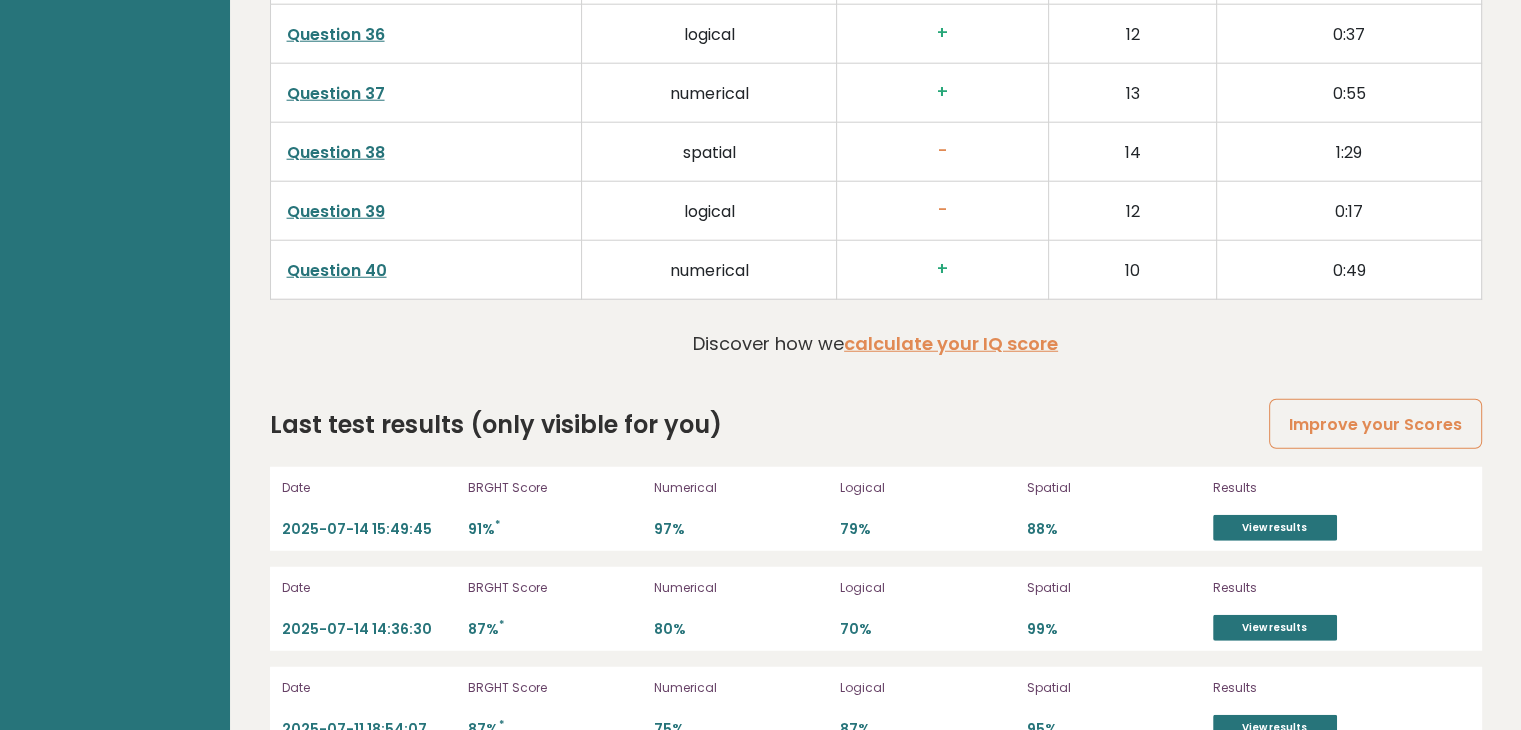 scroll, scrollTop: 5544, scrollLeft: 0, axis: vertical 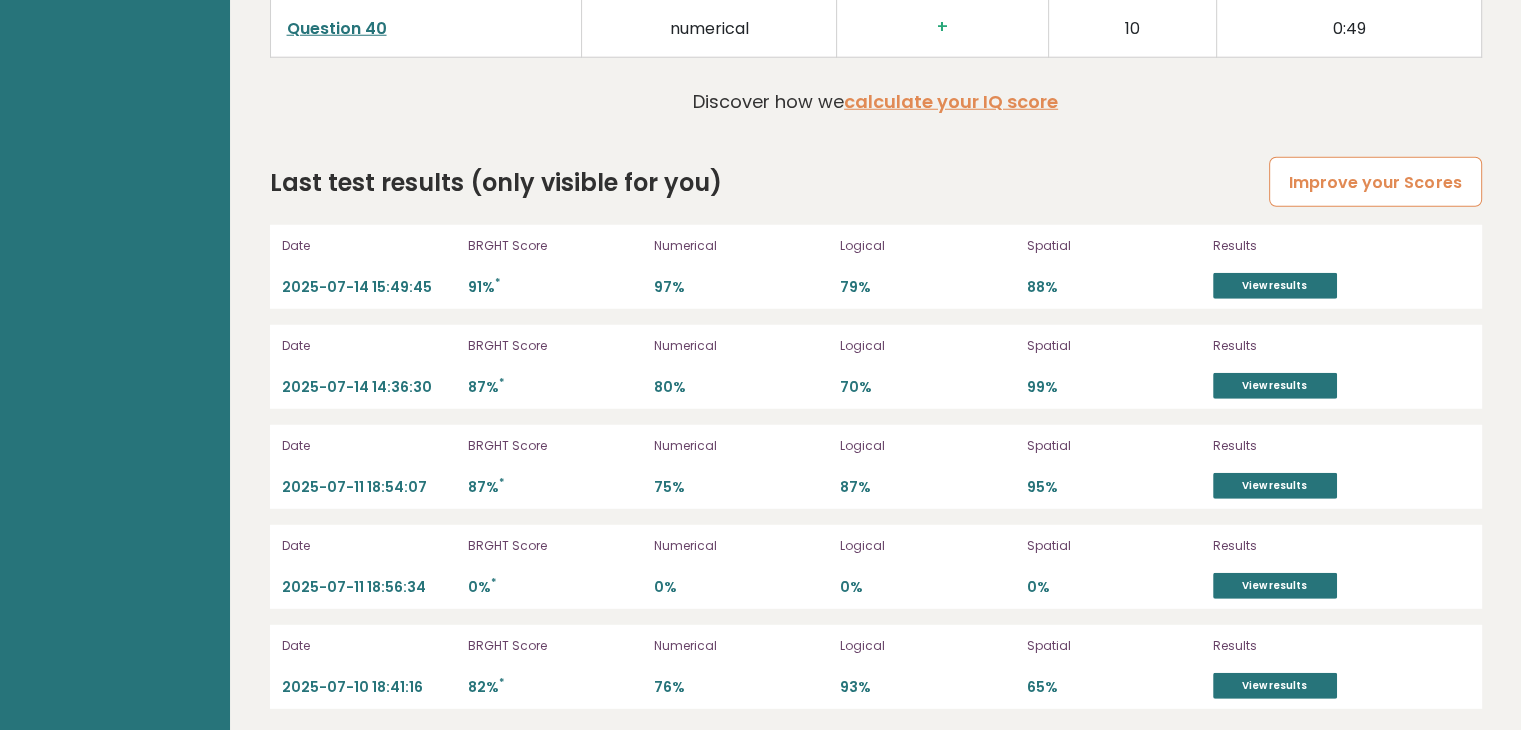 click on "Improve your Scores" at bounding box center [1375, 182] 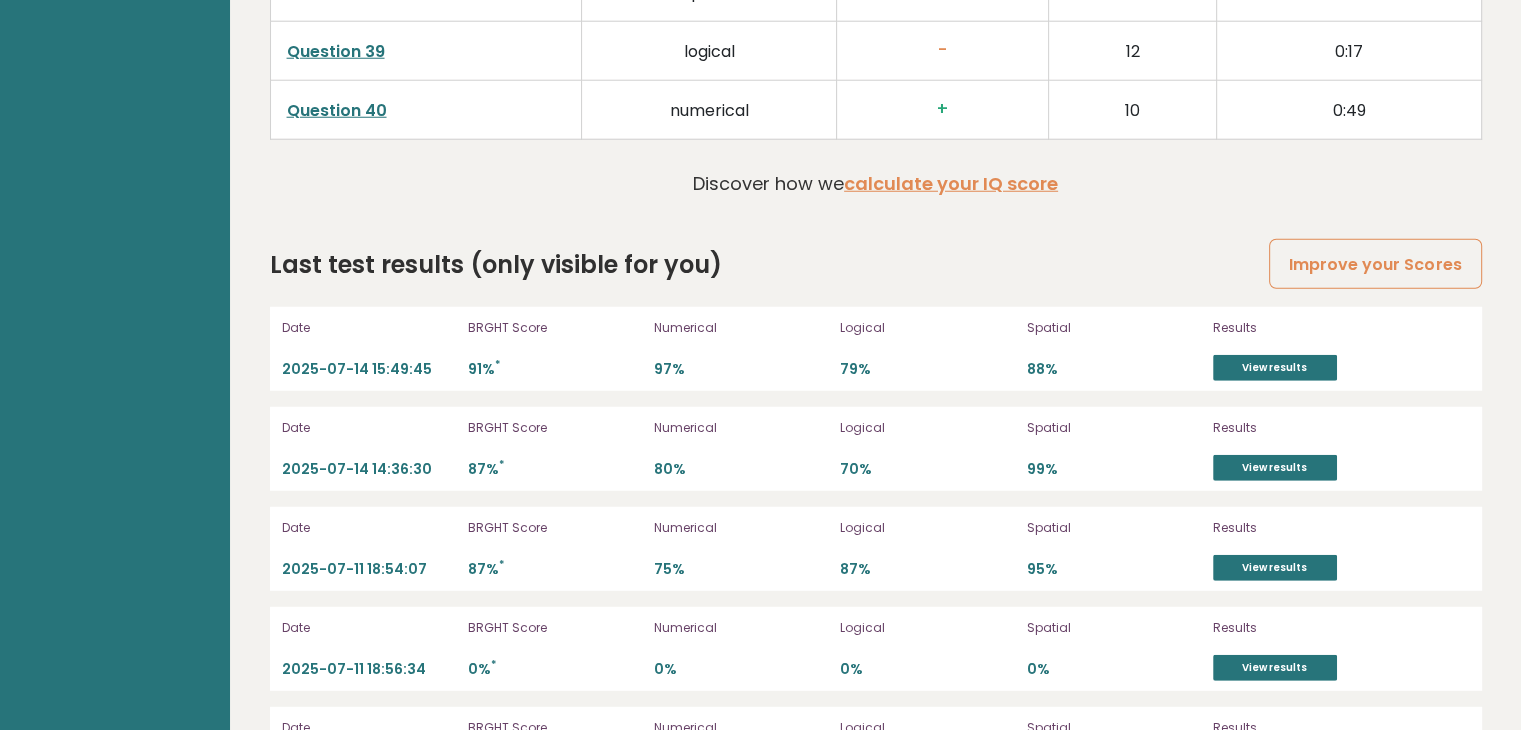 scroll, scrollTop: 5544, scrollLeft: 0, axis: vertical 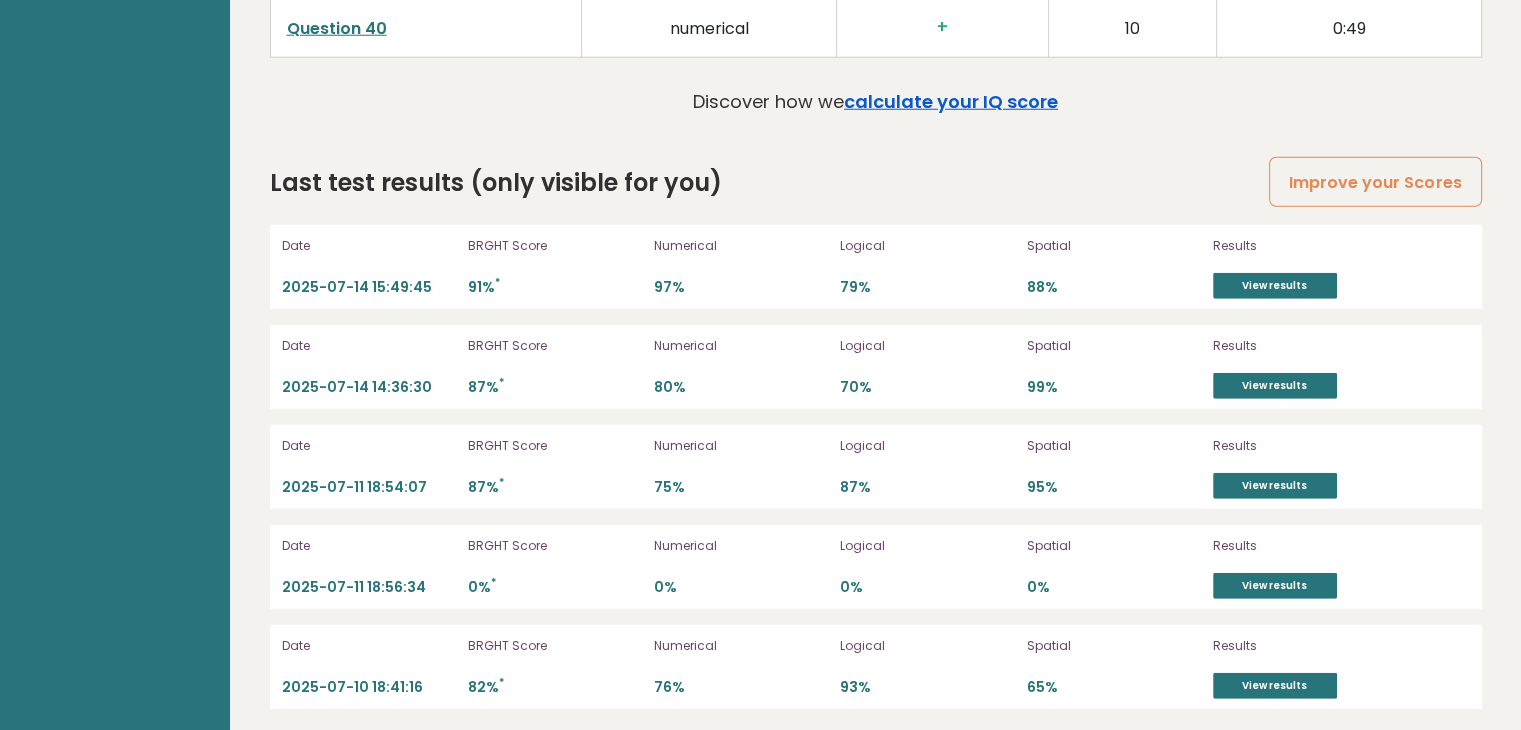 click on "calculate your IQ score" at bounding box center (951, 101) 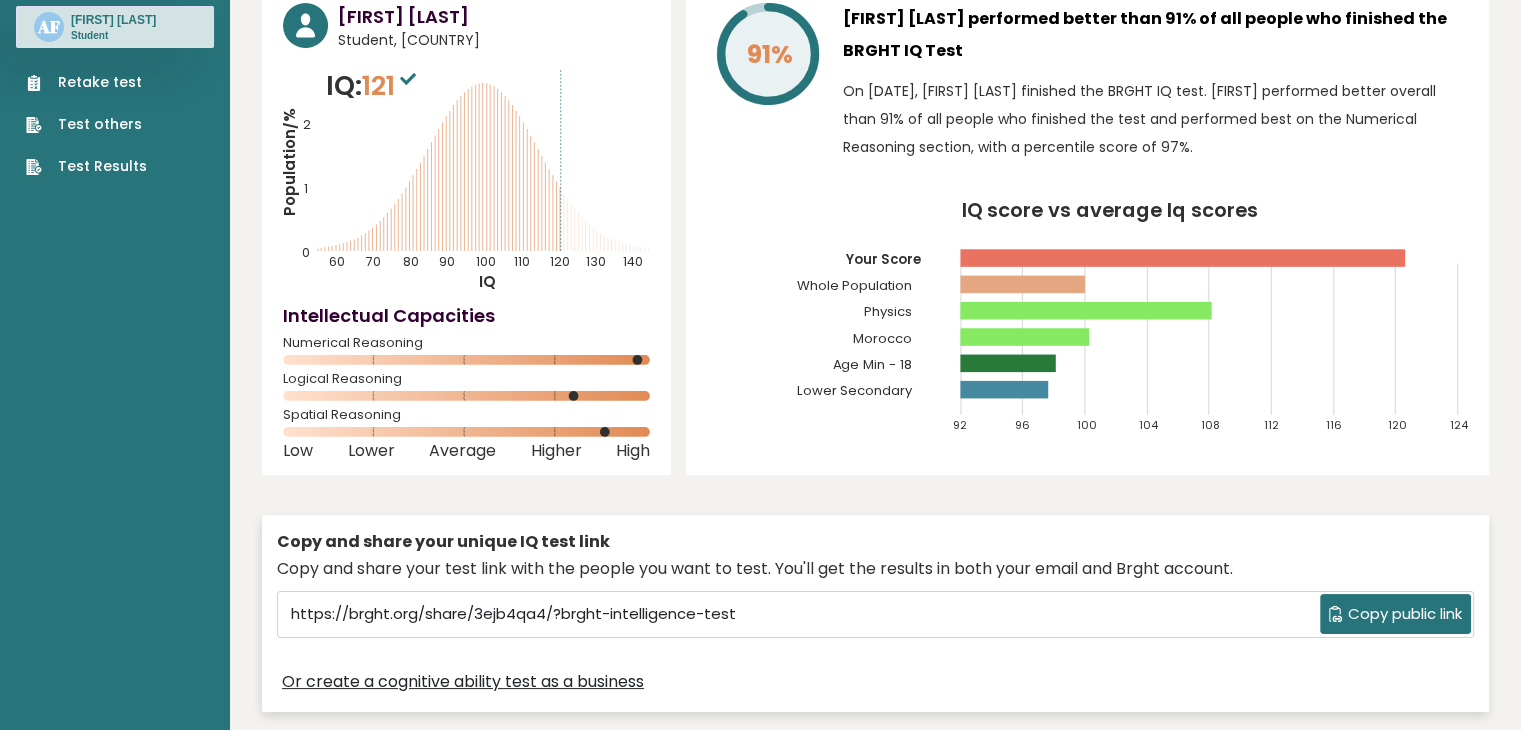scroll, scrollTop: 0, scrollLeft: 0, axis: both 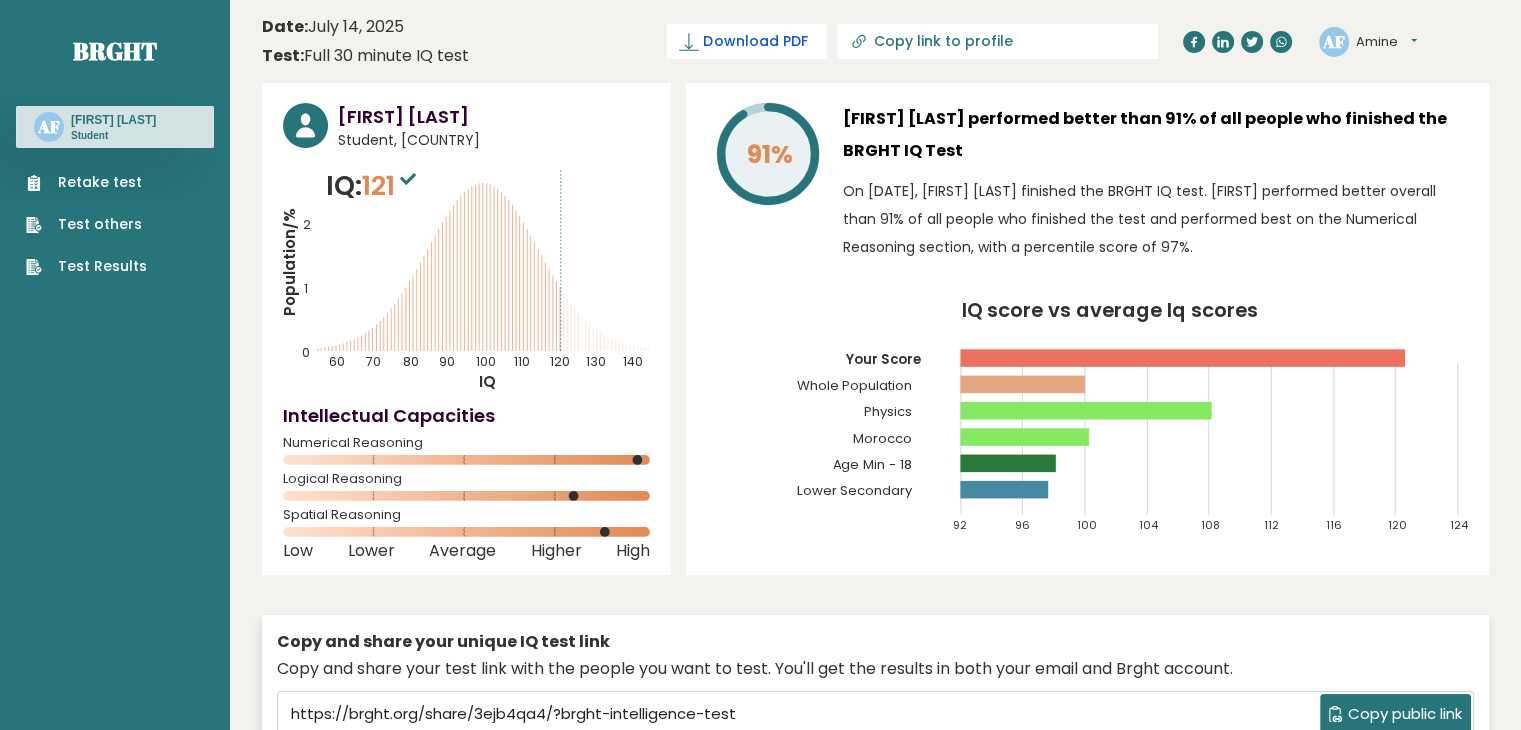 click on "Download PDF" at bounding box center (755, 41) 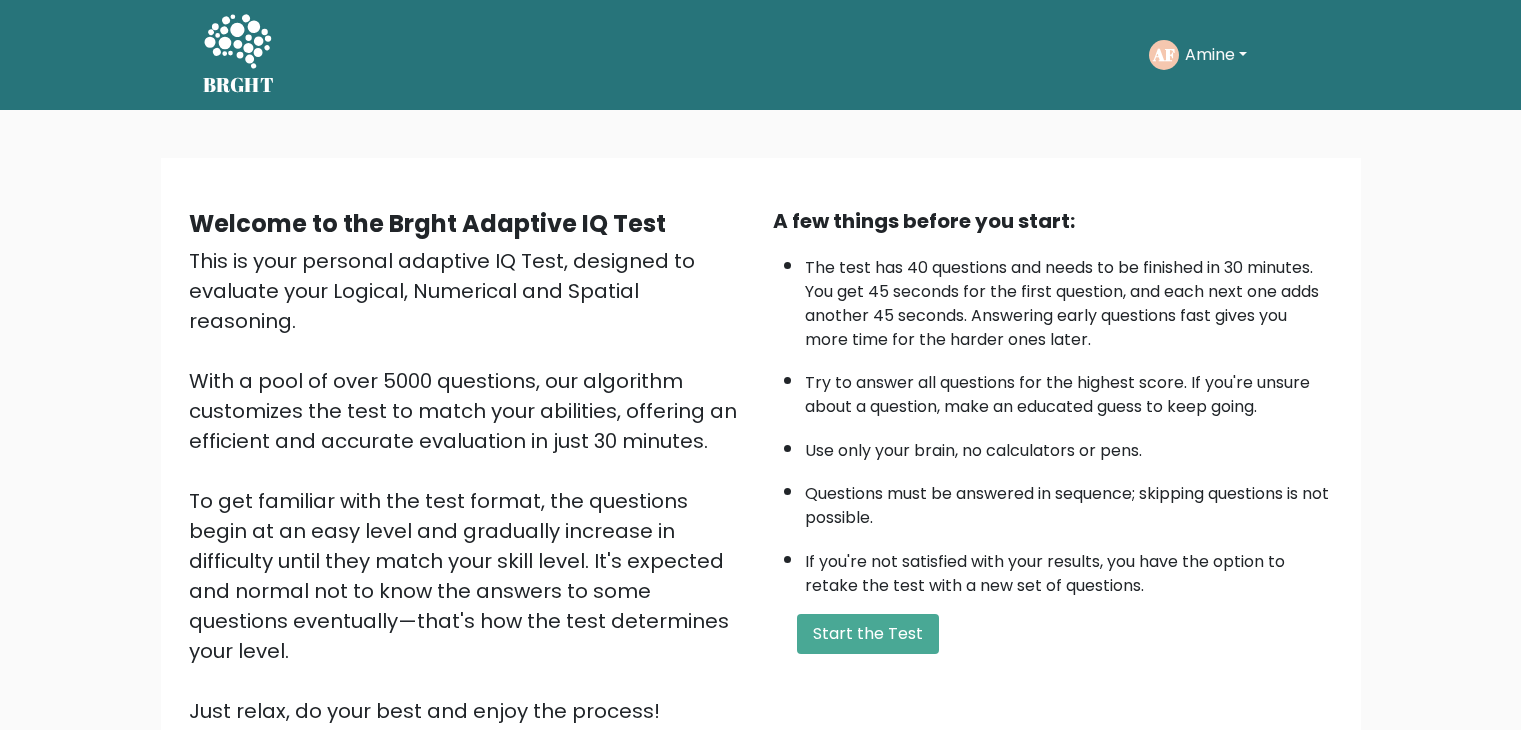 scroll, scrollTop: 0, scrollLeft: 0, axis: both 